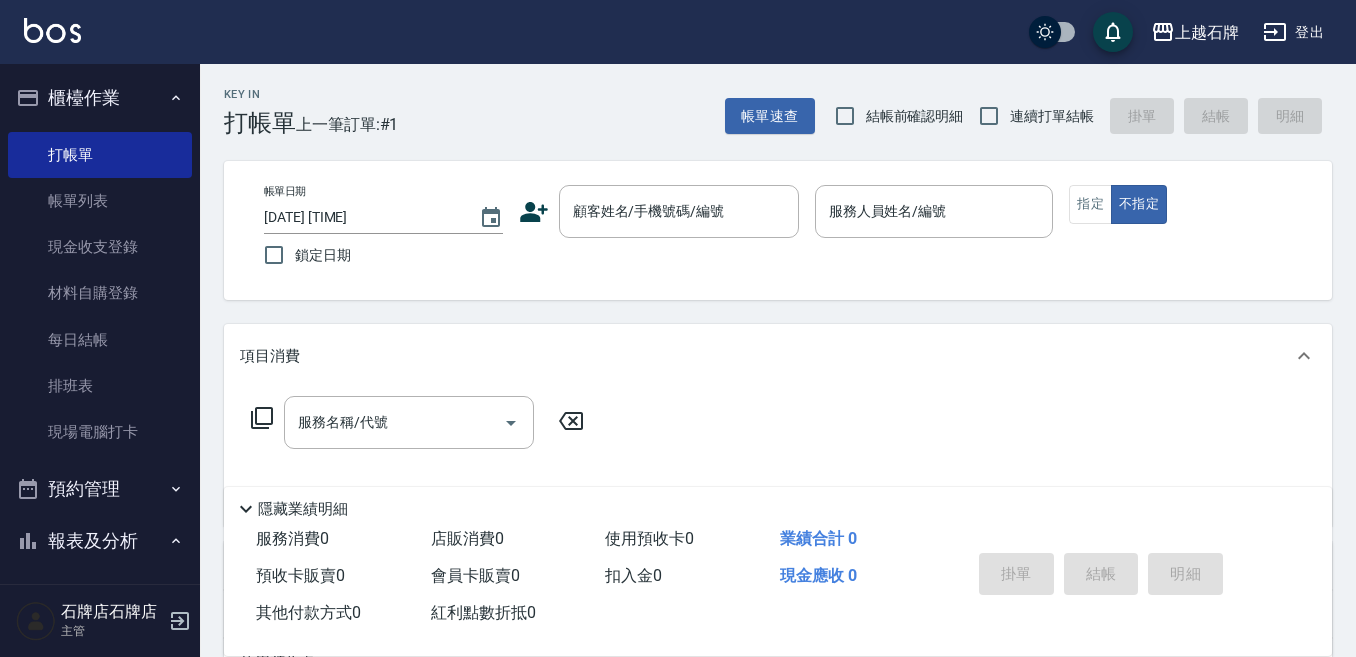 scroll, scrollTop: 0, scrollLeft: 0, axis: both 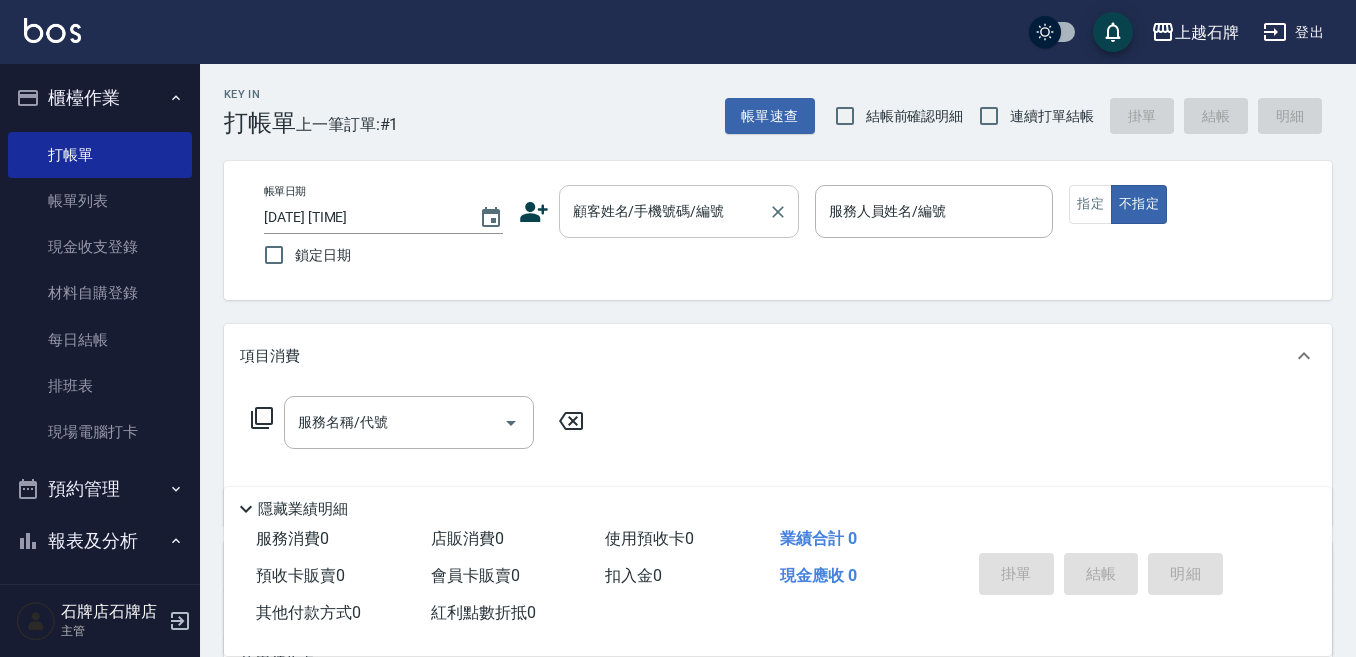 click on "顧客姓名/手機號碼/編號" at bounding box center [664, 211] 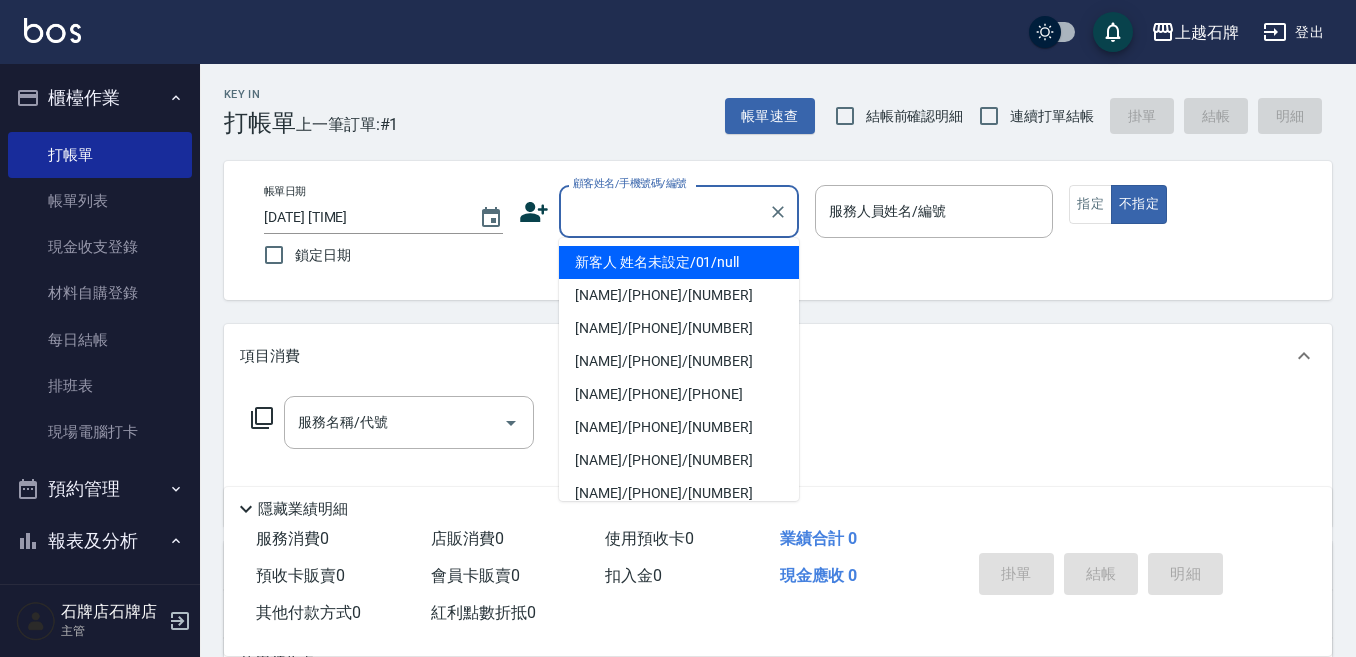 click on "新客人 姓名未設定/01/null" at bounding box center [679, 262] 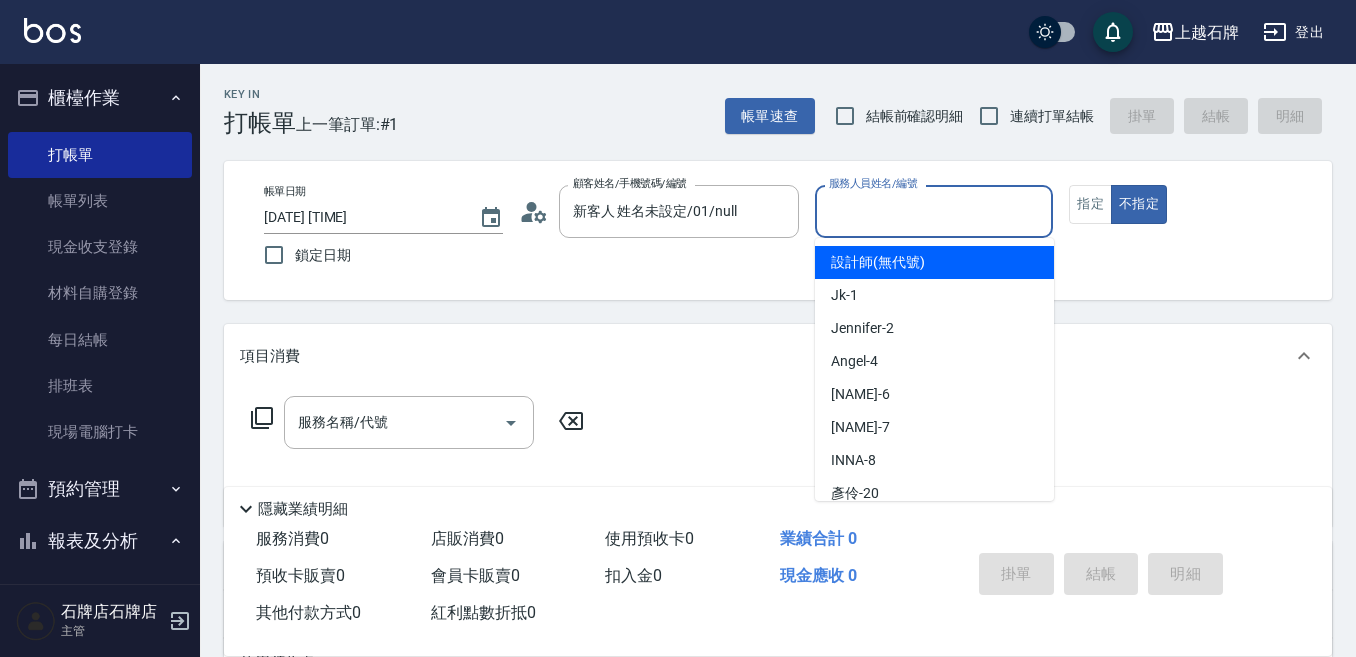 click on "服務人員姓名/編號" at bounding box center (934, 211) 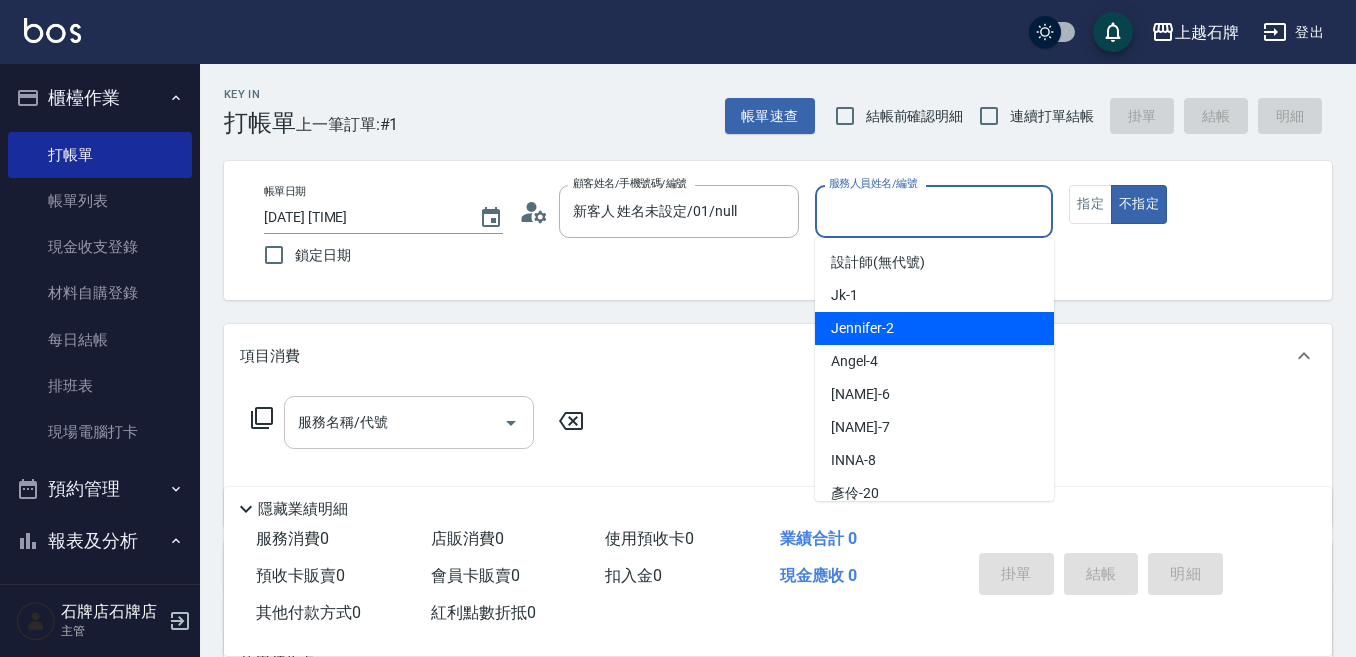 drag, startPoint x: 944, startPoint y: 344, endPoint x: 520, endPoint y: 444, distance: 435.63287 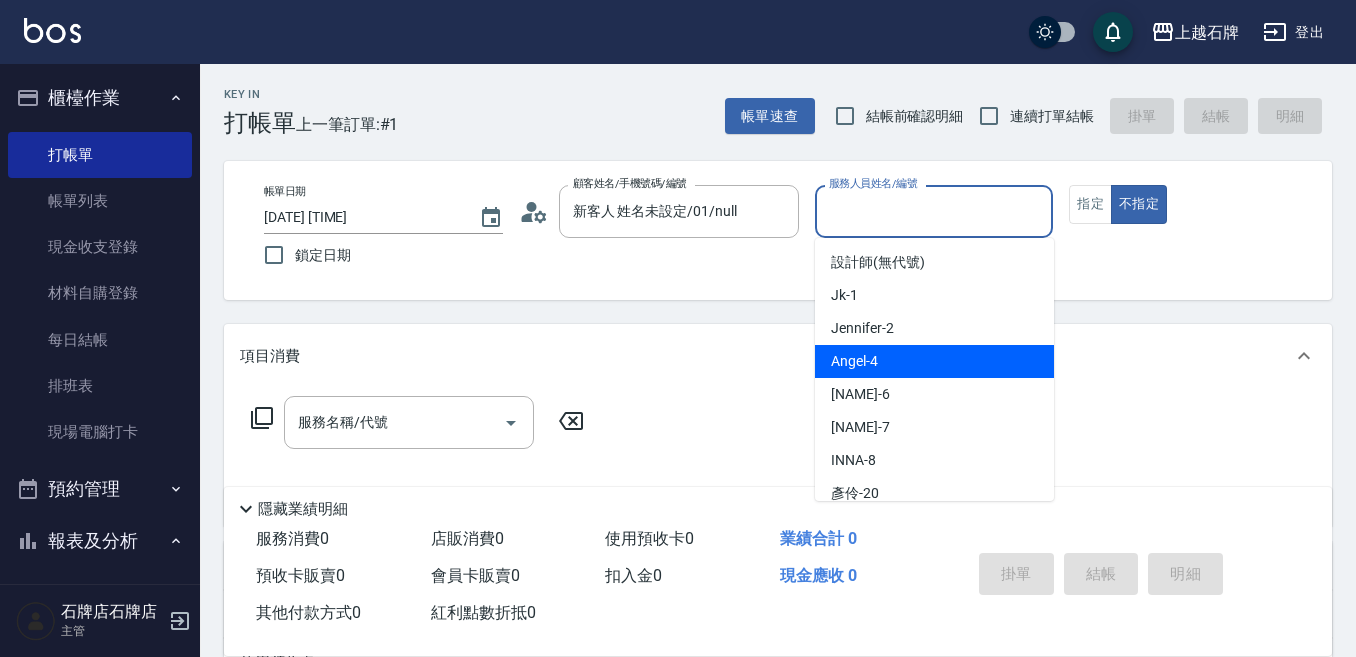 click on "Angel -4" at bounding box center [934, 361] 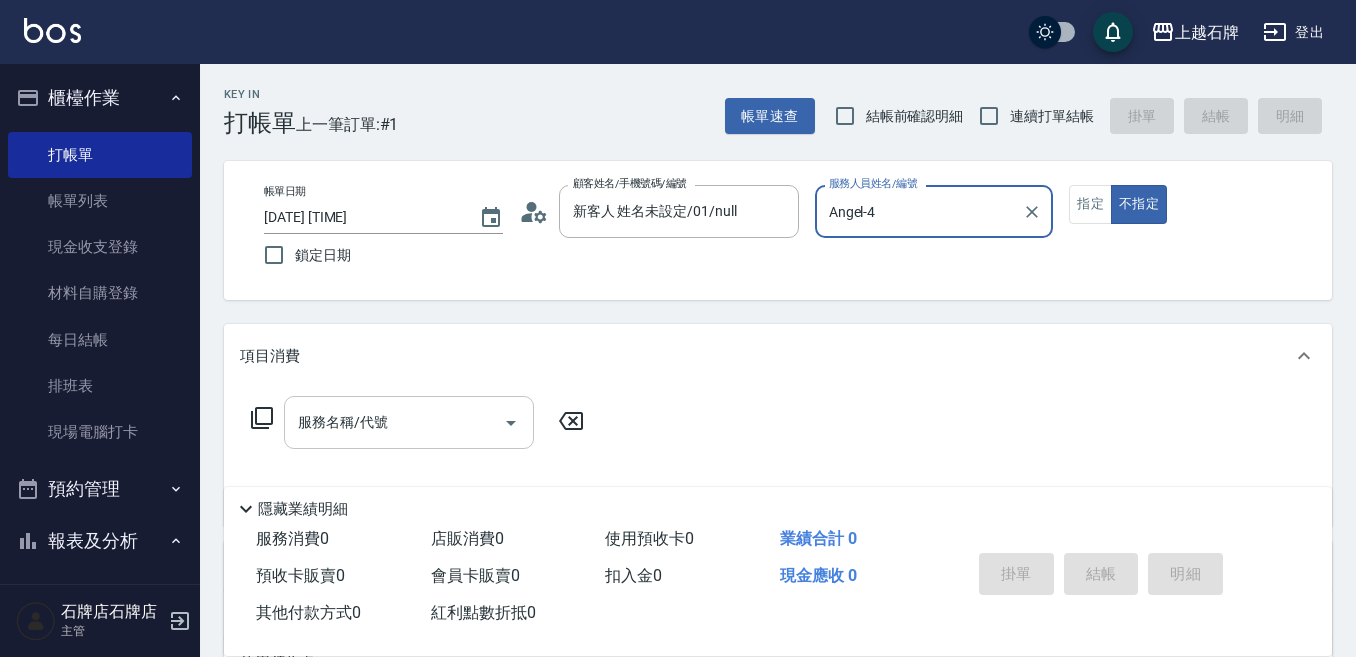 click on "服務名稱/代號" at bounding box center [394, 422] 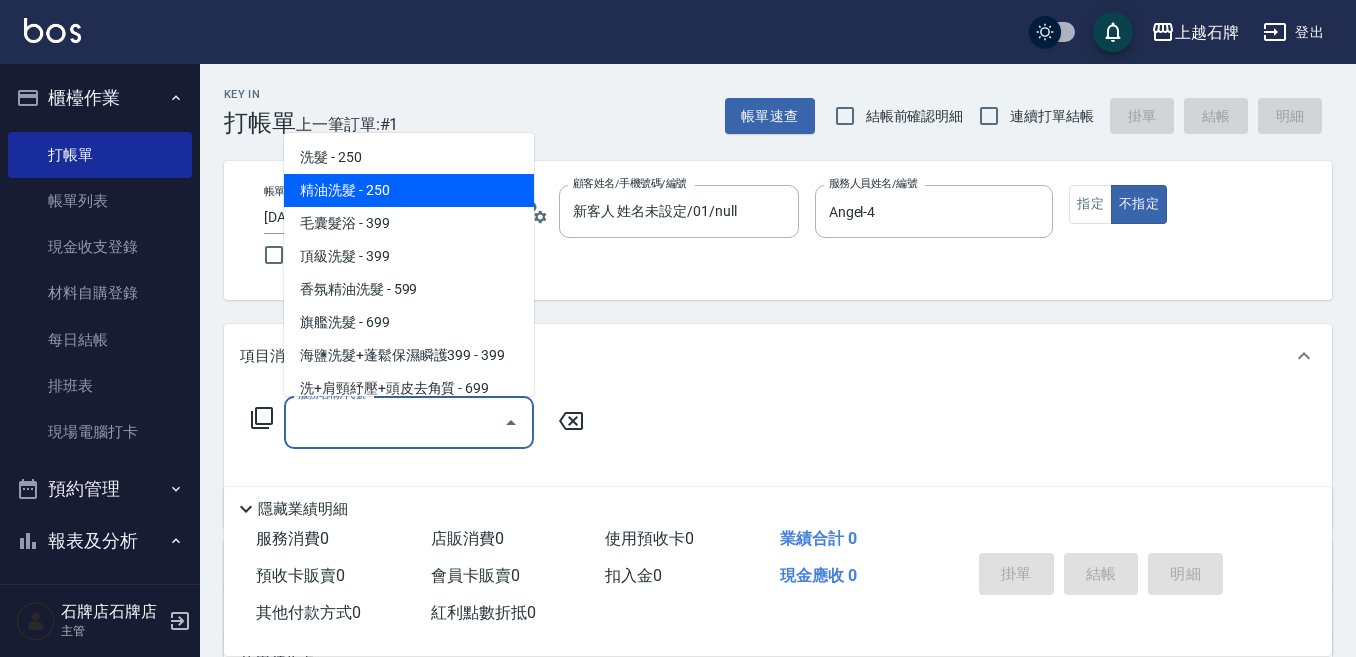 click on "精油洗髮 - 250" at bounding box center (409, 190) 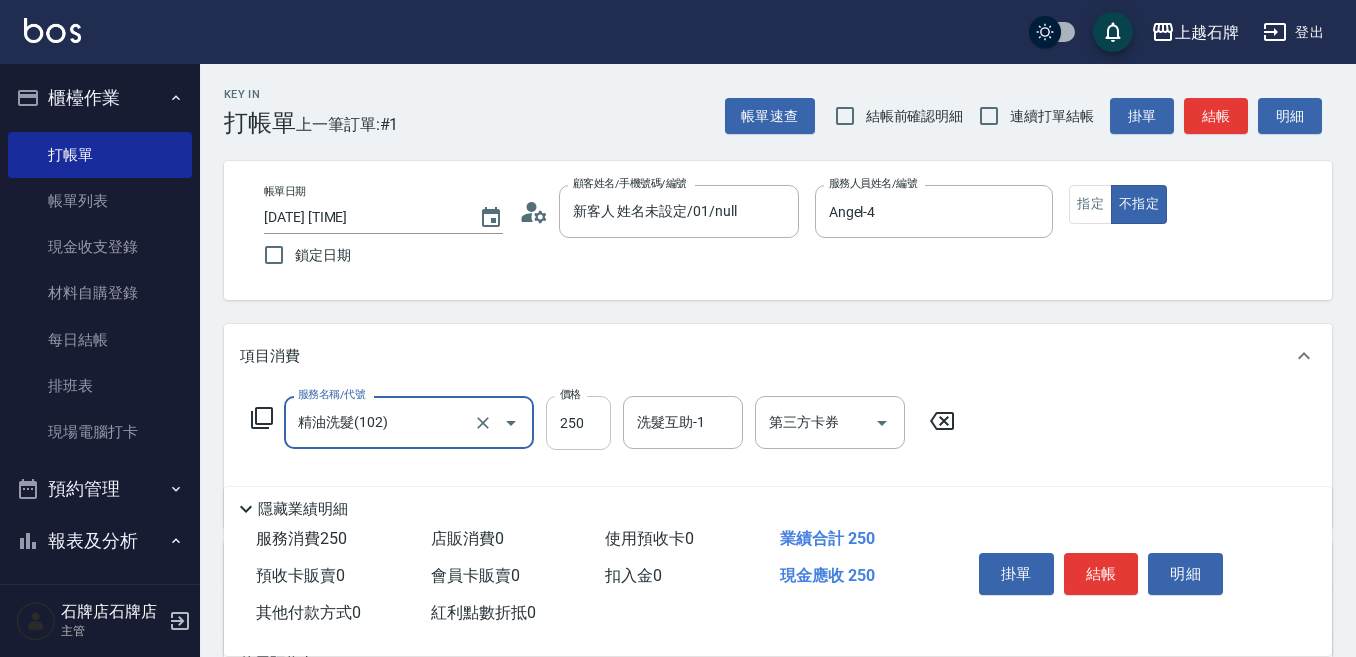click on "250" at bounding box center [578, 423] 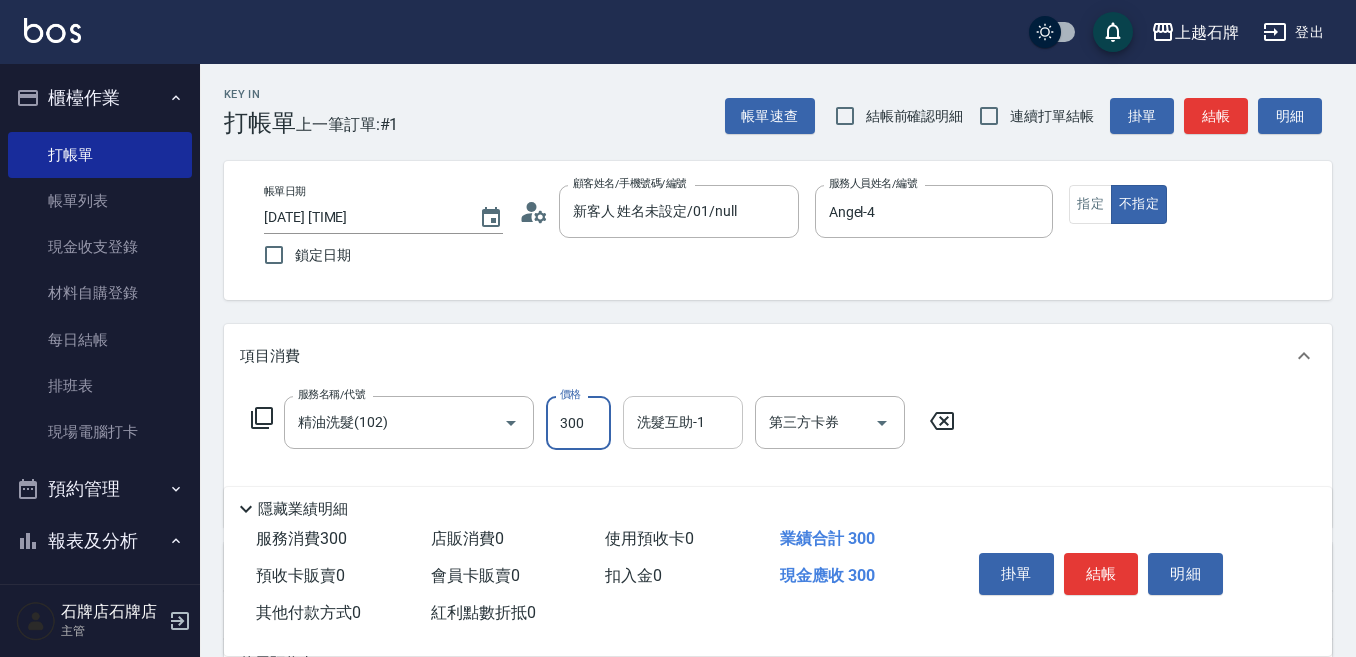 type on "300" 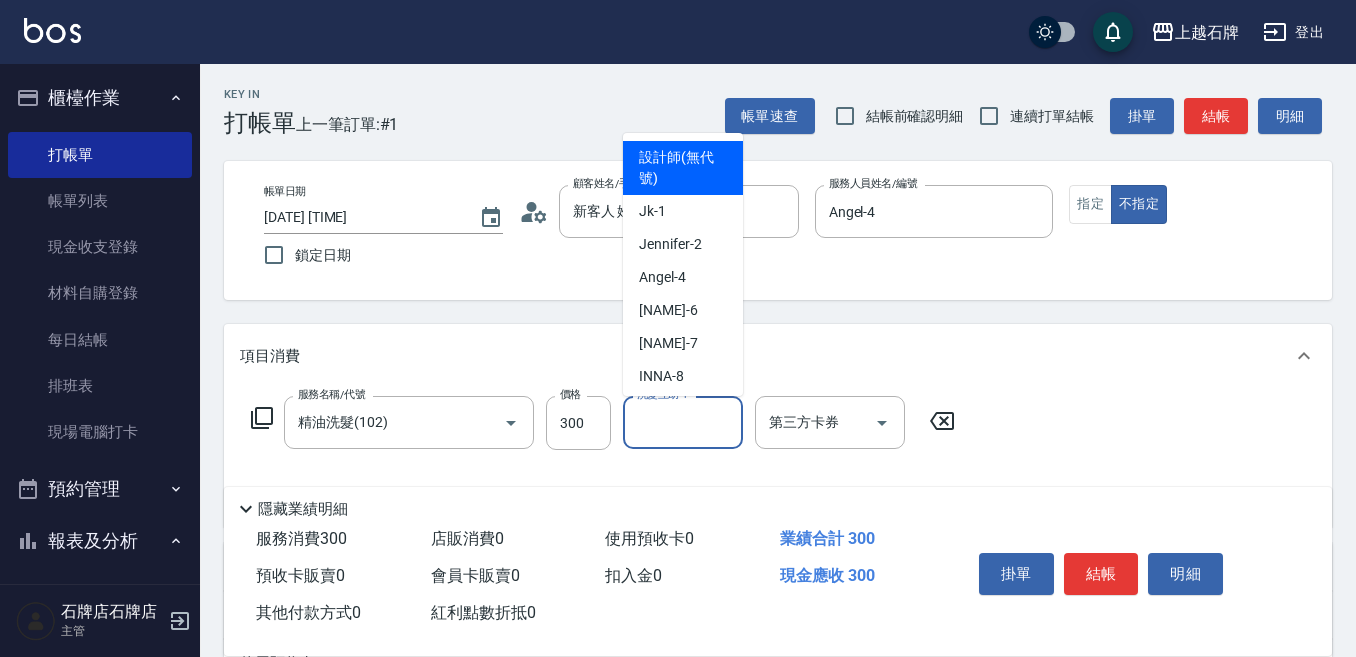 click on "洗髮互助-1" at bounding box center (683, 422) 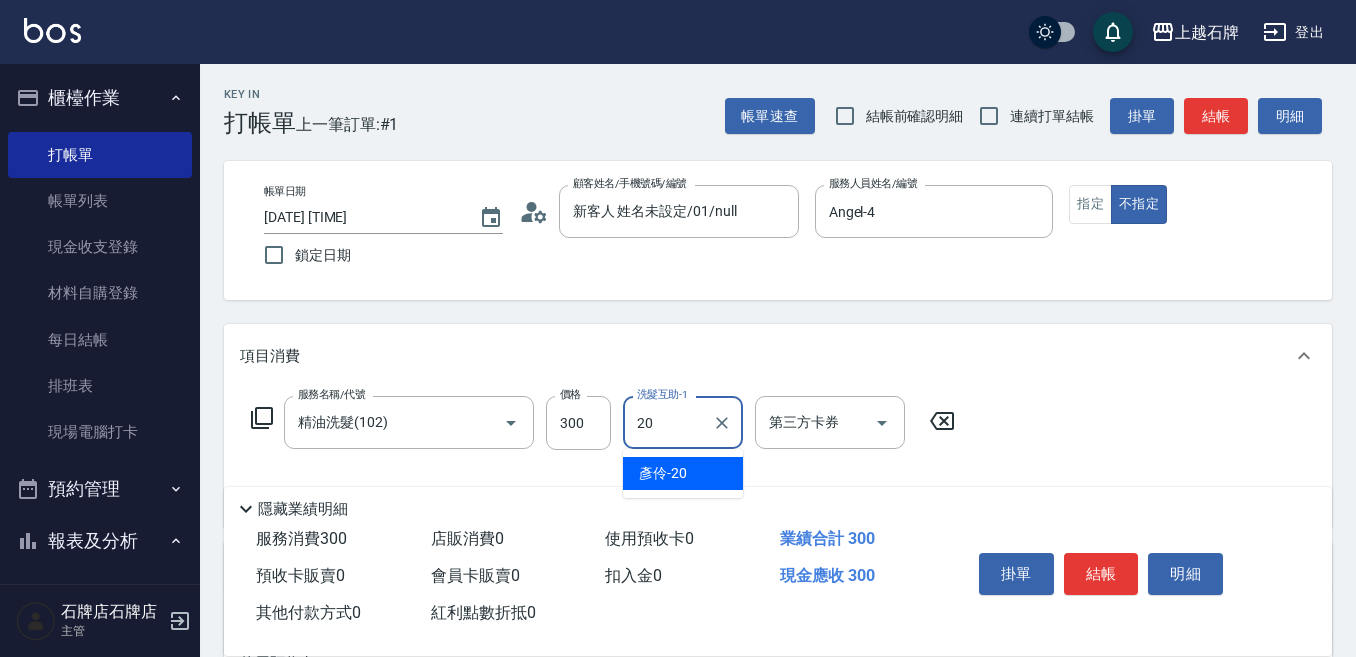 click on "[NAME] -[AGE]" at bounding box center (683, 473) 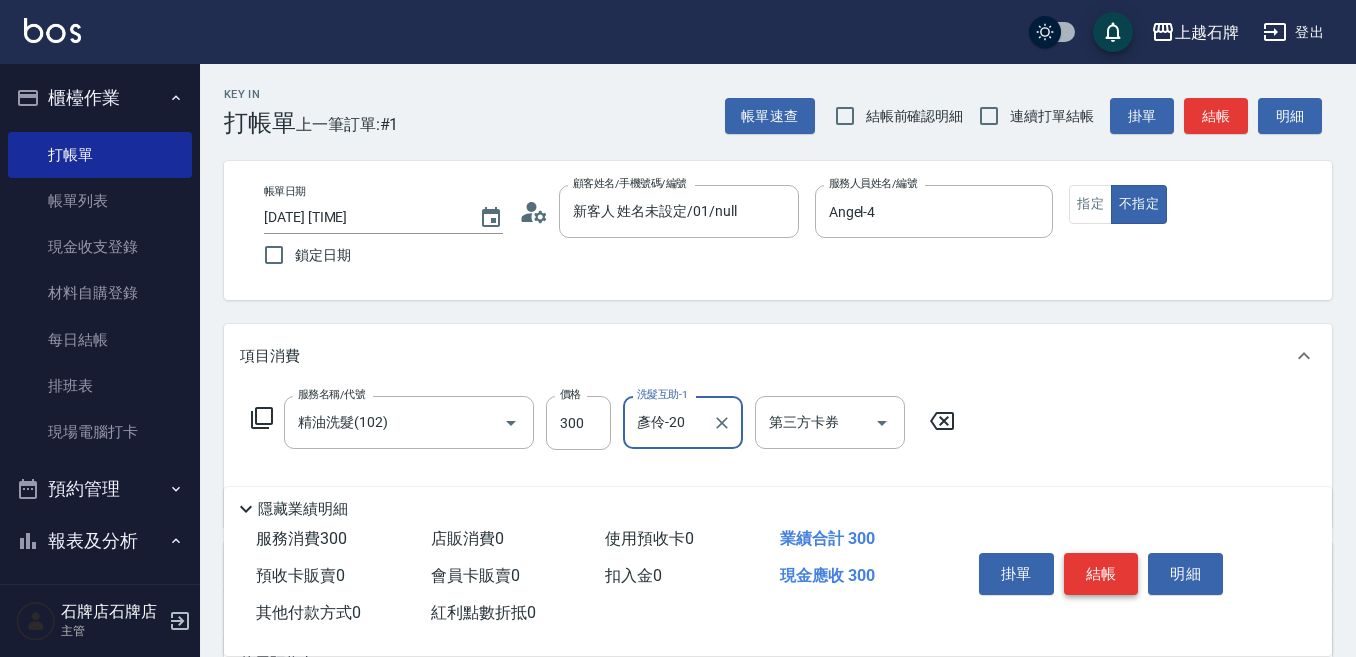 type on "彥伶-20" 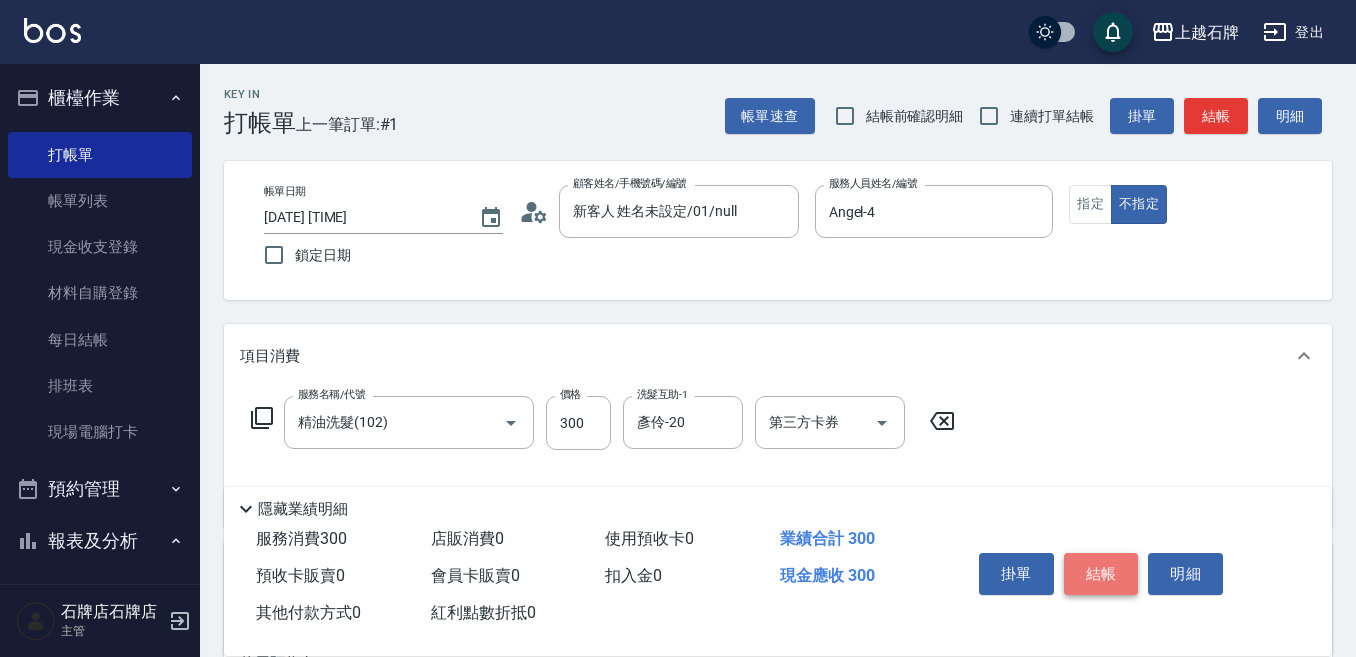 click on "結帳" at bounding box center [1101, 574] 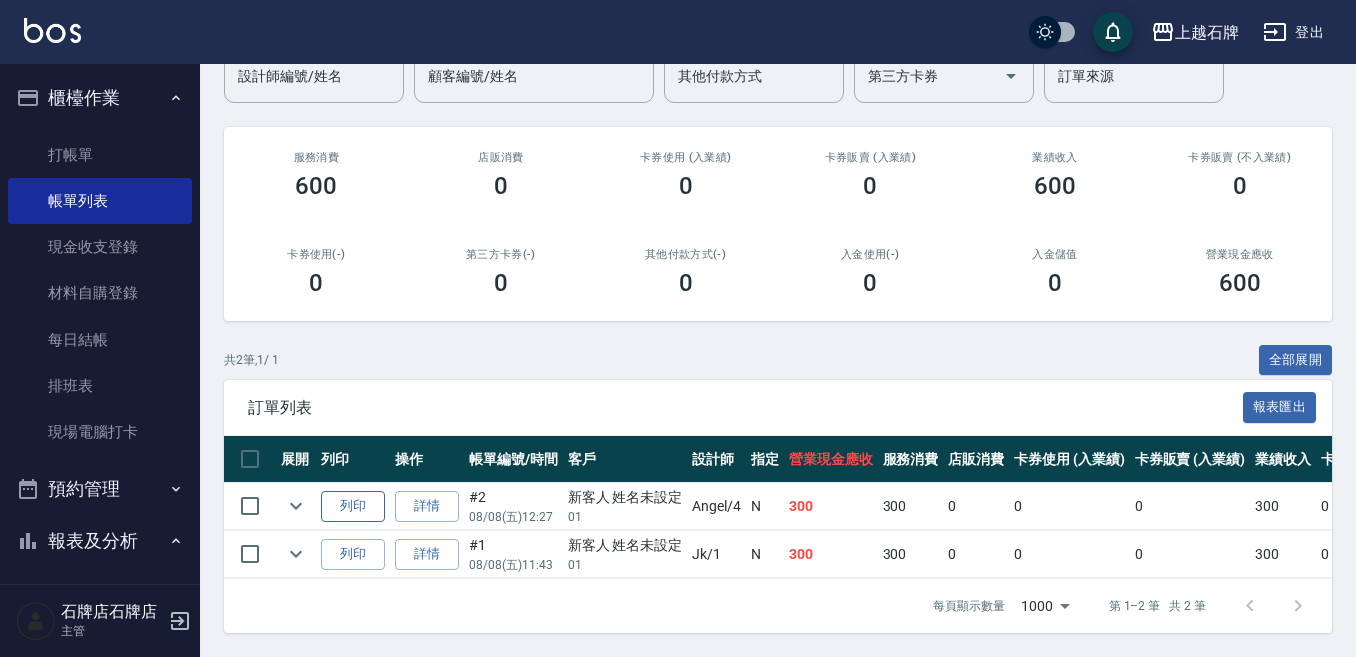 scroll, scrollTop: 199, scrollLeft: 0, axis: vertical 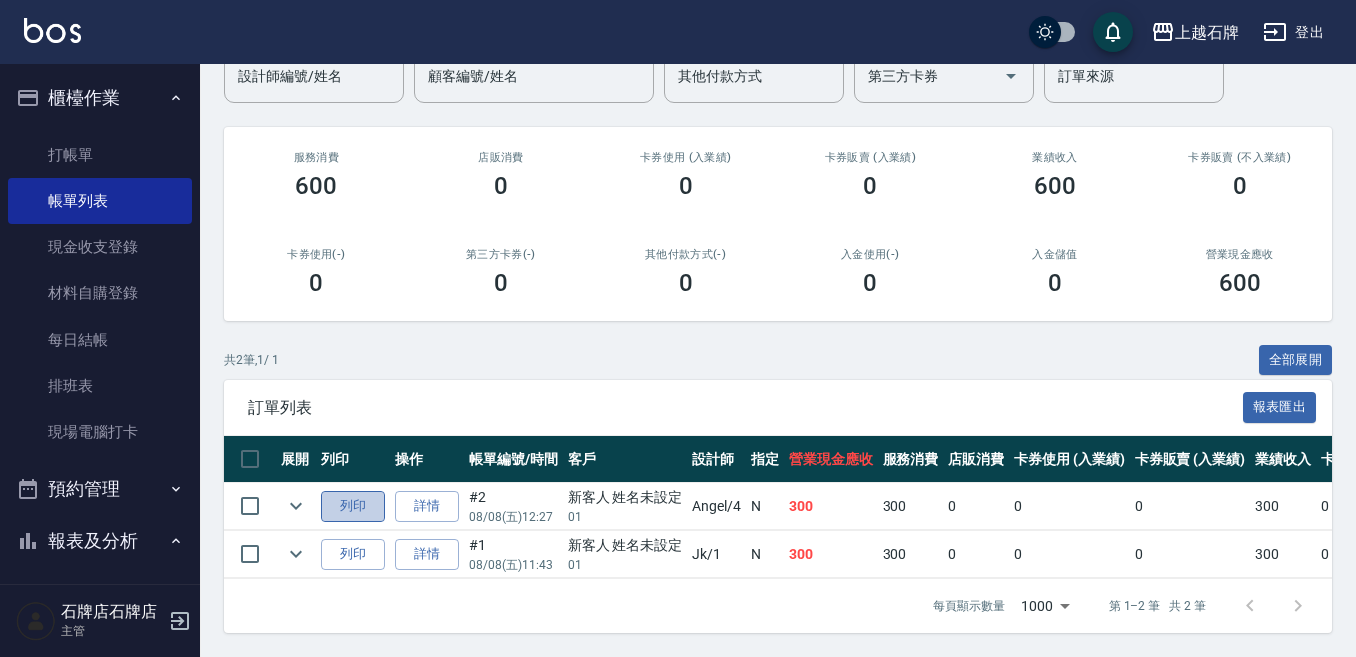click on "列印" at bounding box center (353, 506) 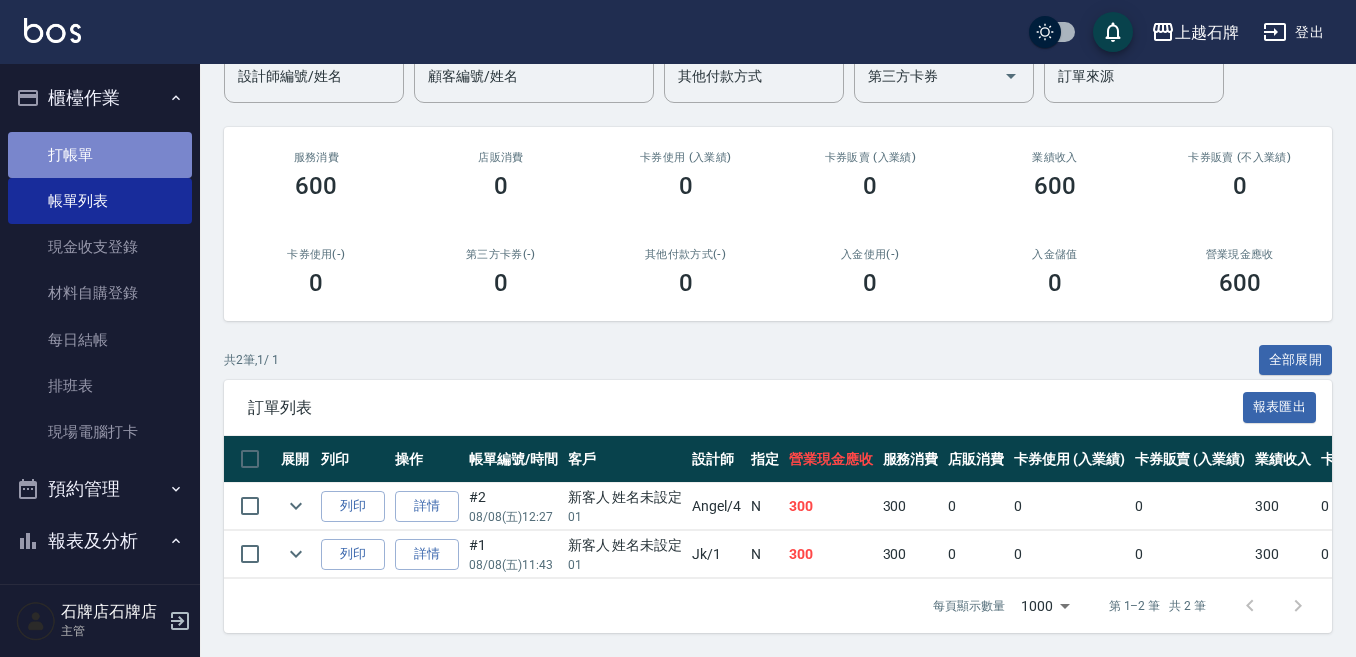 click on "打帳單" at bounding box center [100, 155] 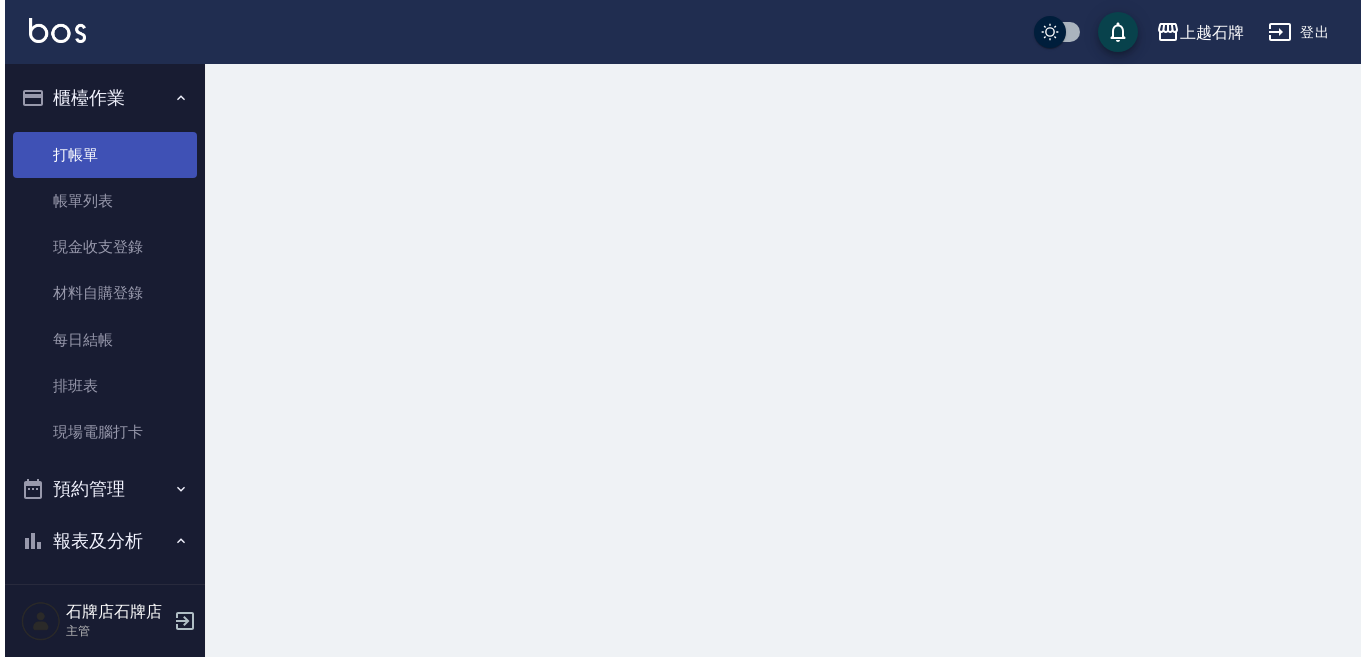 scroll, scrollTop: 0, scrollLeft: 0, axis: both 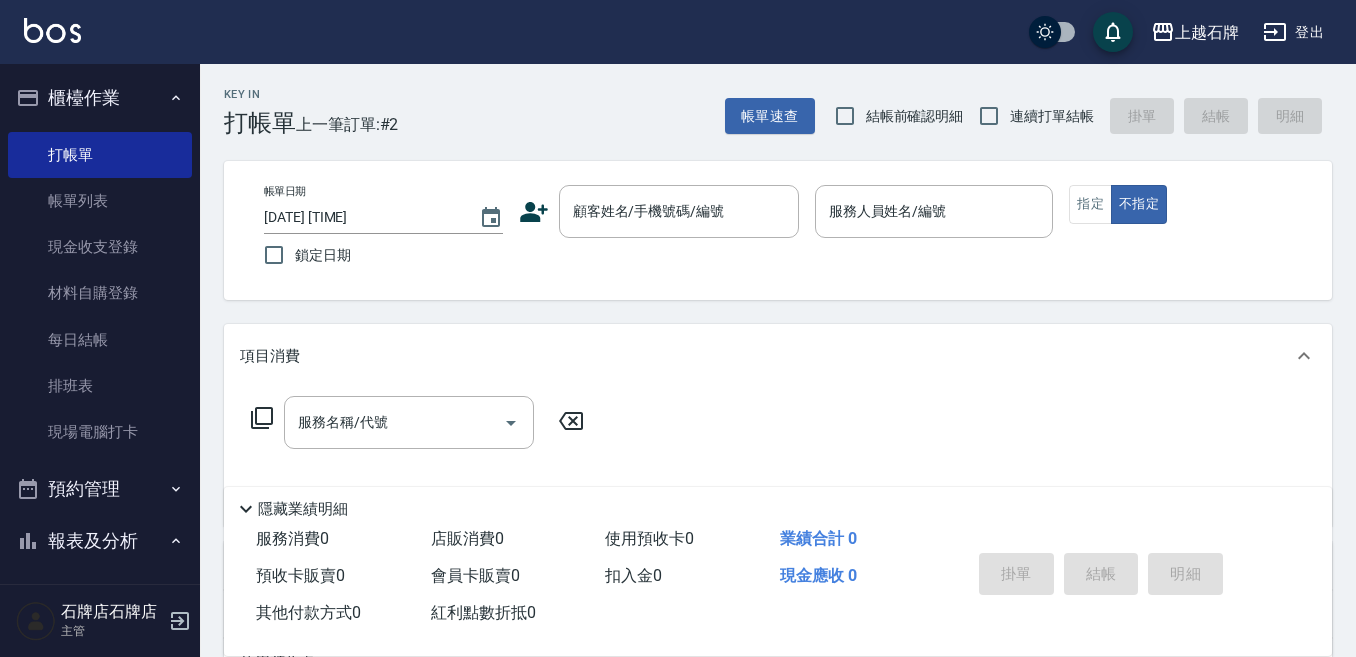 click 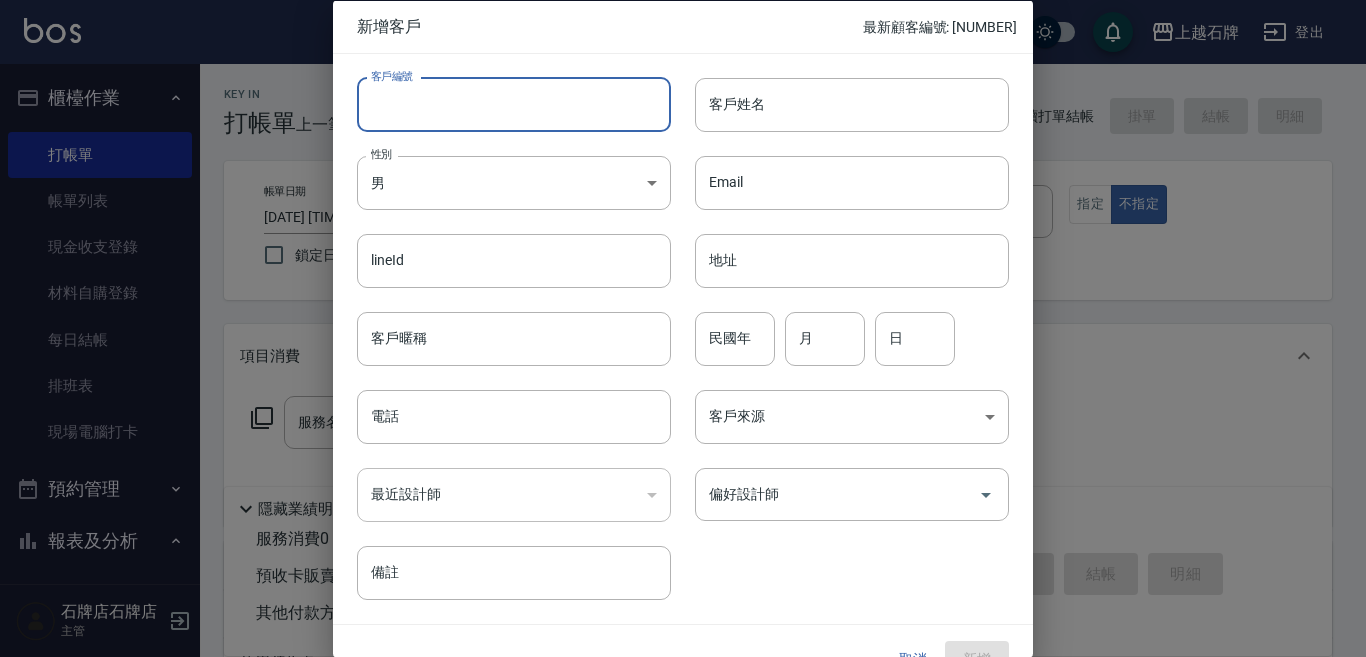 click on "客戶編號" at bounding box center (514, 104) 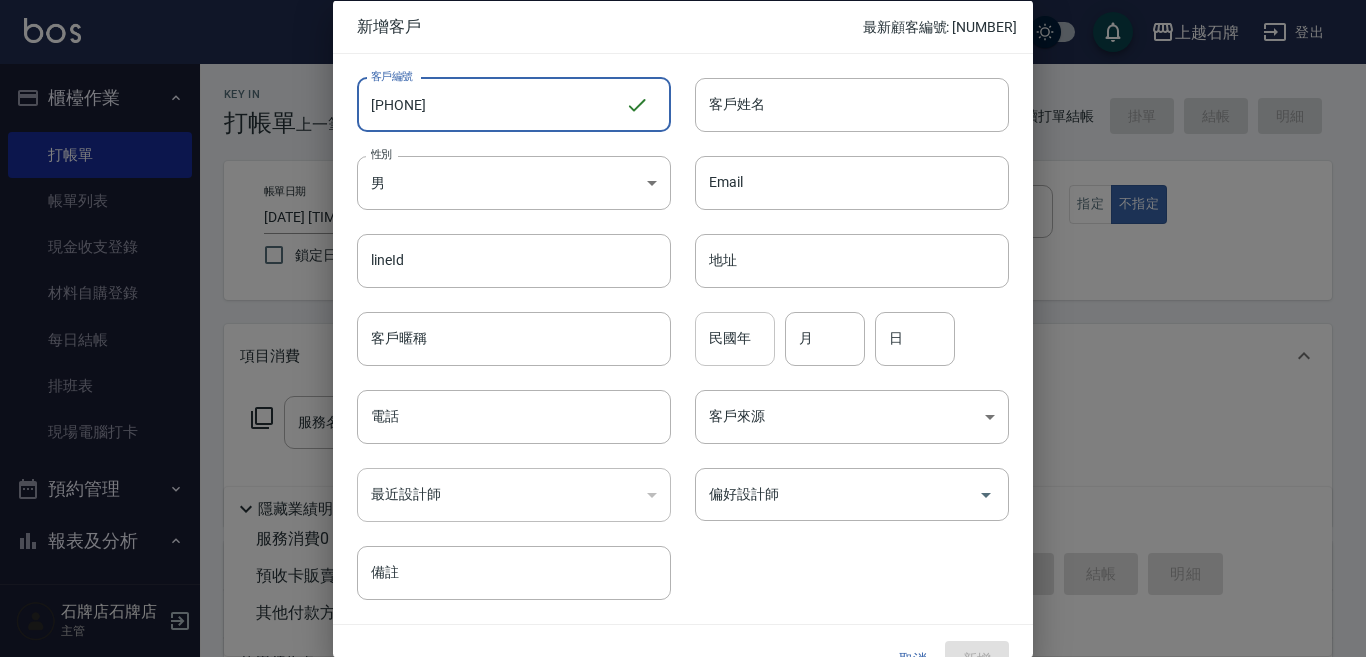 type on "[PHONE]" 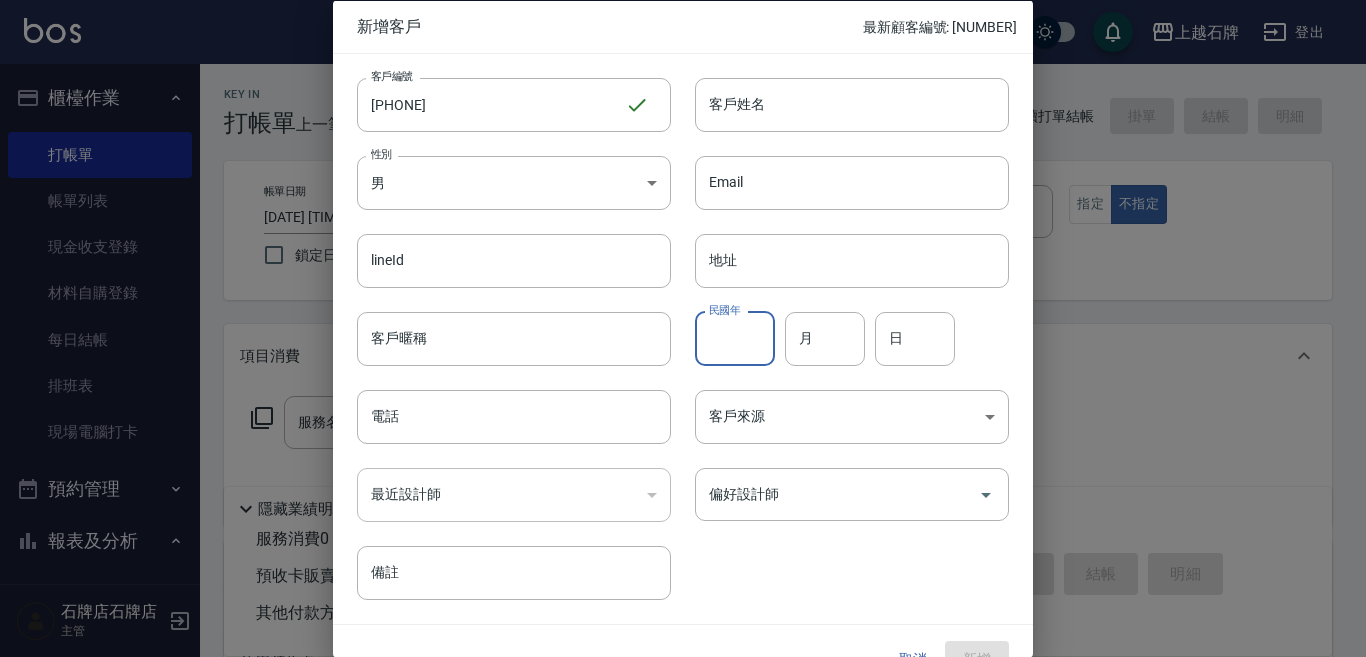 click on "民國年" at bounding box center (735, 338) 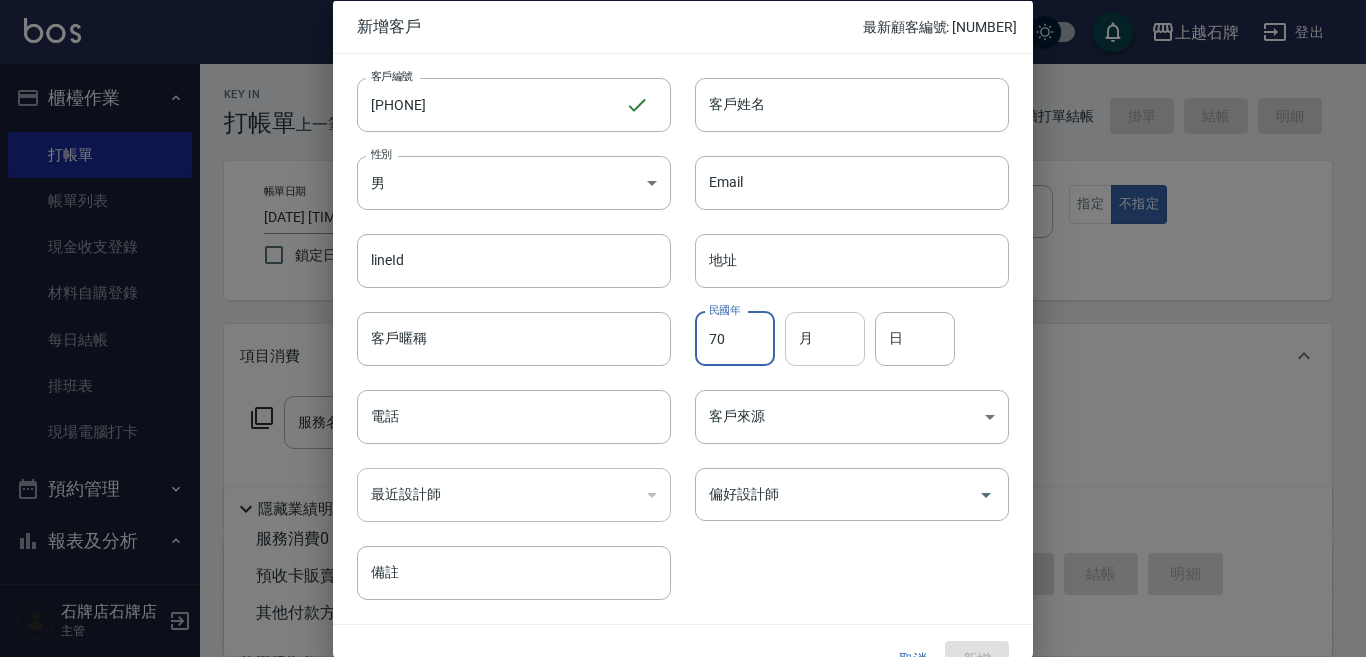 type on "70" 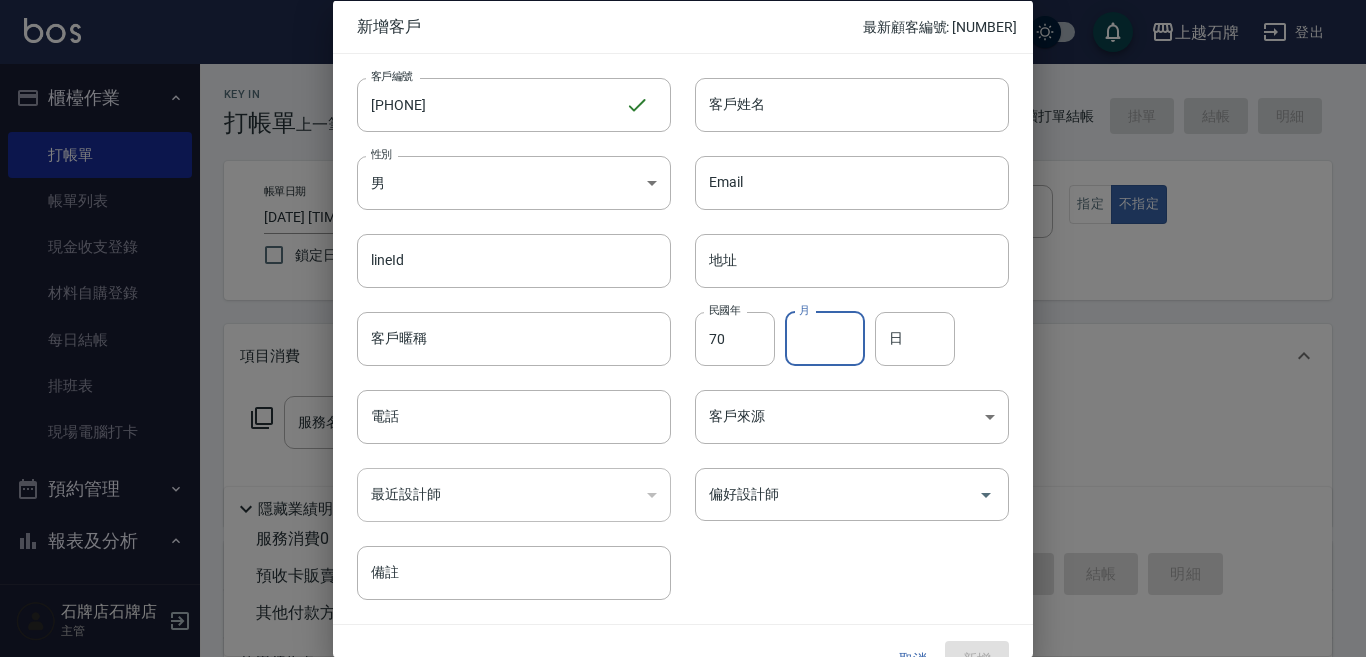 click on "月" at bounding box center [825, 338] 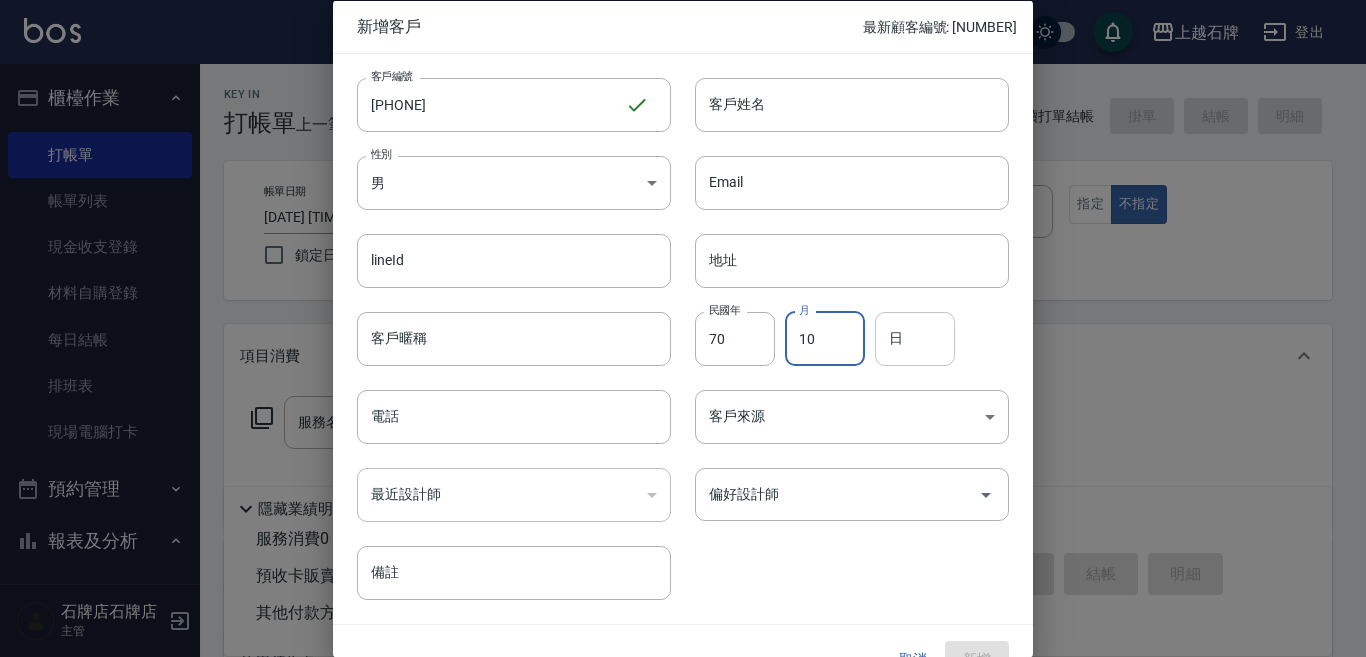 type on "10" 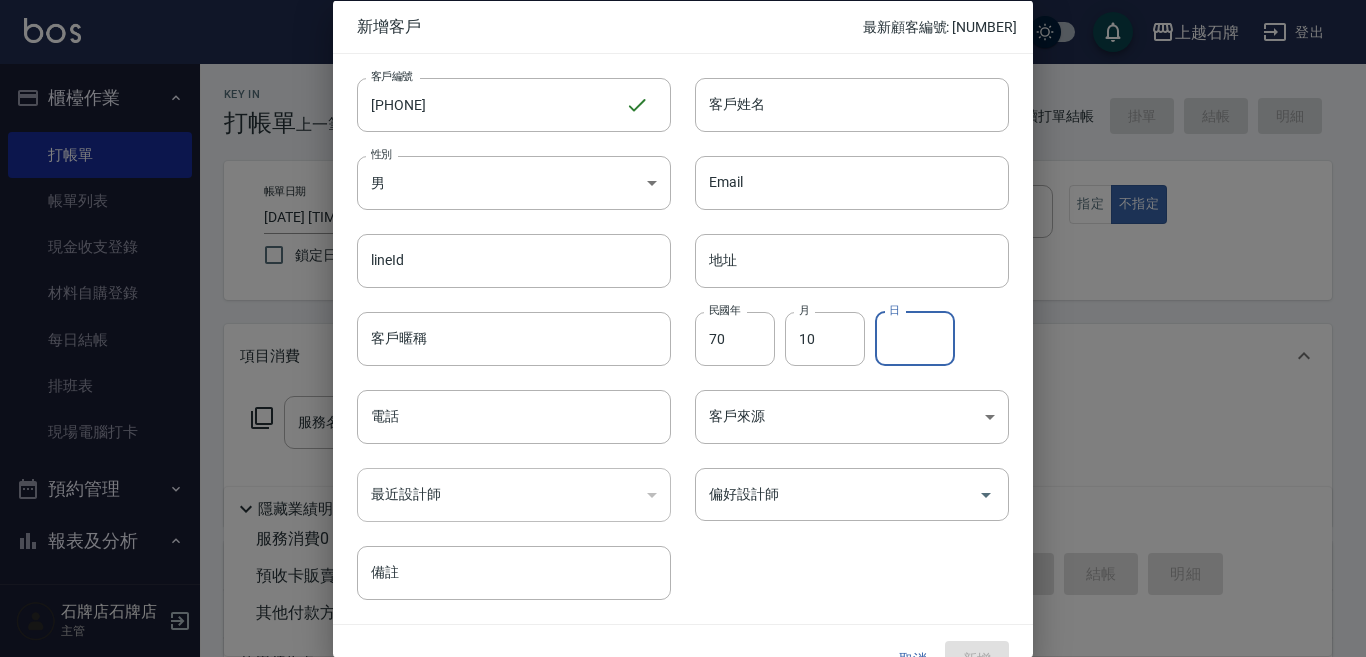 click on "日" at bounding box center [915, 338] 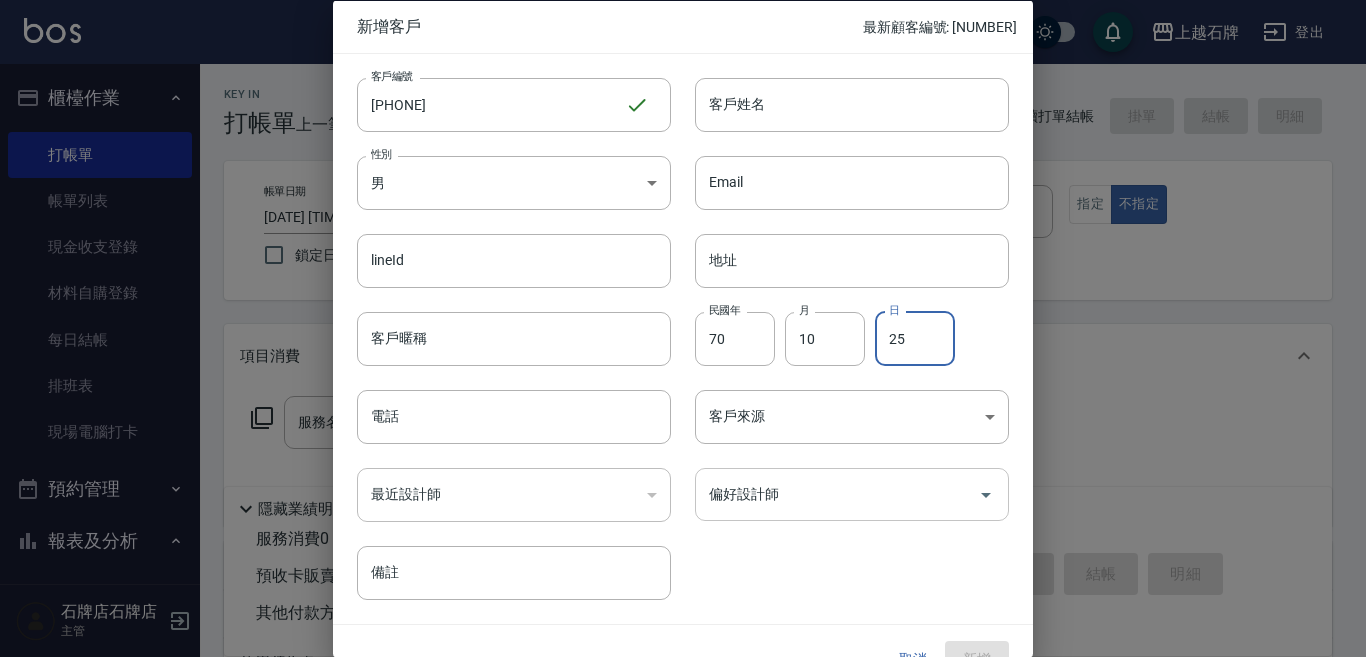 drag, startPoint x: 831, startPoint y: 514, endPoint x: 840, endPoint y: 509, distance: 10.29563 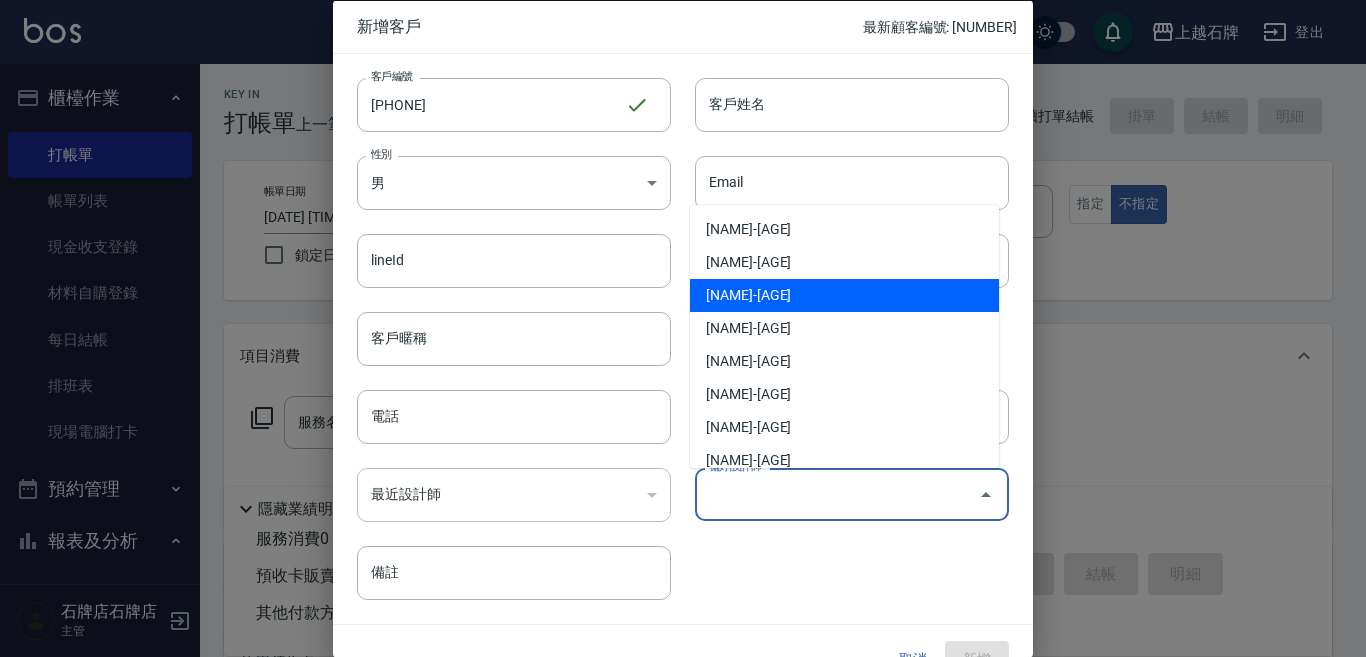 click on "[NAME]-[AGE]" at bounding box center [844, 295] 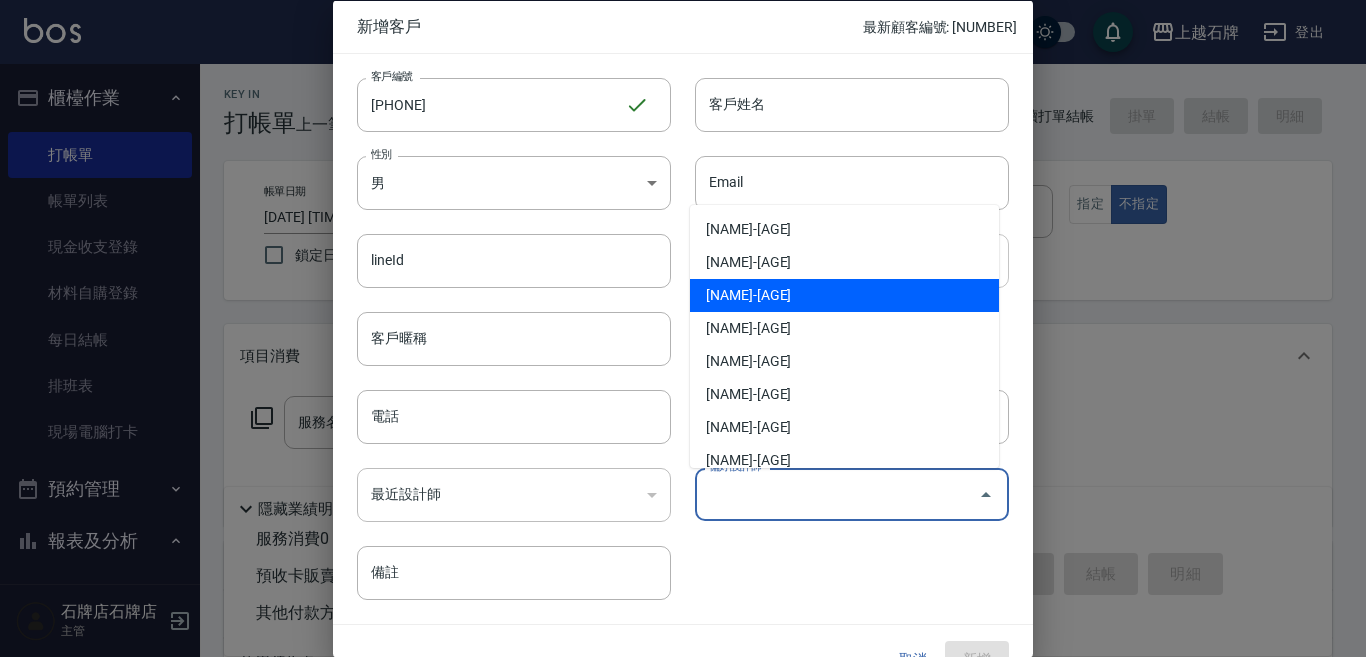 type on "[NAME]" 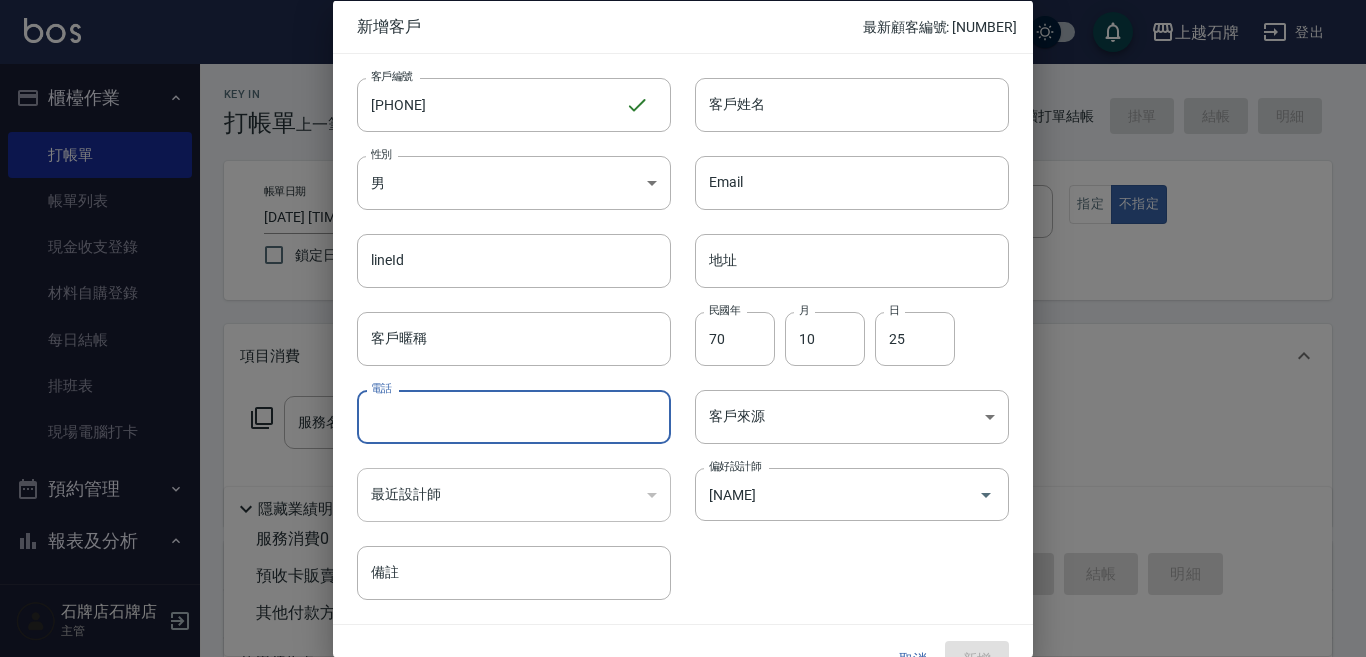 click on "電話" at bounding box center [514, 417] 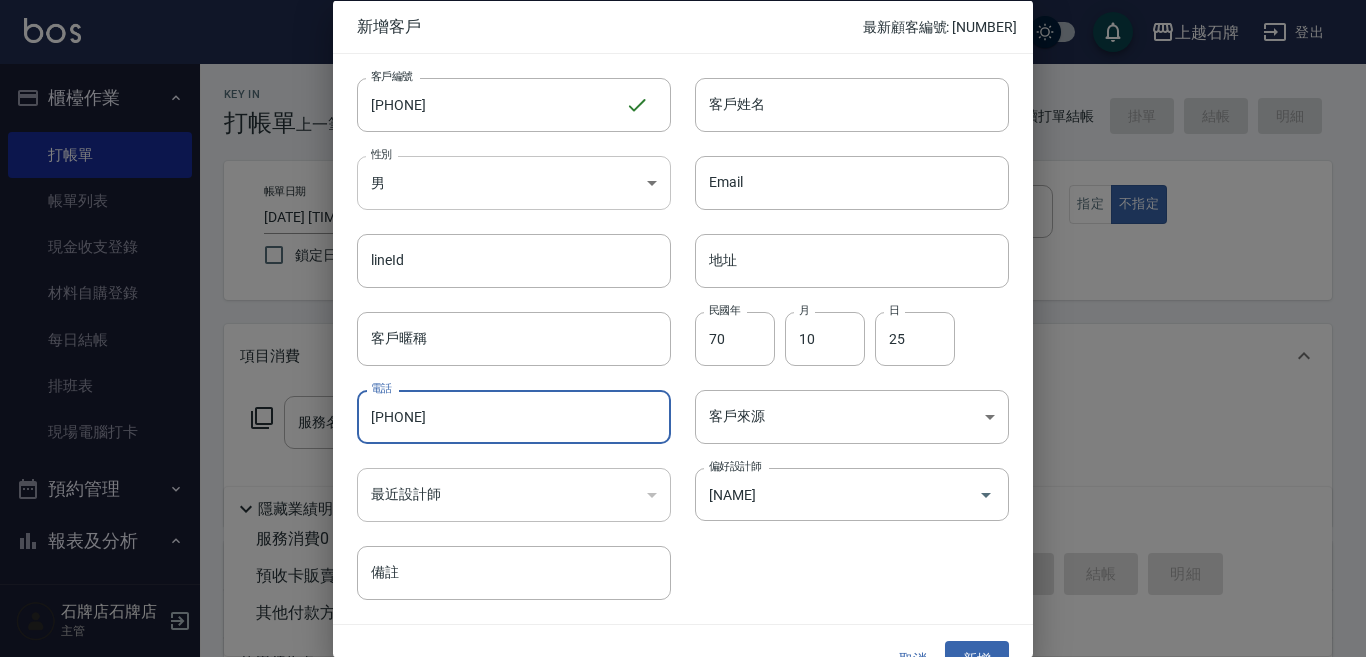 type on "[PHONE]" 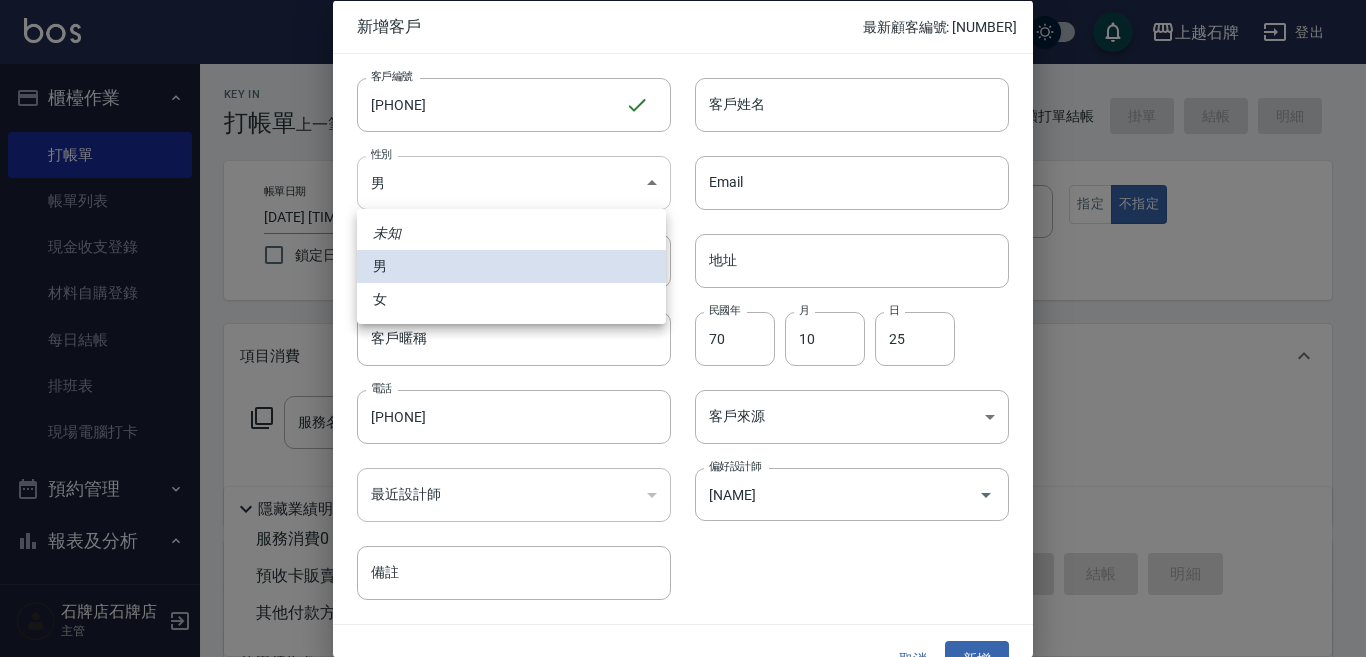 click on "上越石牌 登出 櫃檯作業 打帳單 帳單列表 現金收支登錄 材料自購登錄 每日結帳 排班表 現場電腦打卡 預約管理 預約管理 單日預約紀錄 單週預約紀錄 報表及分析 報表目錄 消費分析儀表板 店家區間累計表 店家日報表 店家排行榜 互助日報表 互助月報表 互助排行榜 互助點數明細 互助業績報表 全店業績分析表 營業統計分析表 營業項目月分析表 設計師業績表 設計師日報表 設計師業績分析表 設計師業績月報表 設計師抽成報表 設計師排行榜 商品銷售排行榜 商品消耗明細 服務扣項明細表 單一服務項目查詢 店販抽成明細 店販分類抽成明細 顧客入金餘額表 顧客卡券餘額表 每日非現金明細 每日收支明細 收支分類明細表 收支匯款表 非現金明細對帳單 客戶管理 客戶列表 客資篩選匯出 卡券管理 入金管理 員工及薪資 員工列表 全店打卡記錄 考勤排班總表 商品管理 ​" at bounding box center (683, 487) 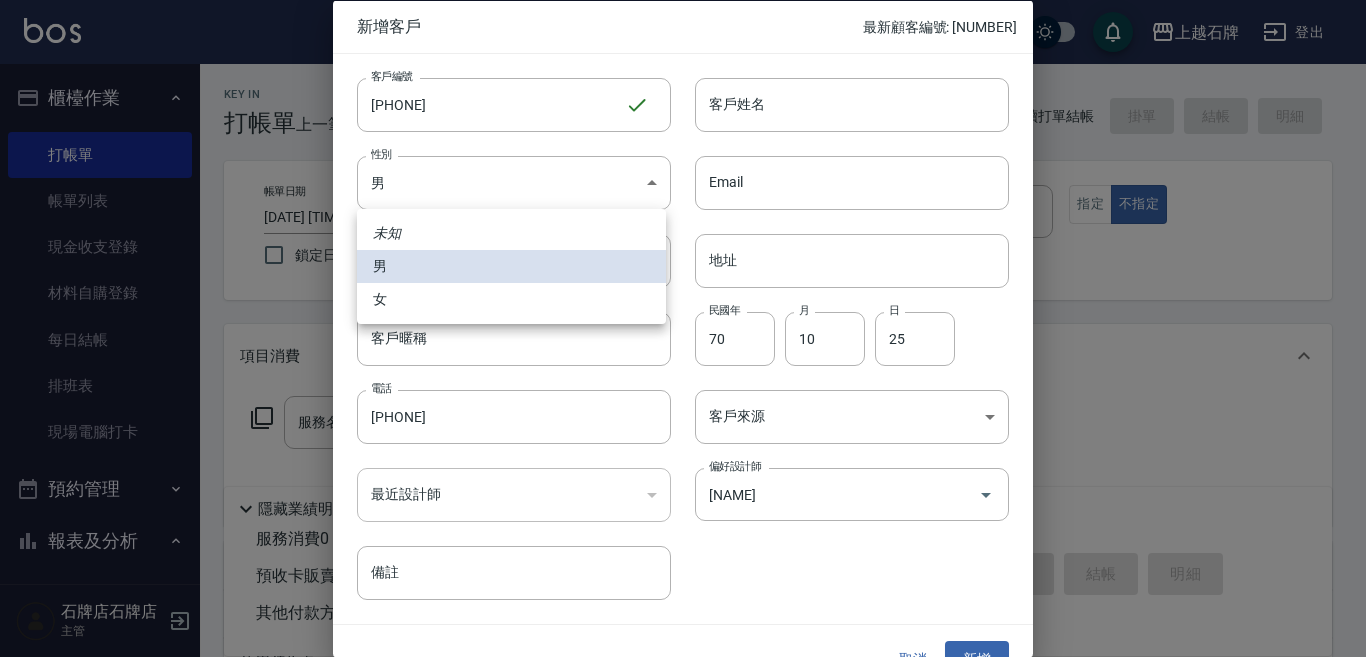 click on "女" at bounding box center [511, 299] 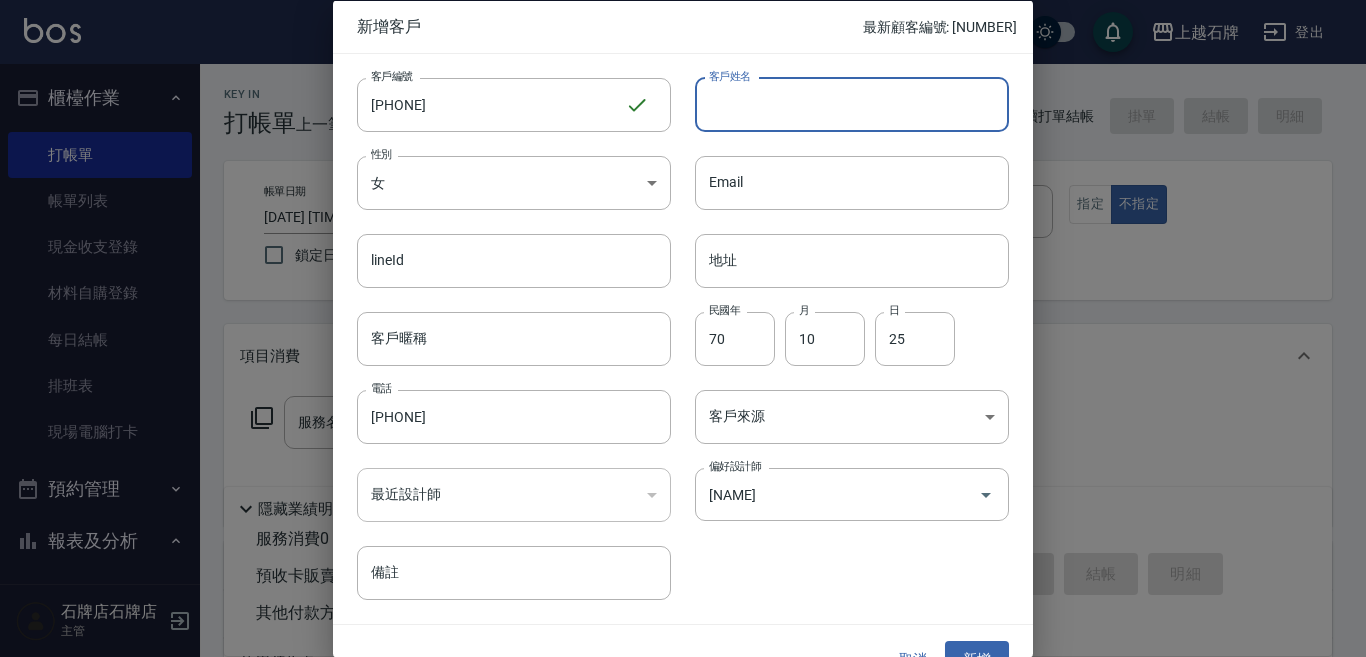 click on "客戶姓名" at bounding box center [852, 104] 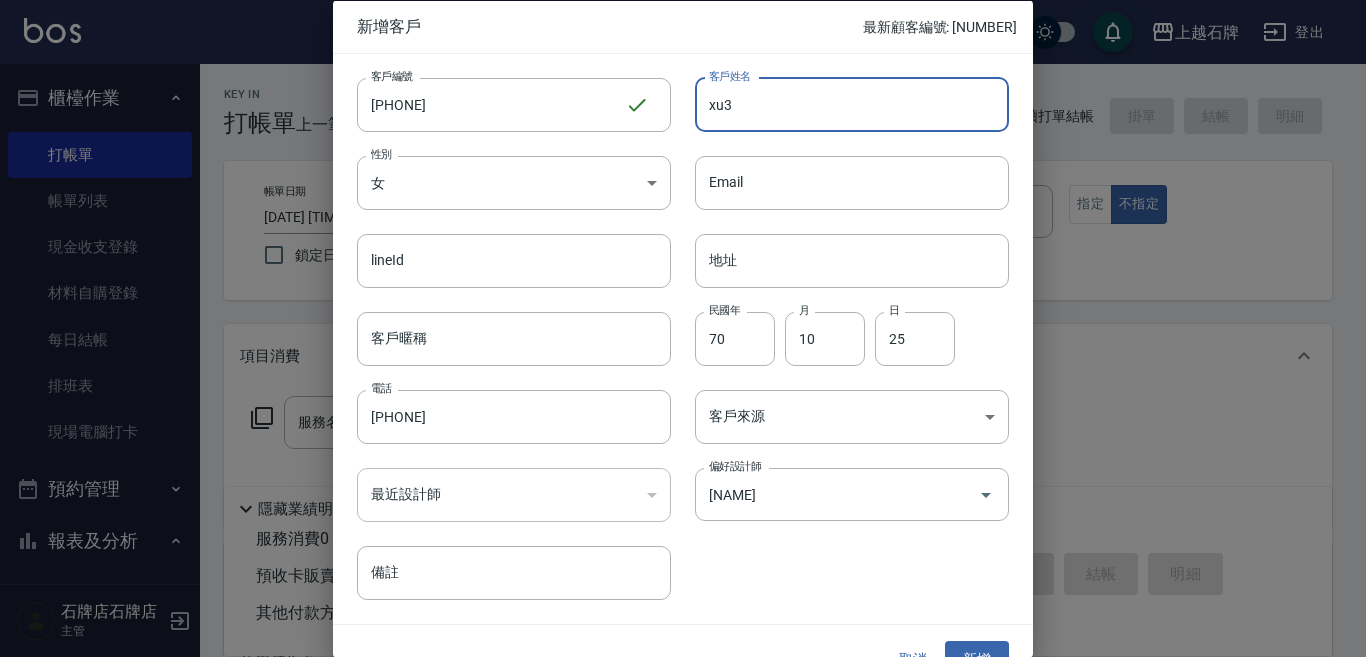 click on "xu3" at bounding box center (852, 104) 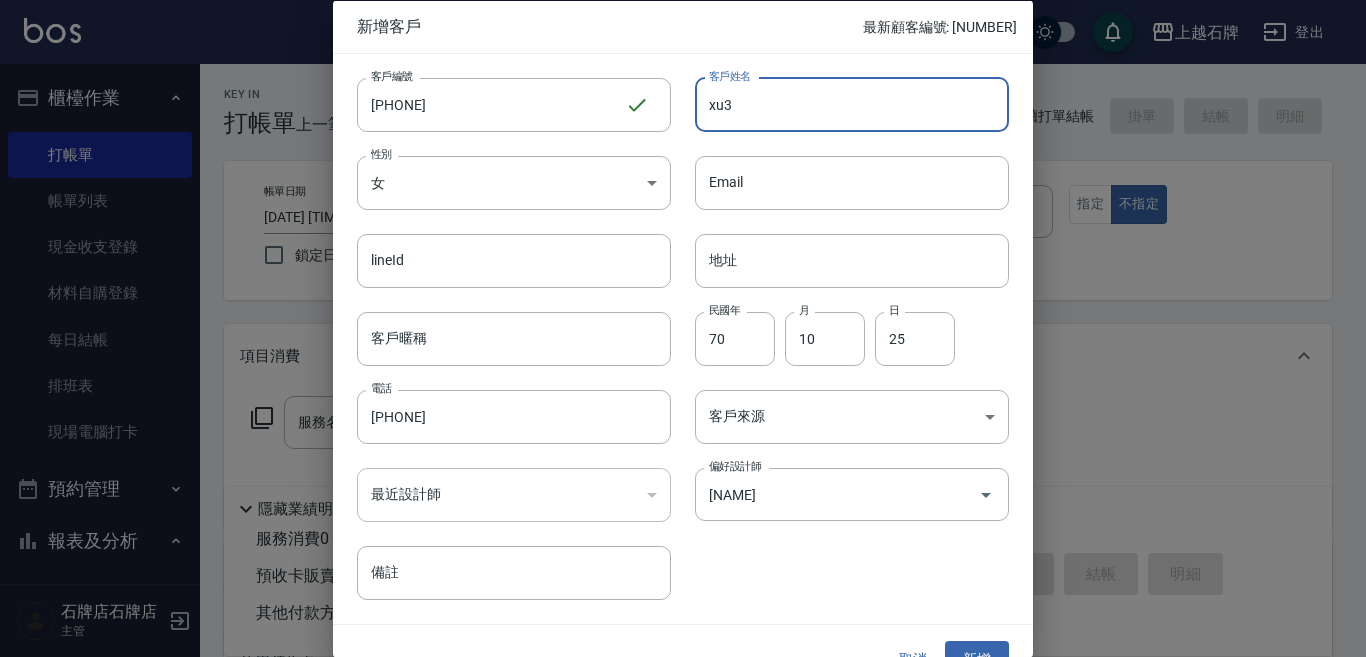 type on "xu3" 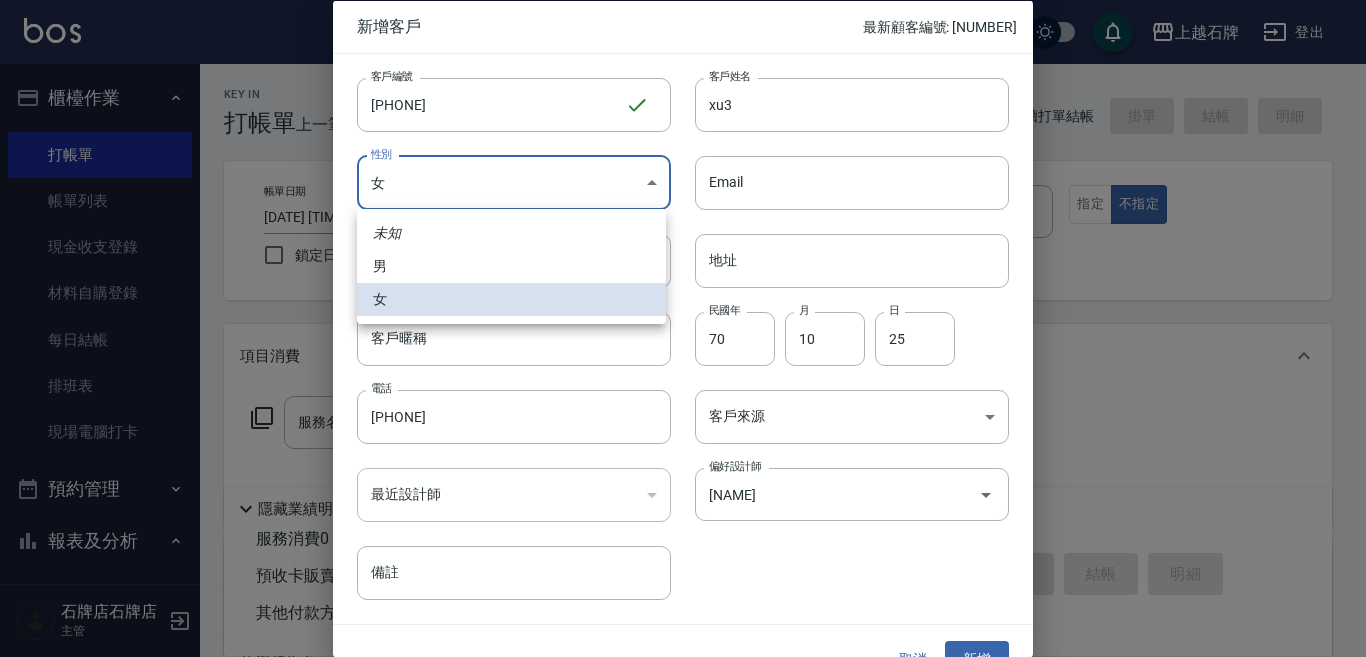 type 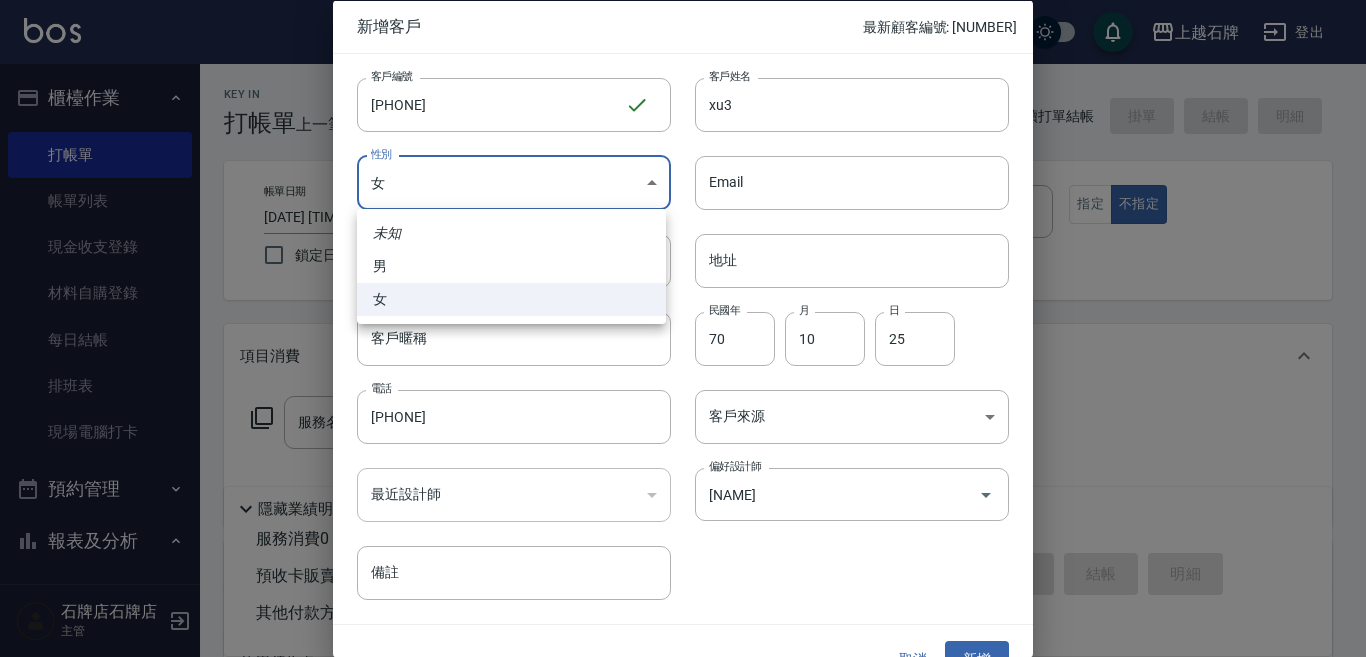 click at bounding box center (683, 328) 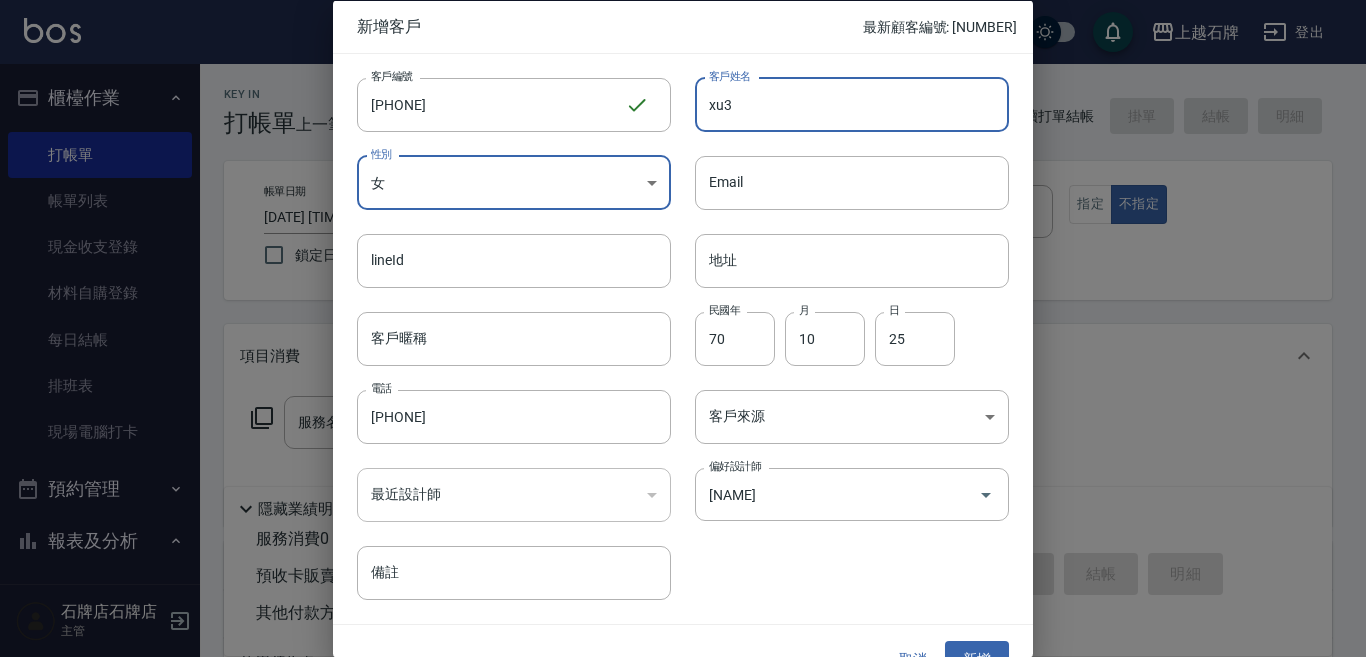 click on "xu3" at bounding box center [852, 104] 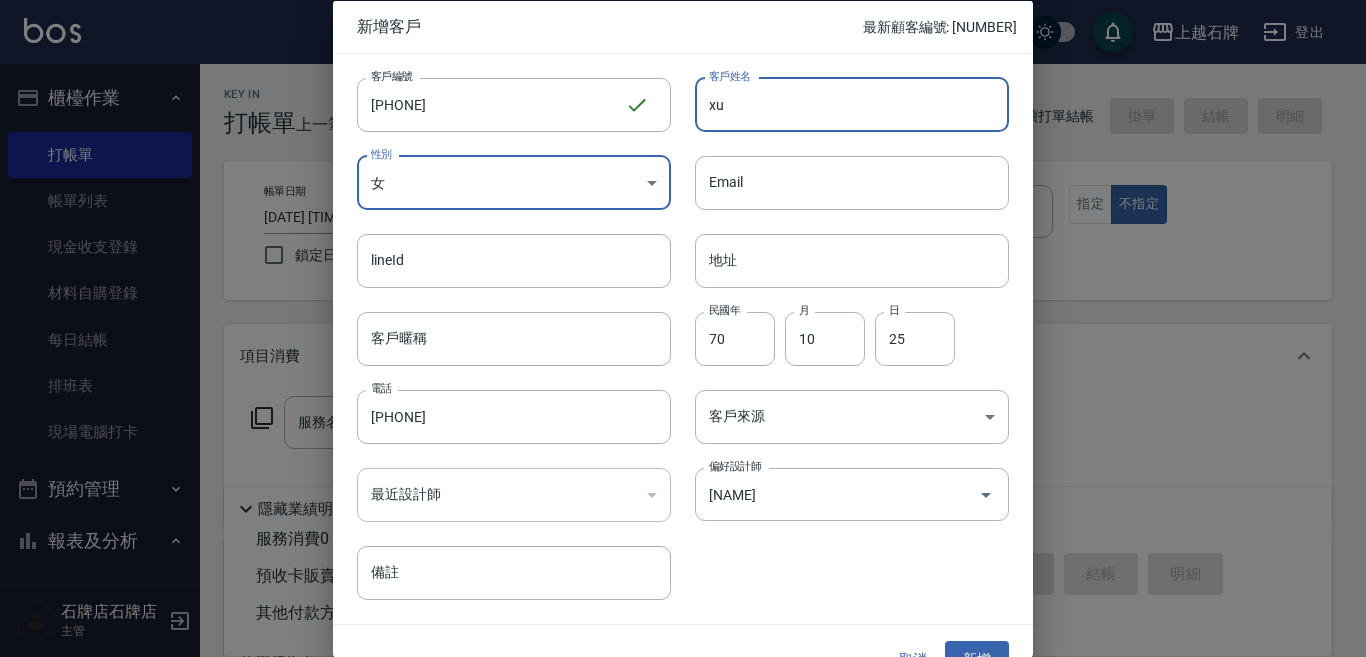 type on "xu3" 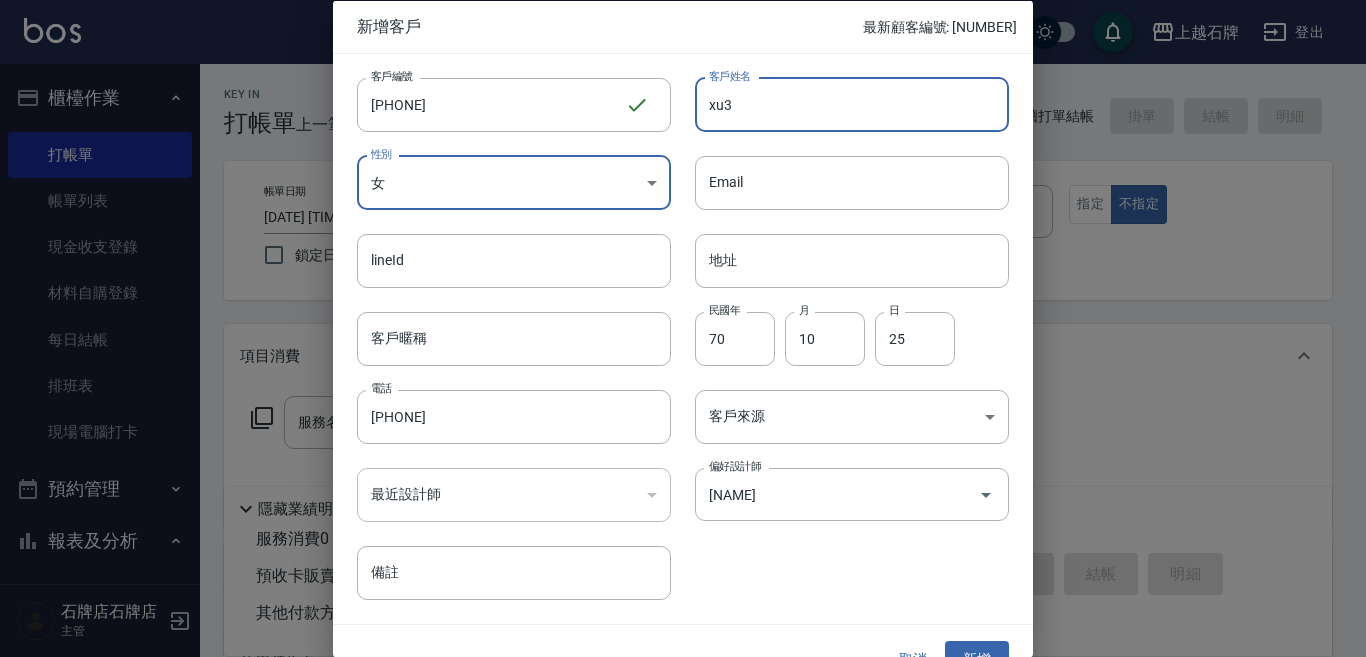 click on "xu3" at bounding box center (852, 104) 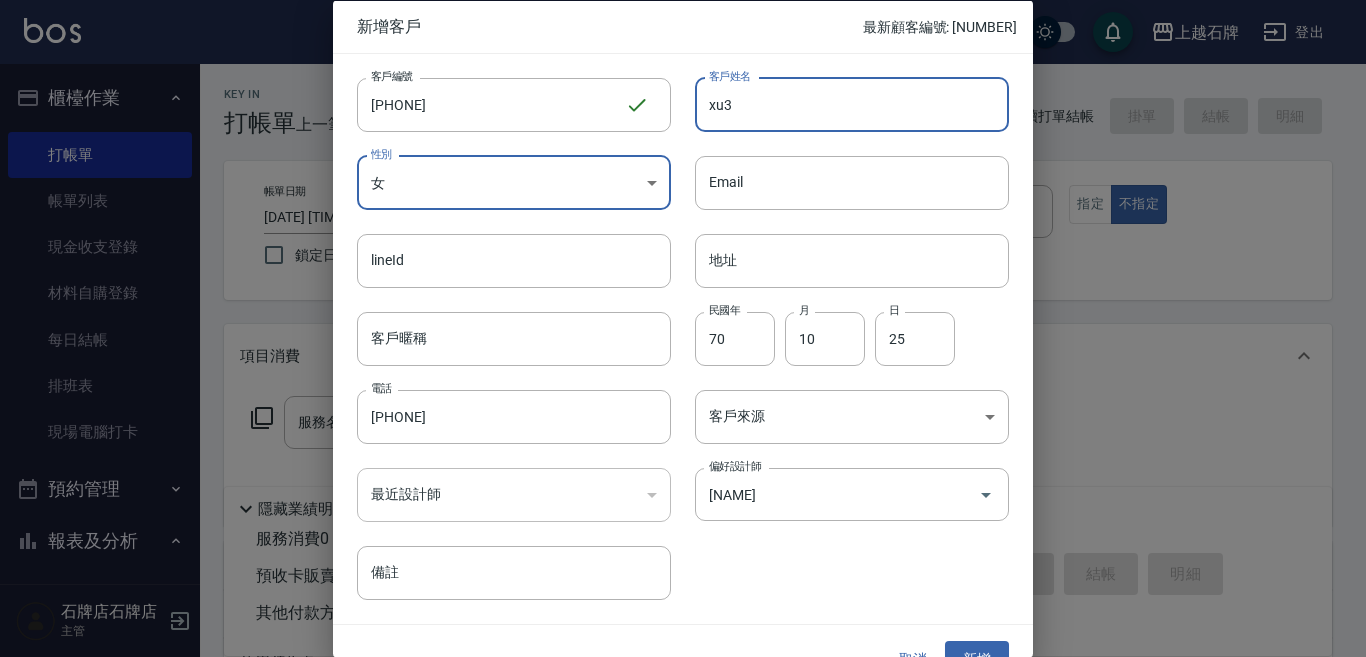 click on "xu3" at bounding box center [852, 104] 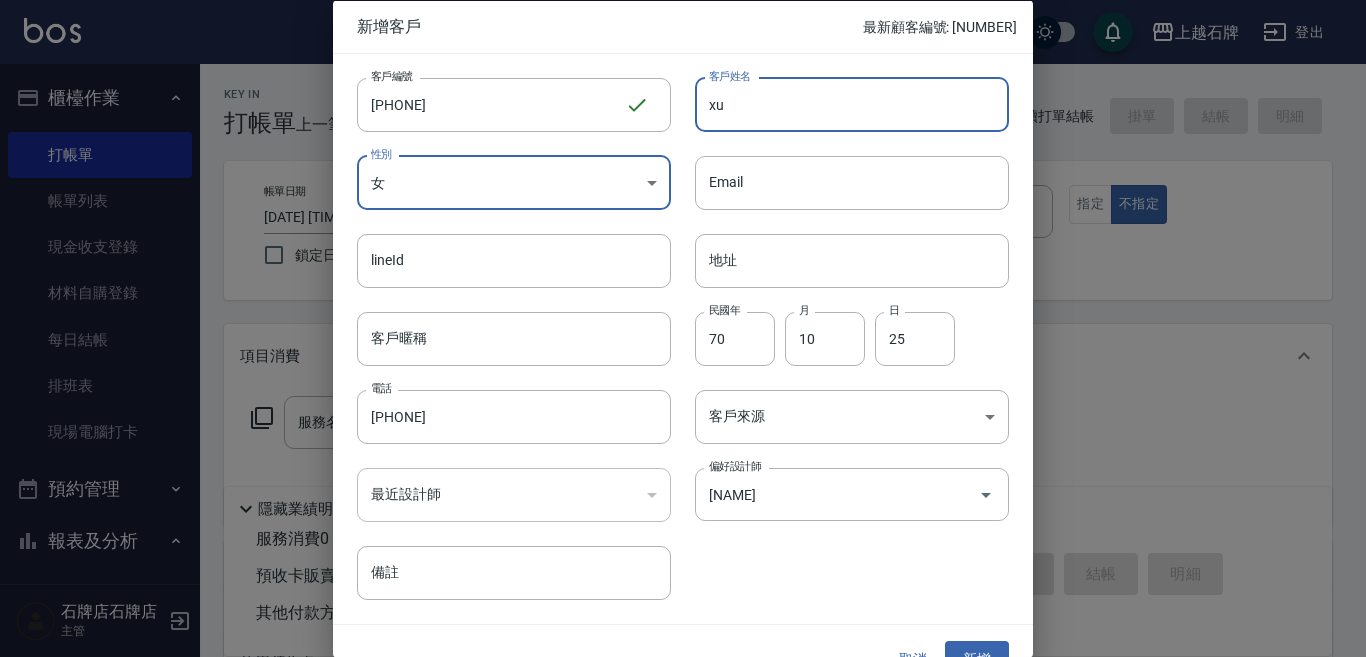 type on "xu3" 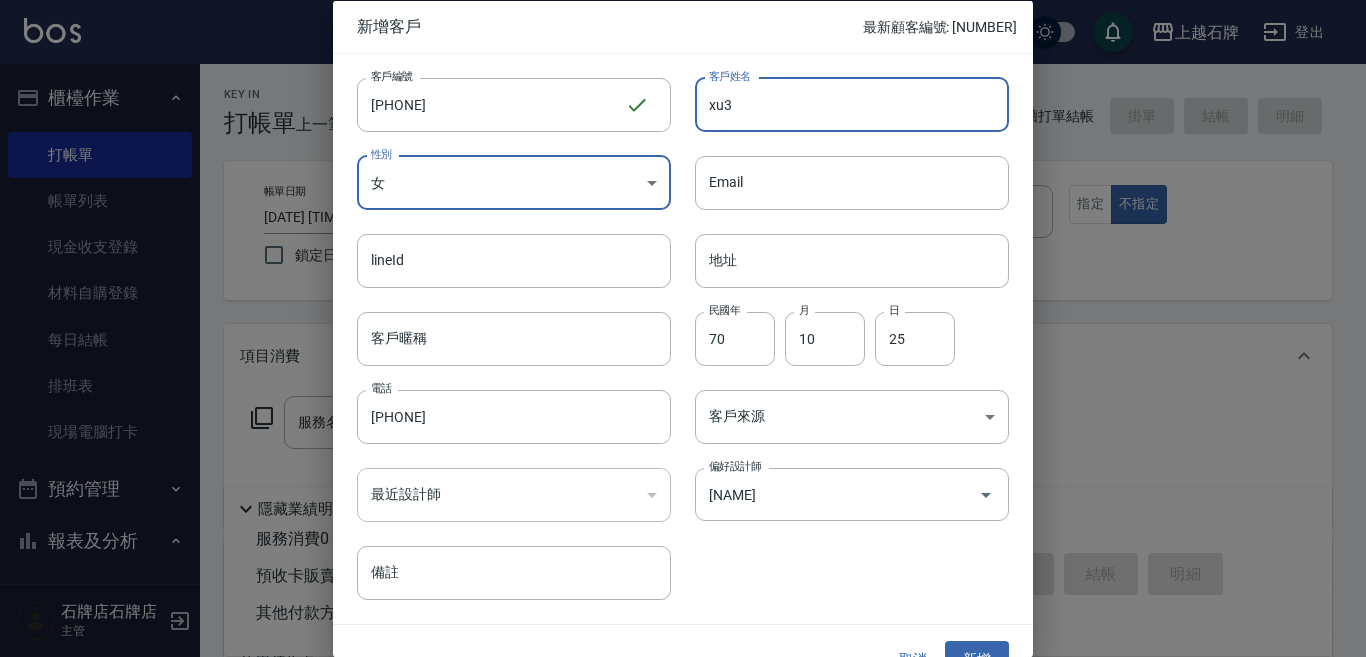 click on "xu3" at bounding box center [852, 104] 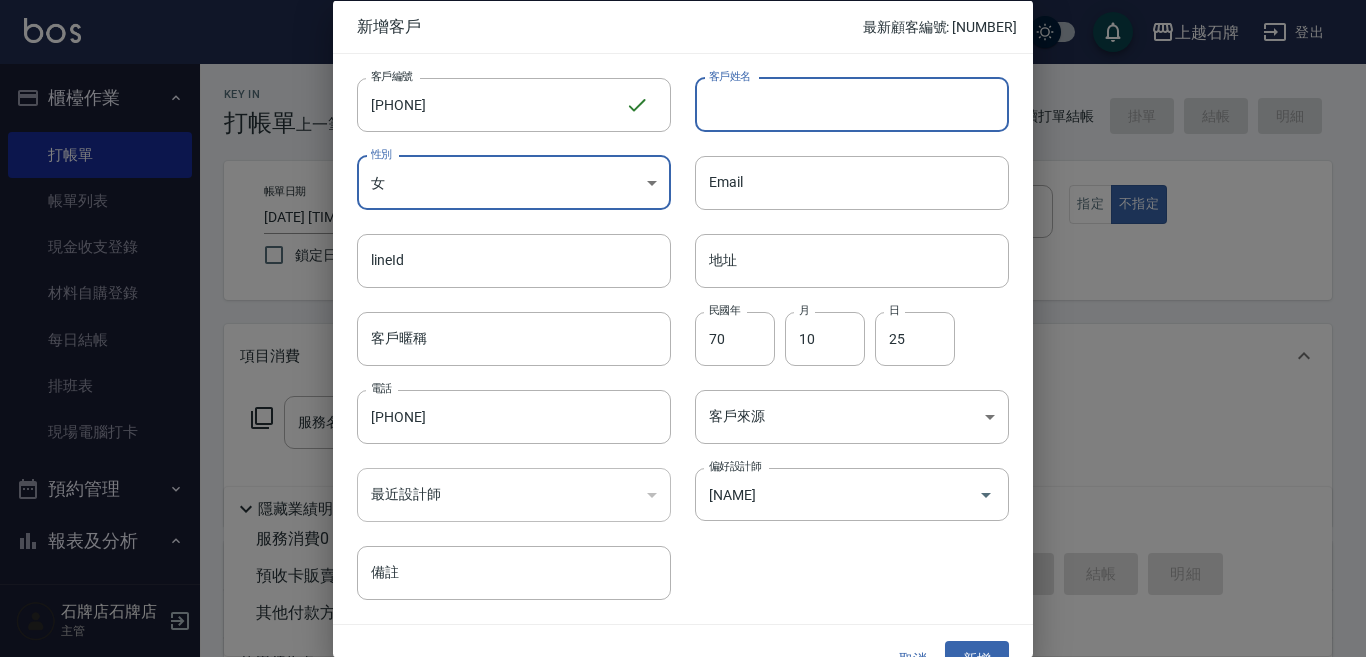 click on "客戶姓名" at bounding box center [852, 104] 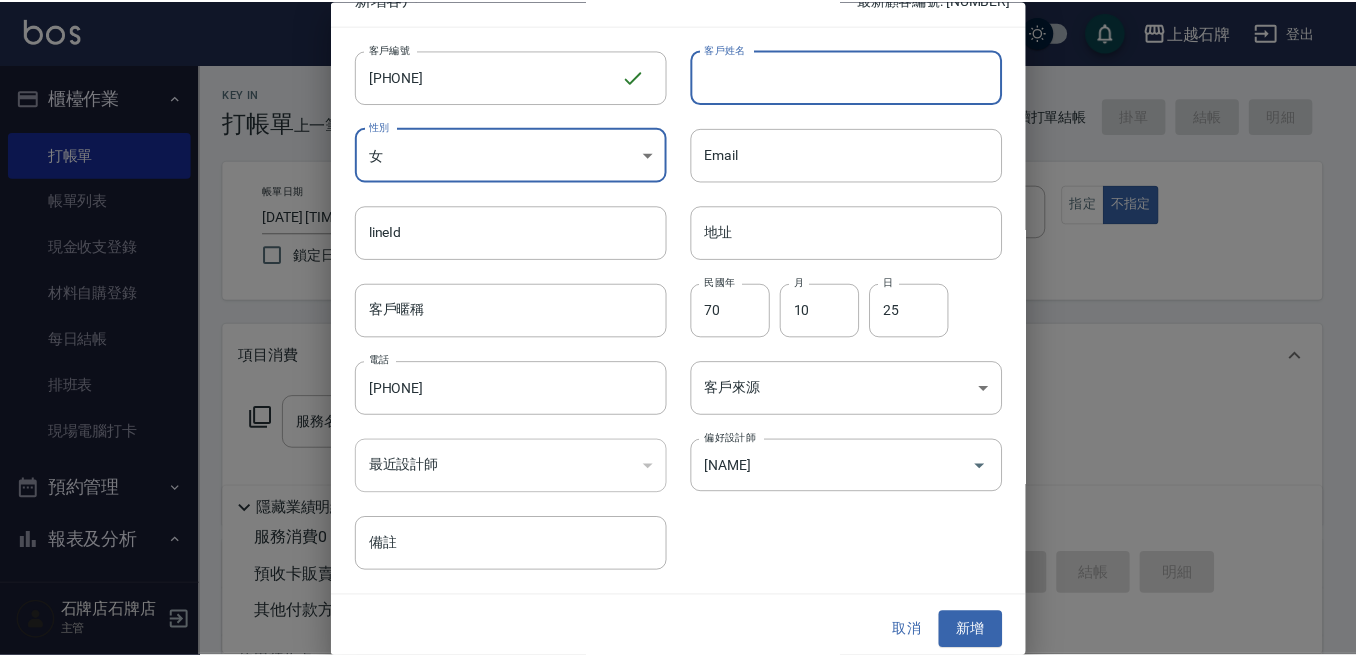 scroll, scrollTop: 36, scrollLeft: 0, axis: vertical 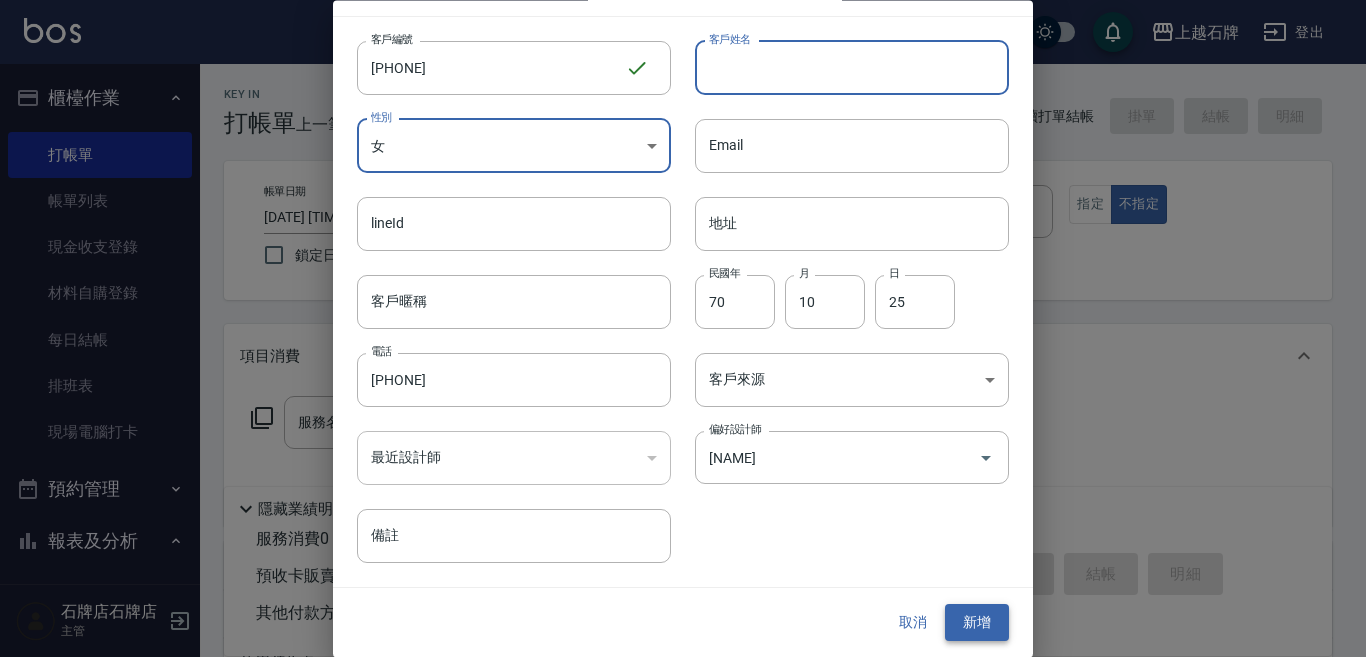 type 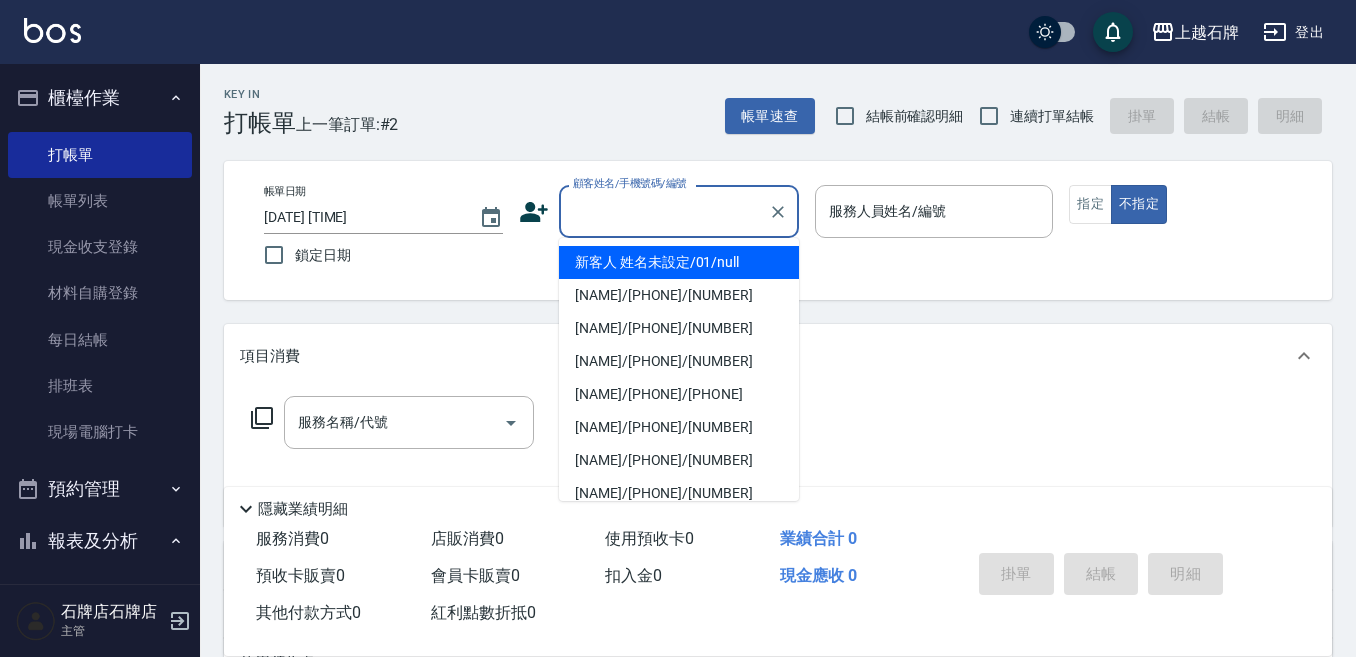 click on "顧客姓名/手機號碼/編號" at bounding box center [664, 211] 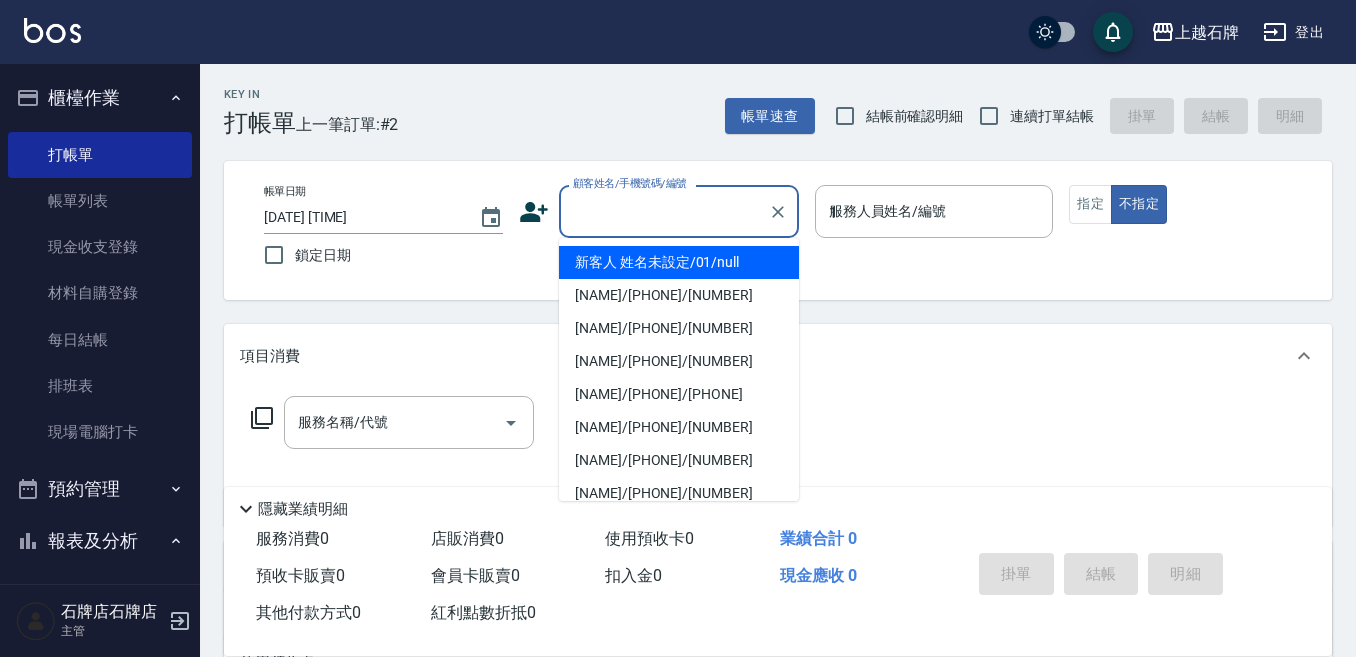 type on "新客人 姓名未設定/01/null" 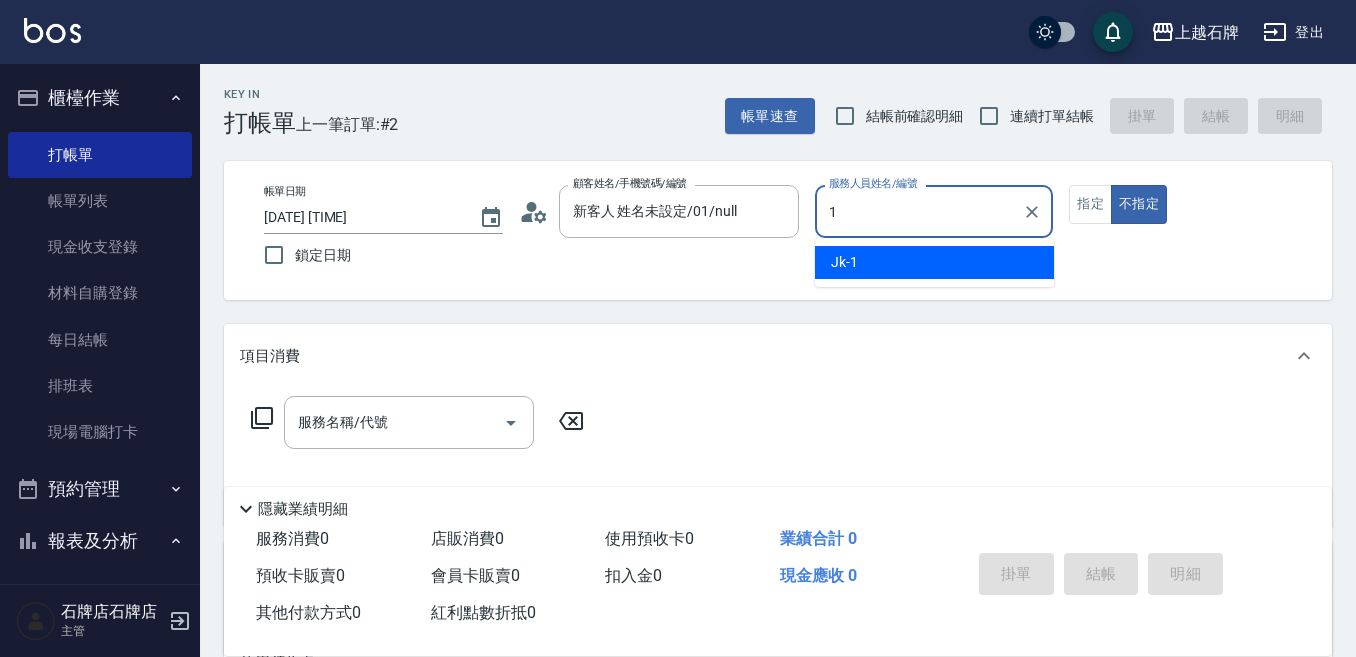 click on "Jk -1" at bounding box center (934, 262) 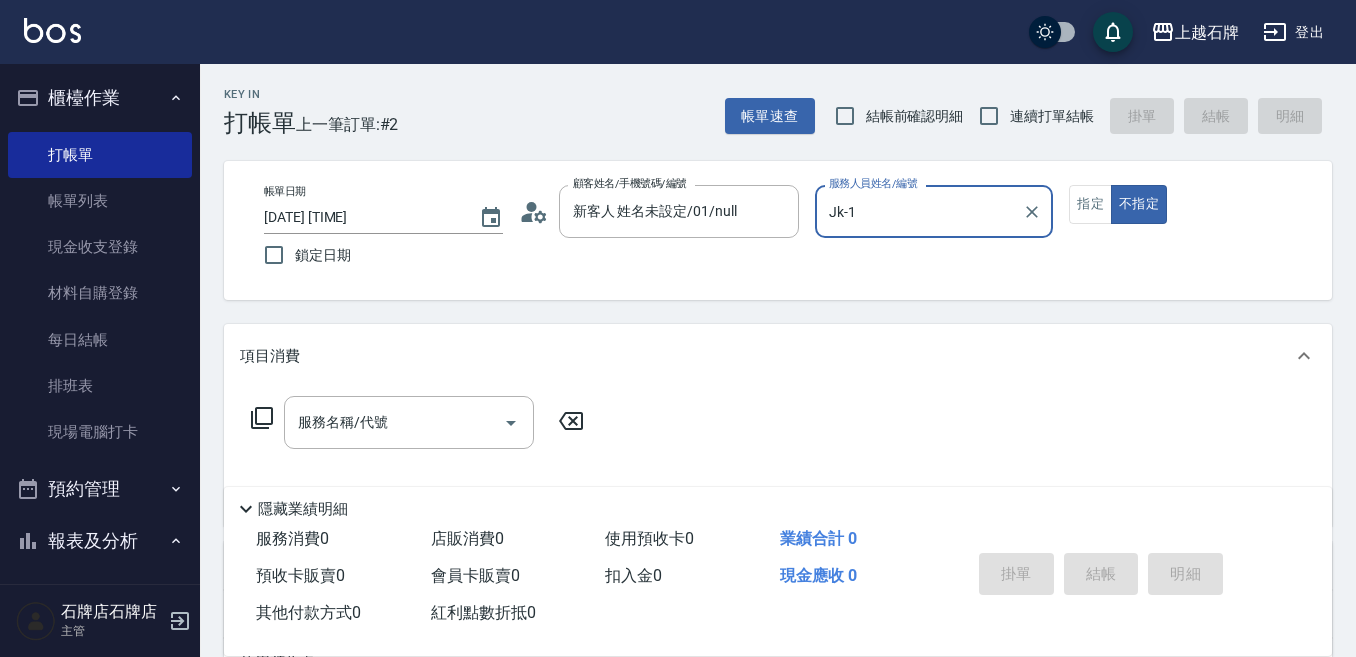 type on "Jk-1" 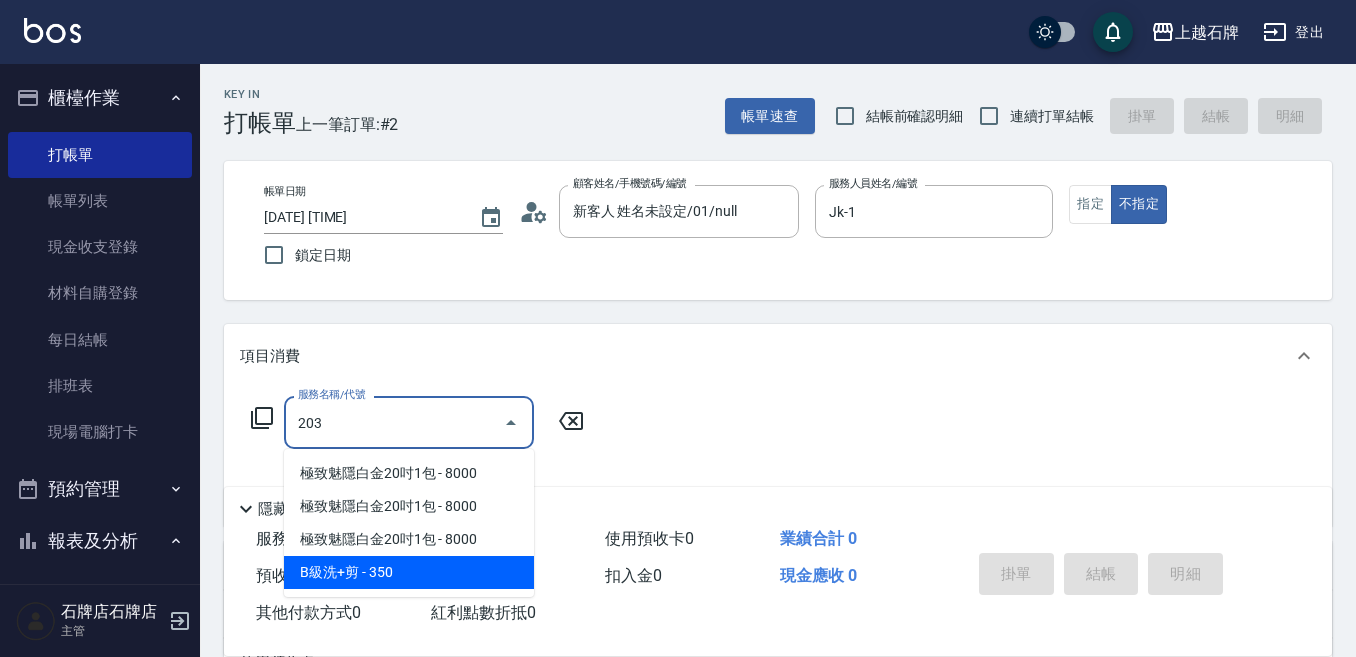 click on "B級洗+剪 - 350" at bounding box center [409, 572] 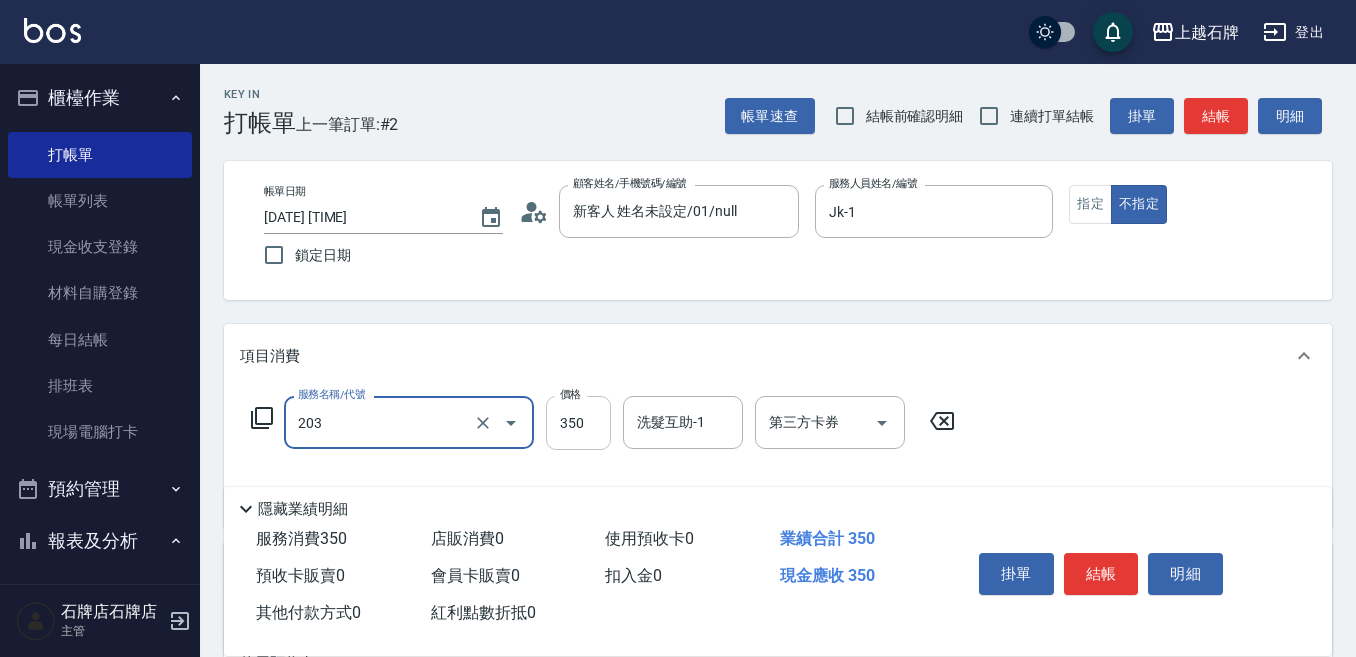 type on "B級洗+剪(203)" 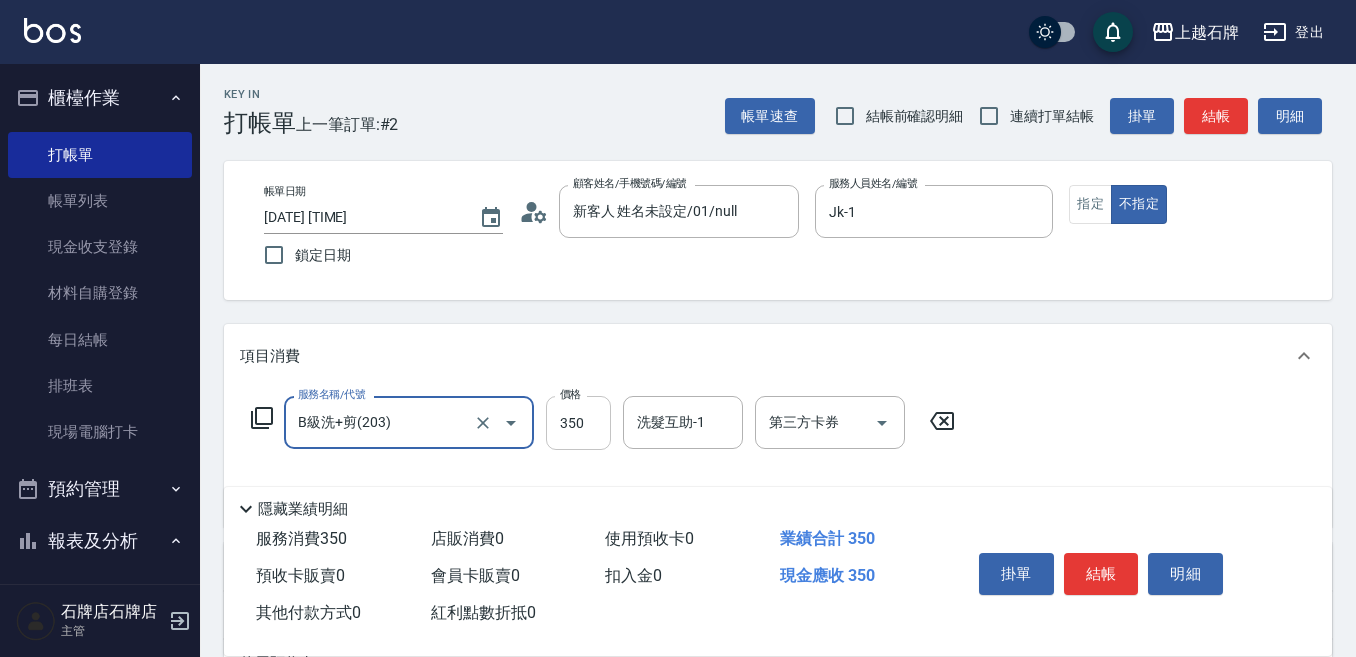 click on "350" at bounding box center [578, 423] 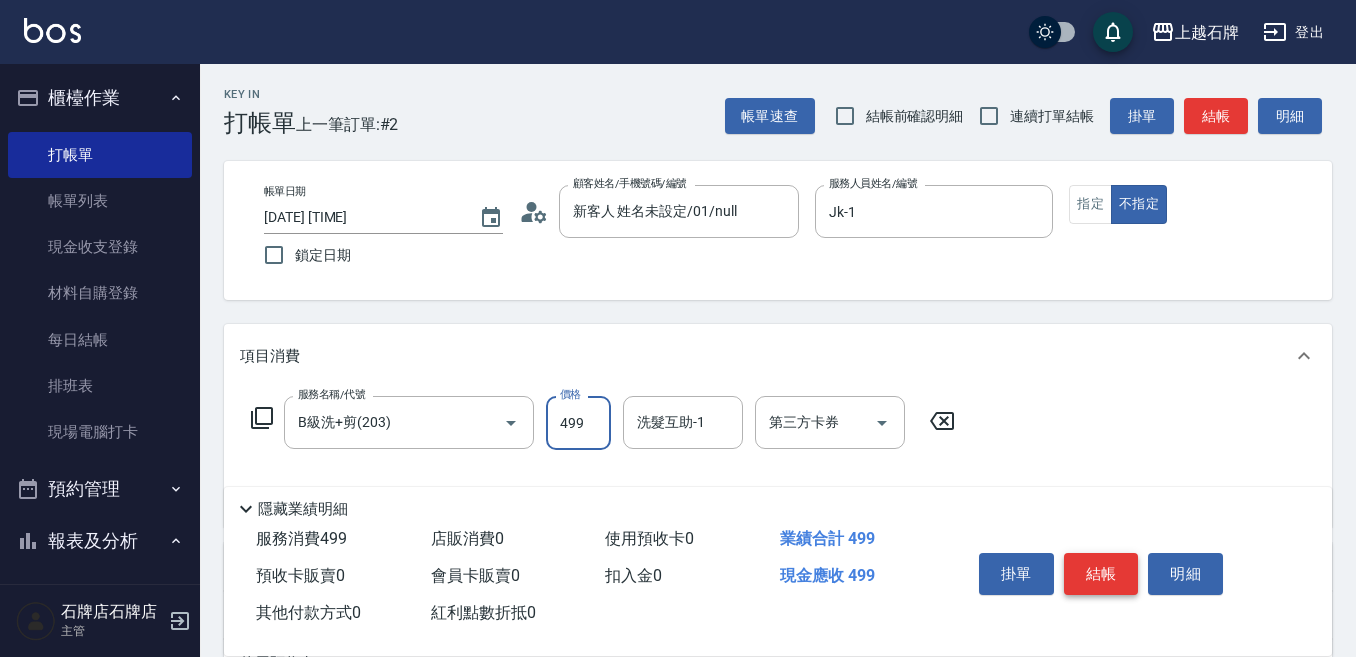 type on "499" 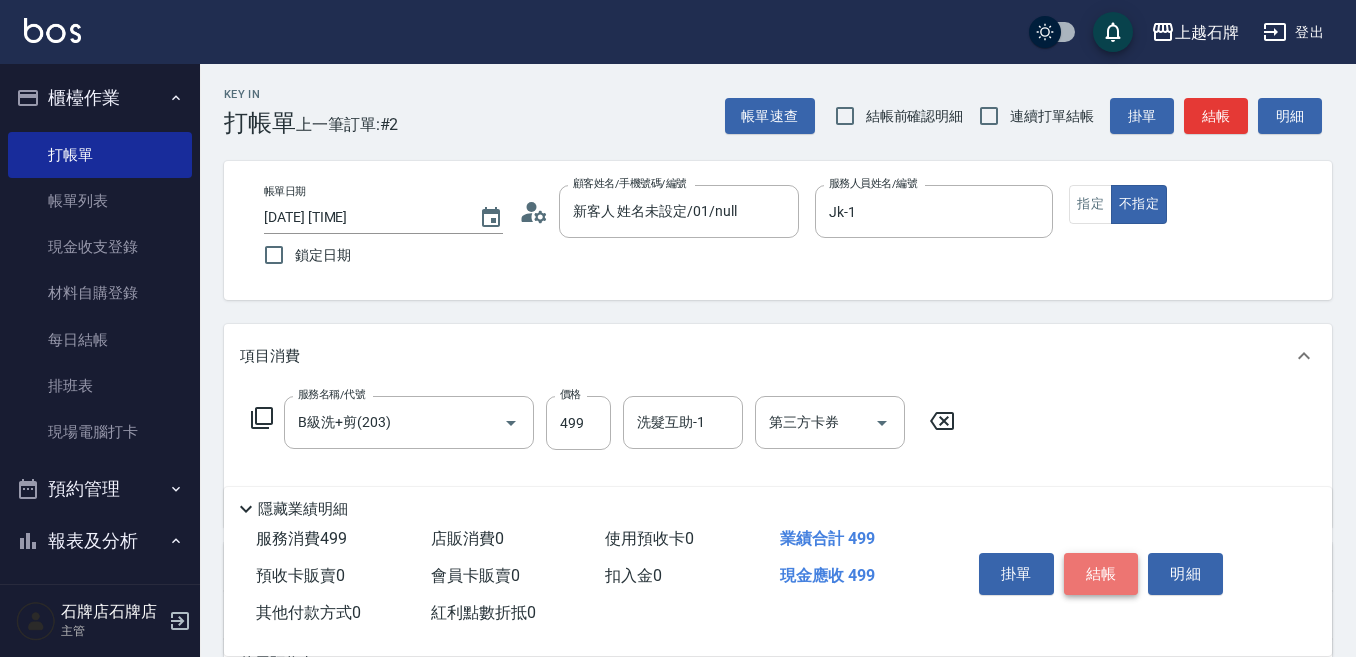 click on "結帳" at bounding box center [1101, 574] 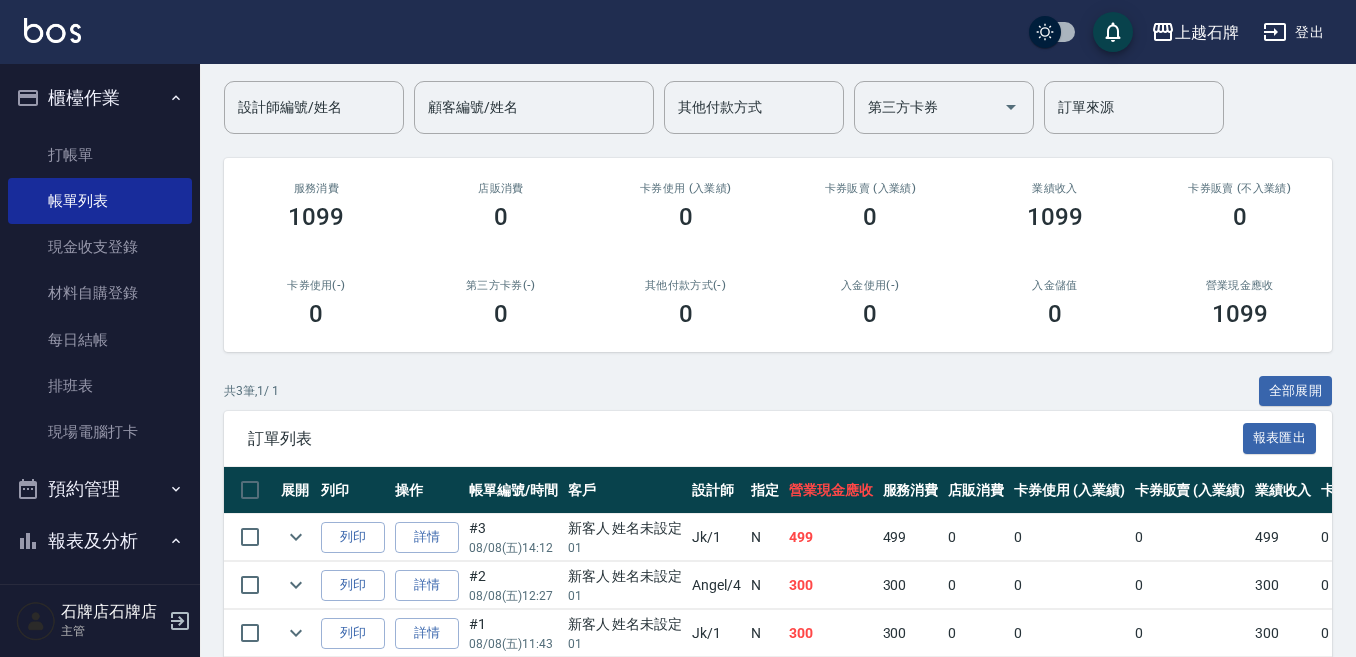 scroll, scrollTop: 200, scrollLeft: 0, axis: vertical 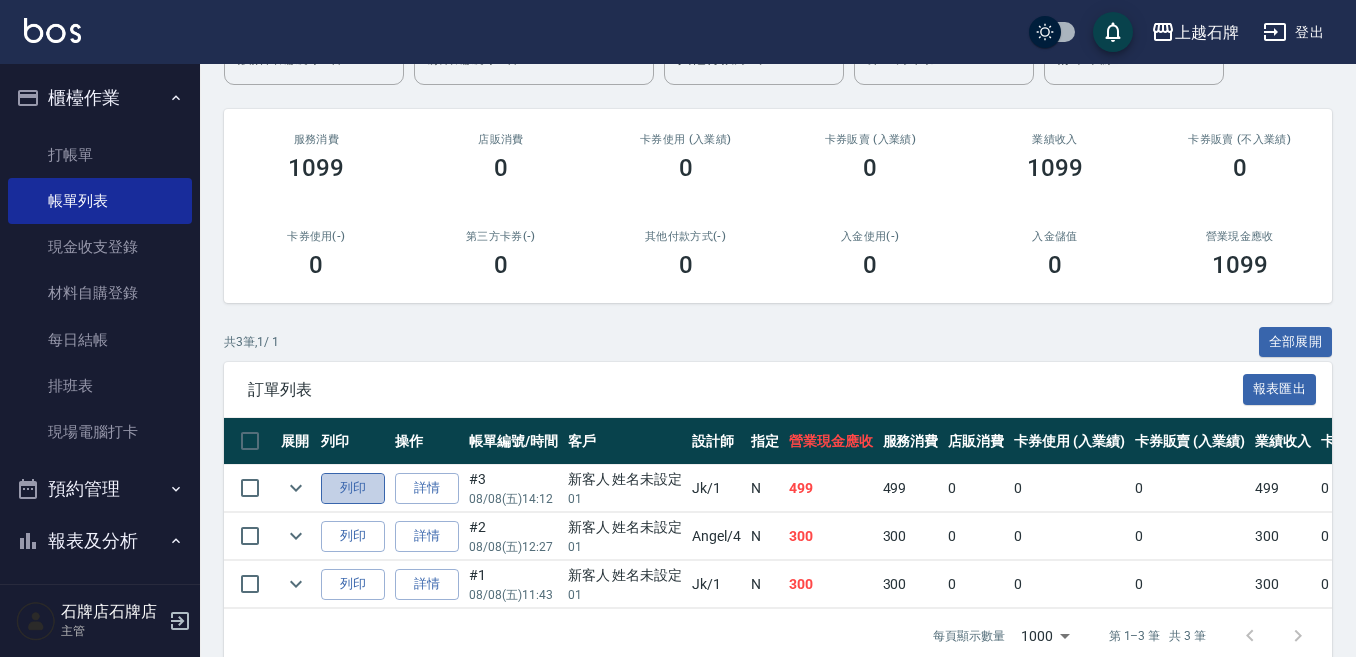 click on "列印" at bounding box center (353, 488) 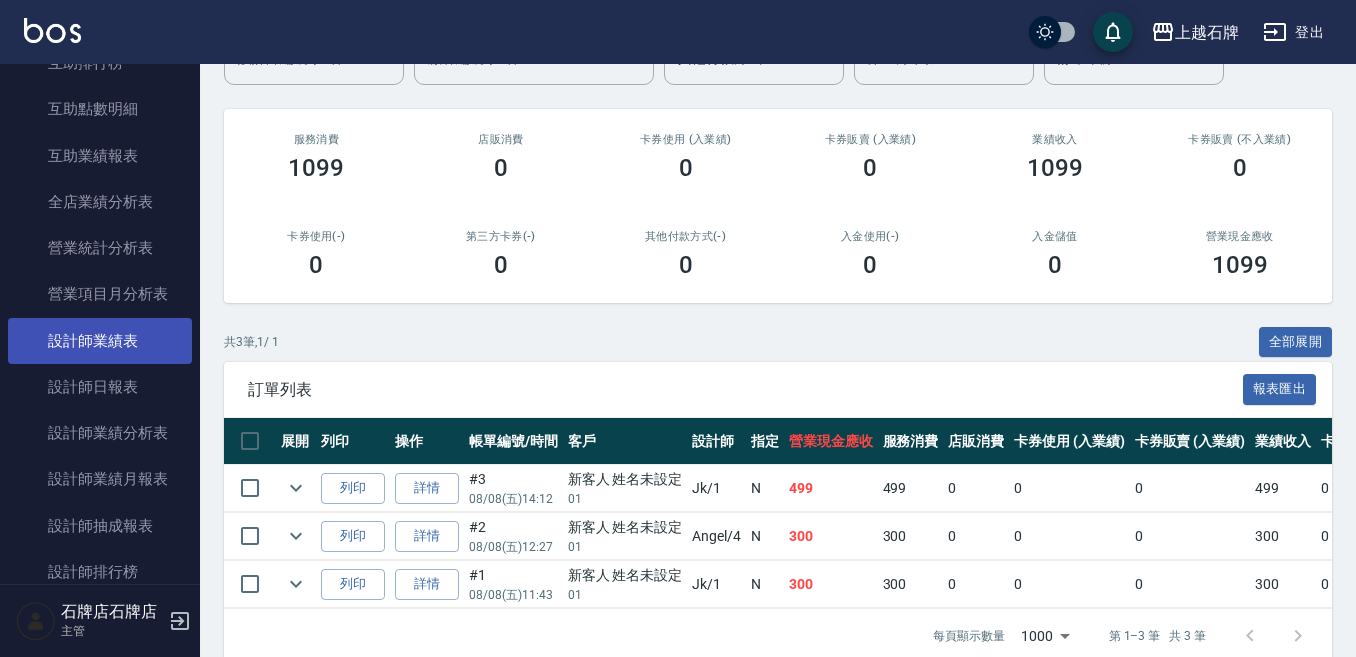 scroll, scrollTop: 900, scrollLeft: 0, axis: vertical 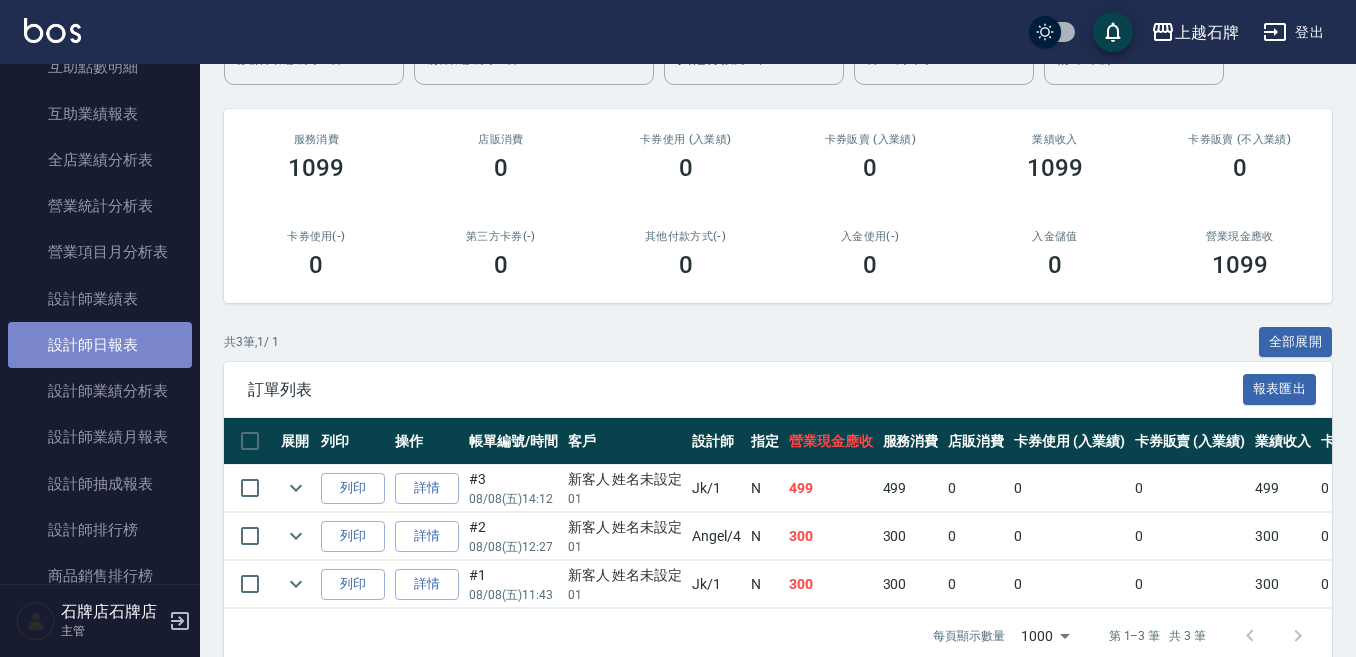 click on "設計師日報表" at bounding box center (100, 345) 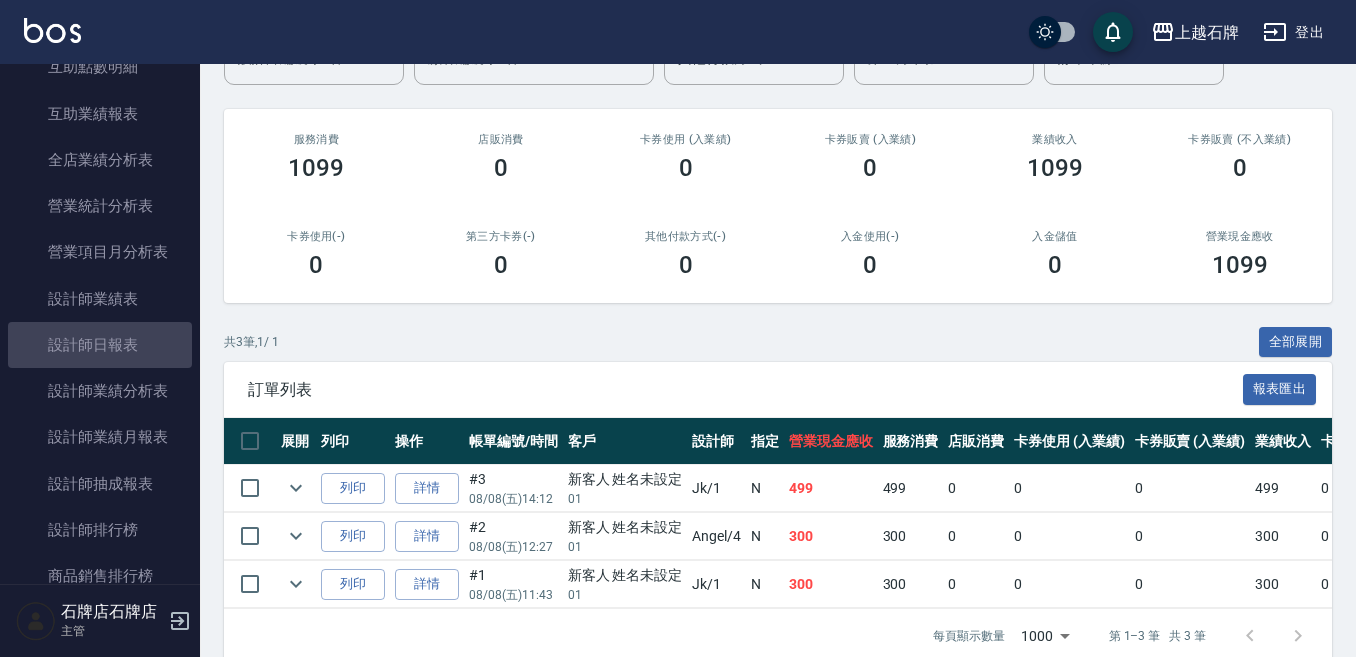 scroll, scrollTop: 0, scrollLeft: 0, axis: both 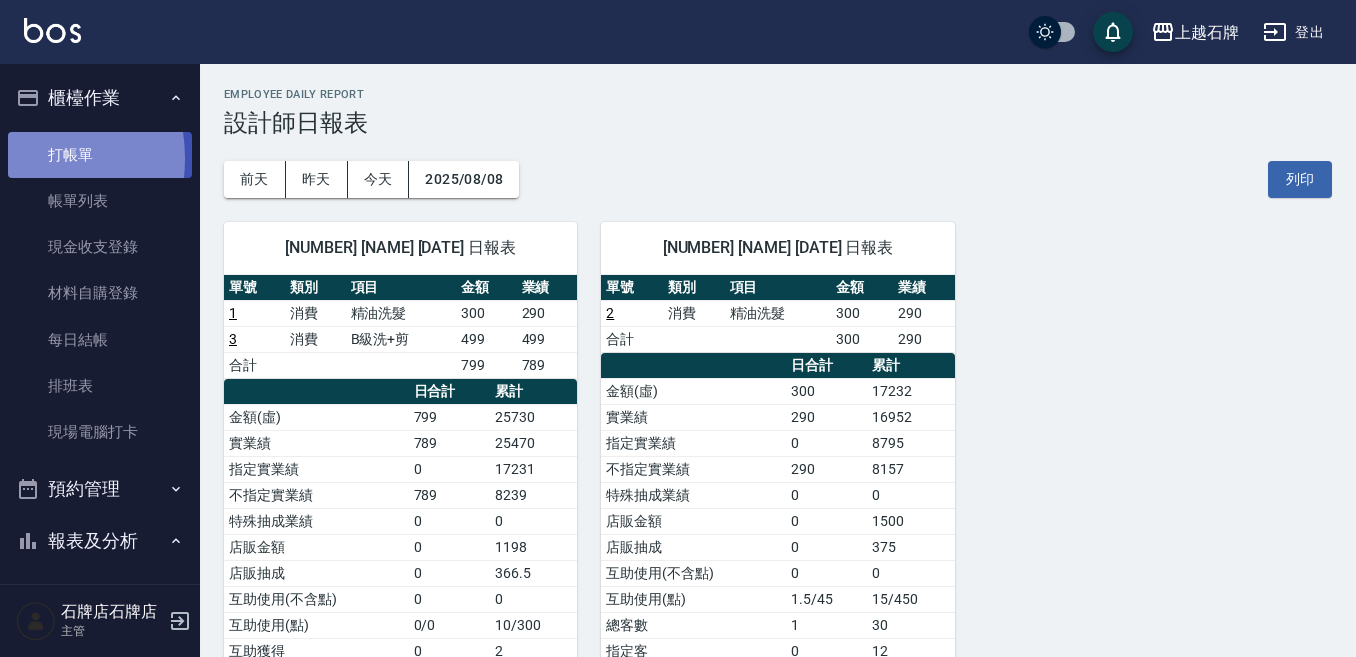 click on "打帳單" at bounding box center [100, 155] 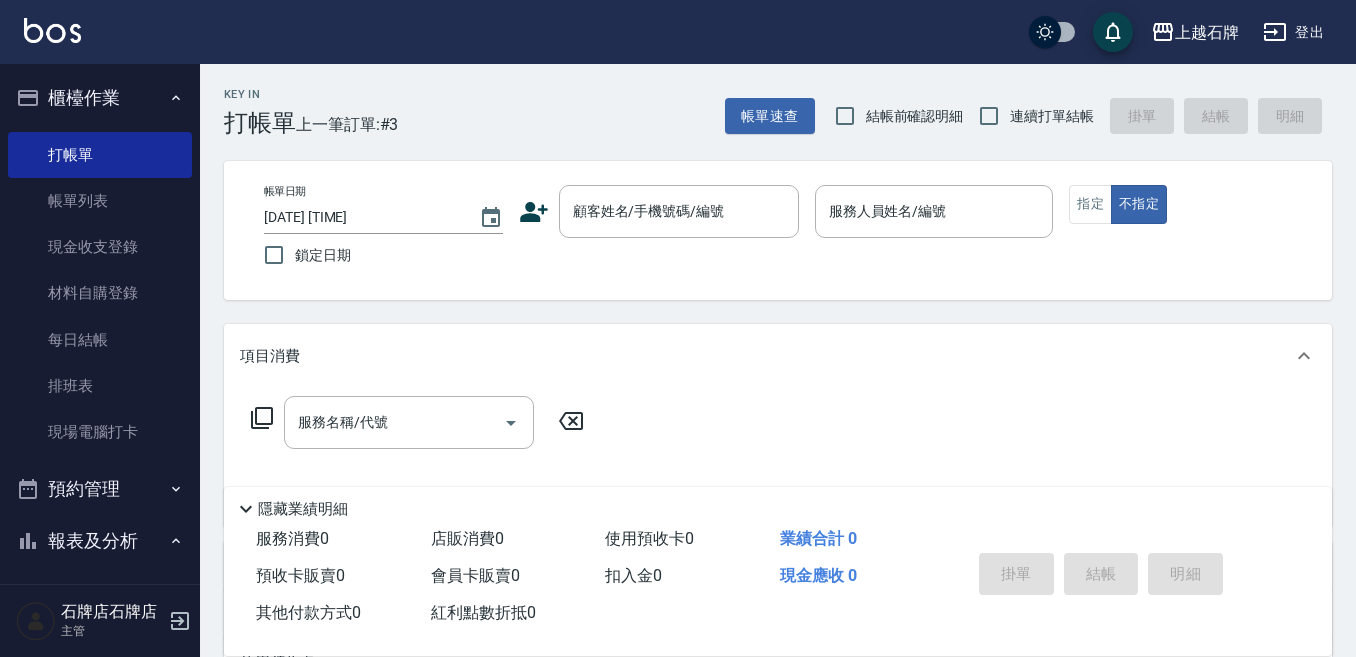 click on "Key In 打帳單 上一筆訂單:#3 帳單速查 結帳前確認明細 連續打單結帳 掛單 結帳 明細" at bounding box center (766, 100) 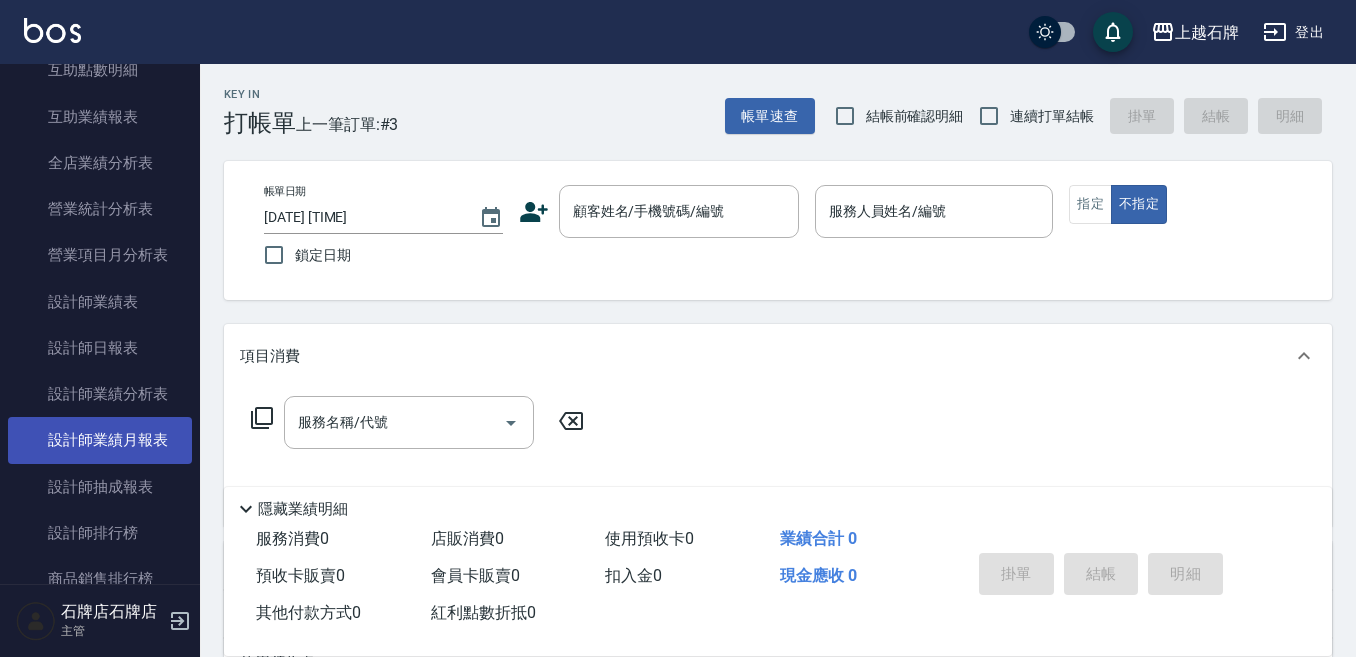 scroll, scrollTop: 1000, scrollLeft: 0, axis: vertical 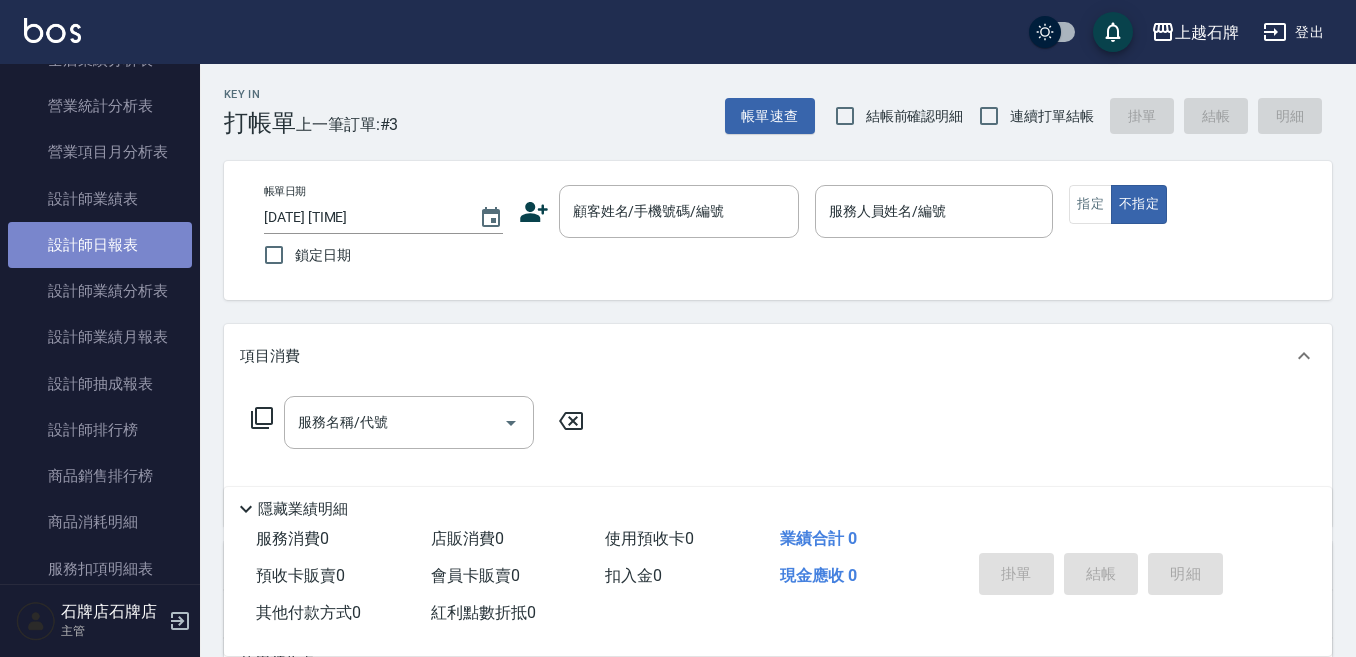 click on "設計師日報表" at bounding box center (100, 245) 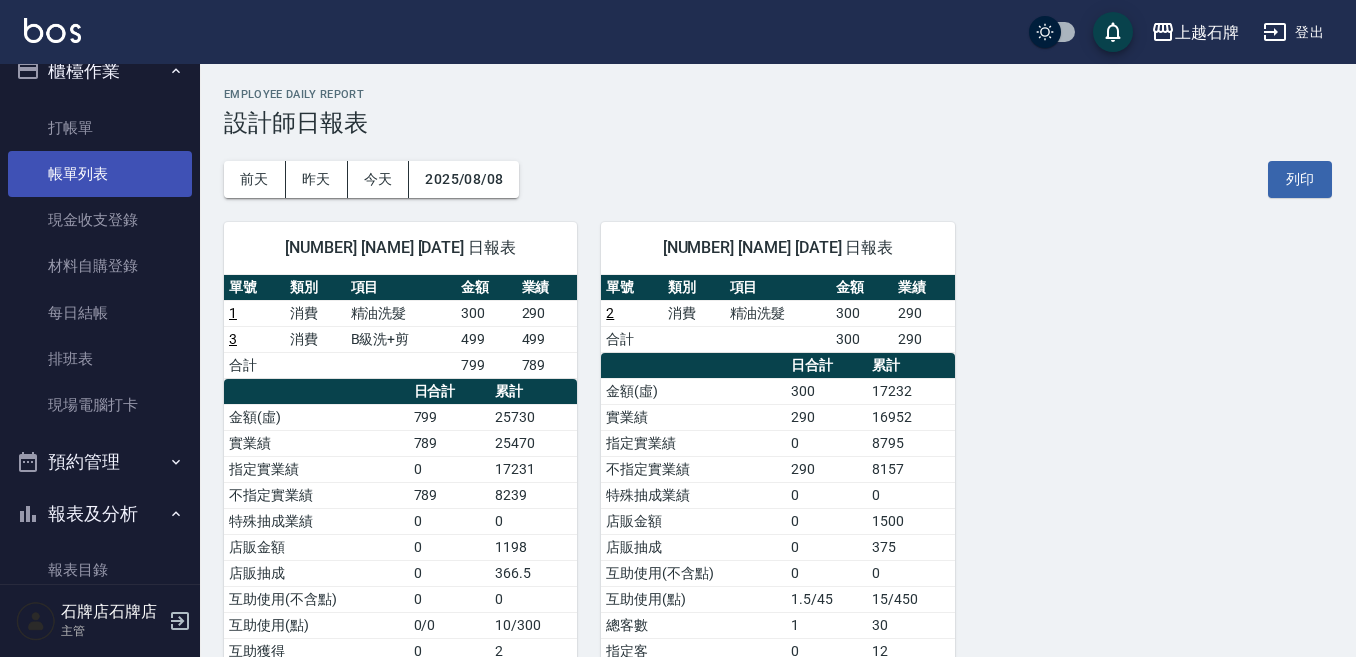 scroll, scrollTop: 0, scrollLeft: 0, axis: both 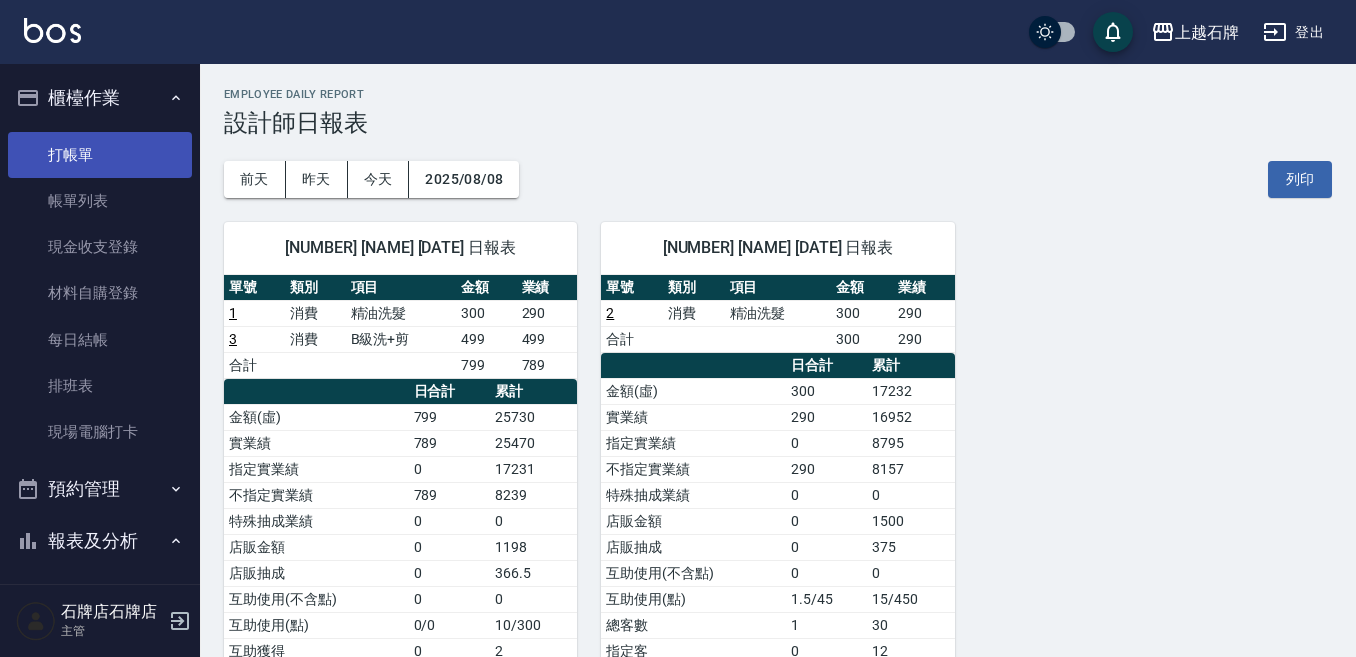 click on "打帳單" at bounding box center (100, 155) 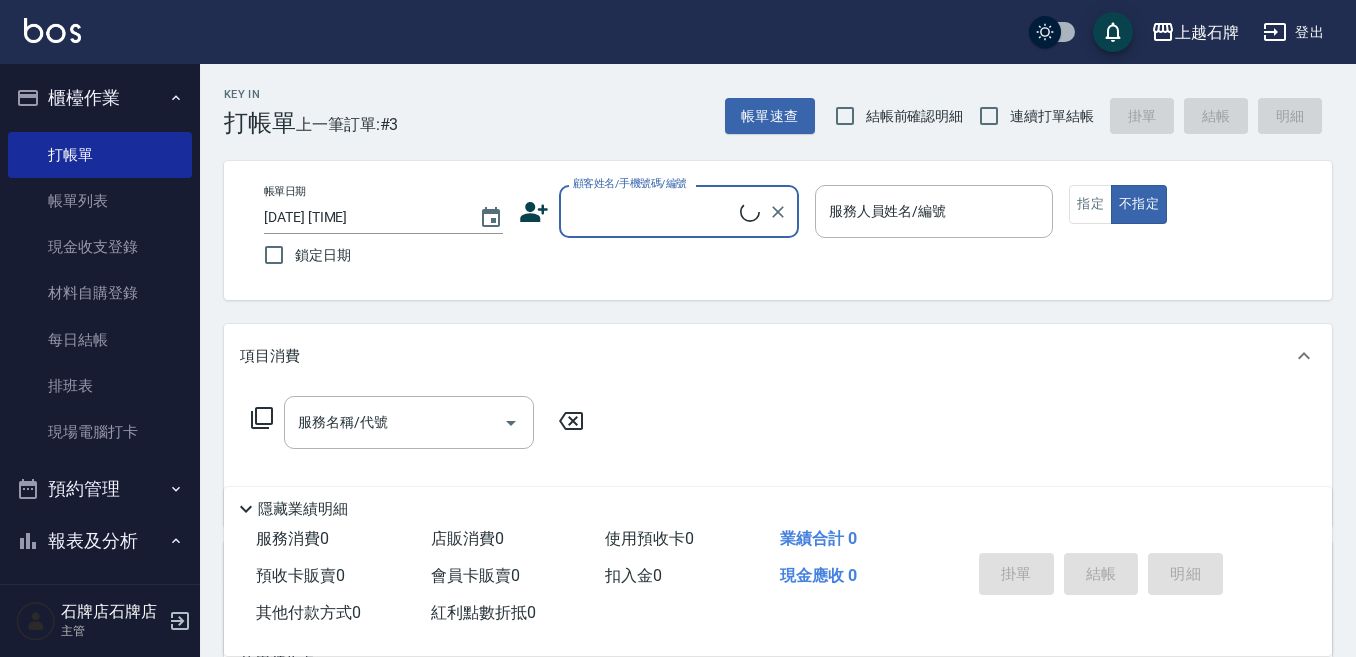 click on "顧客姓名/手機號碼/編號" at bounding box center [679, 211] 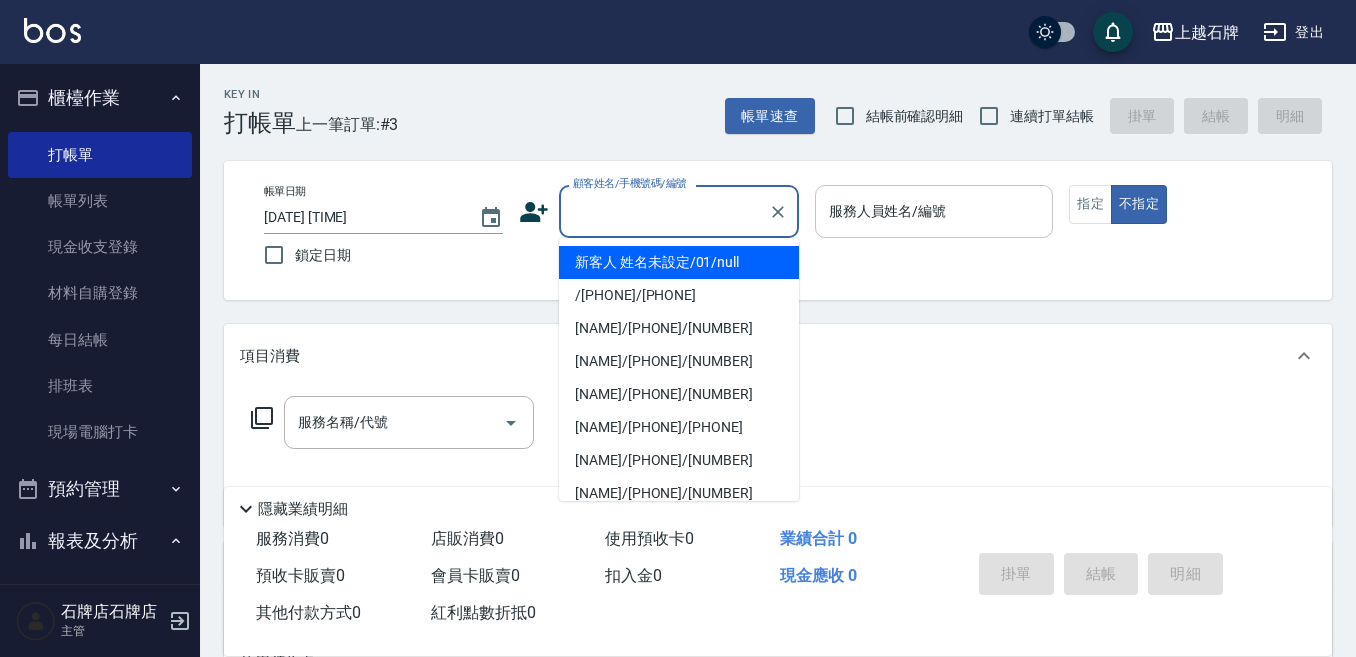 drag, startPoint x: 694, startPoint y: 255, endPoint x: 858, endPoint y: 228, distance: 166.2077 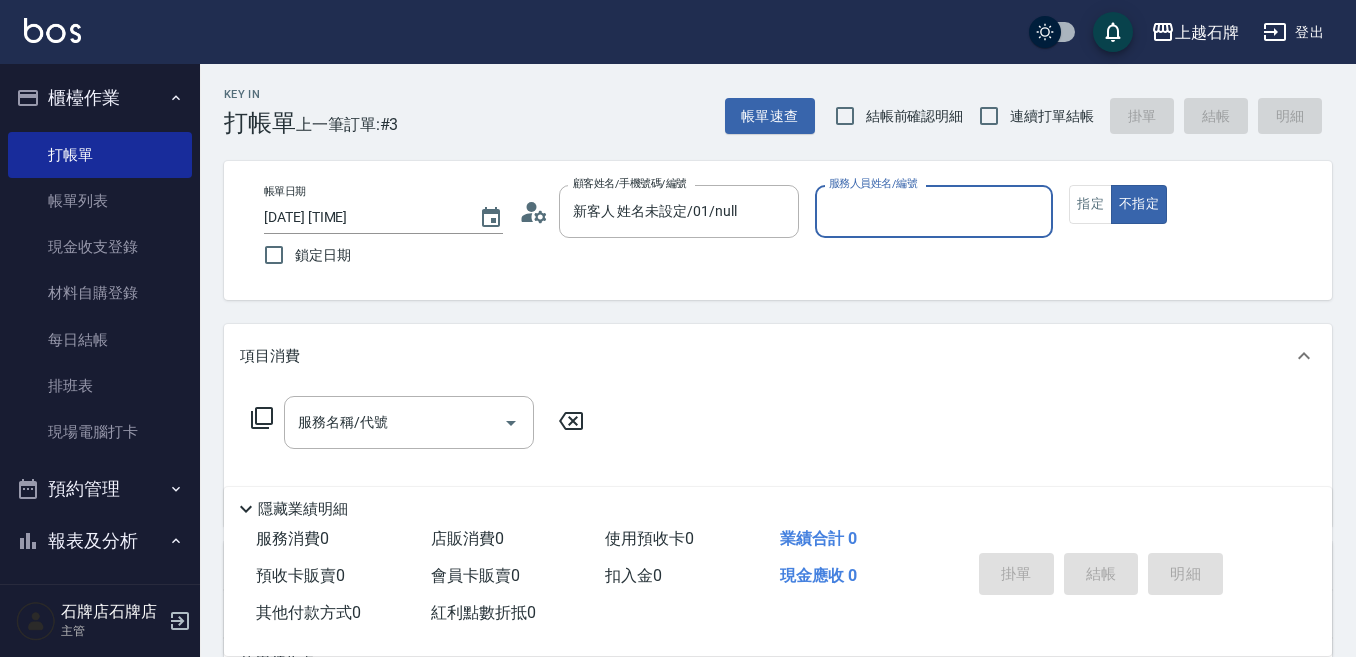 click on "服務人員姓名/編號" at bounding box center (934, 211) 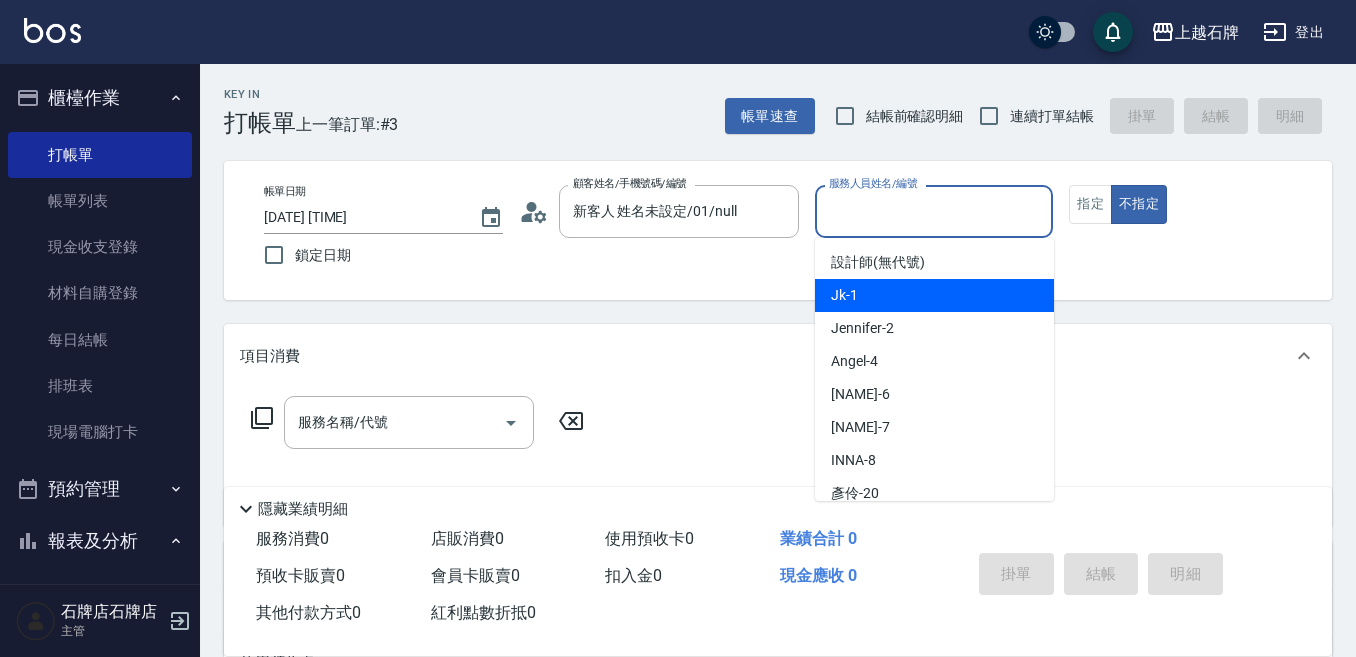 drag, startPoint x: 885, startPoint y: 293, endPoint x: 1237, endPoint y: 239, distance: 356.11795 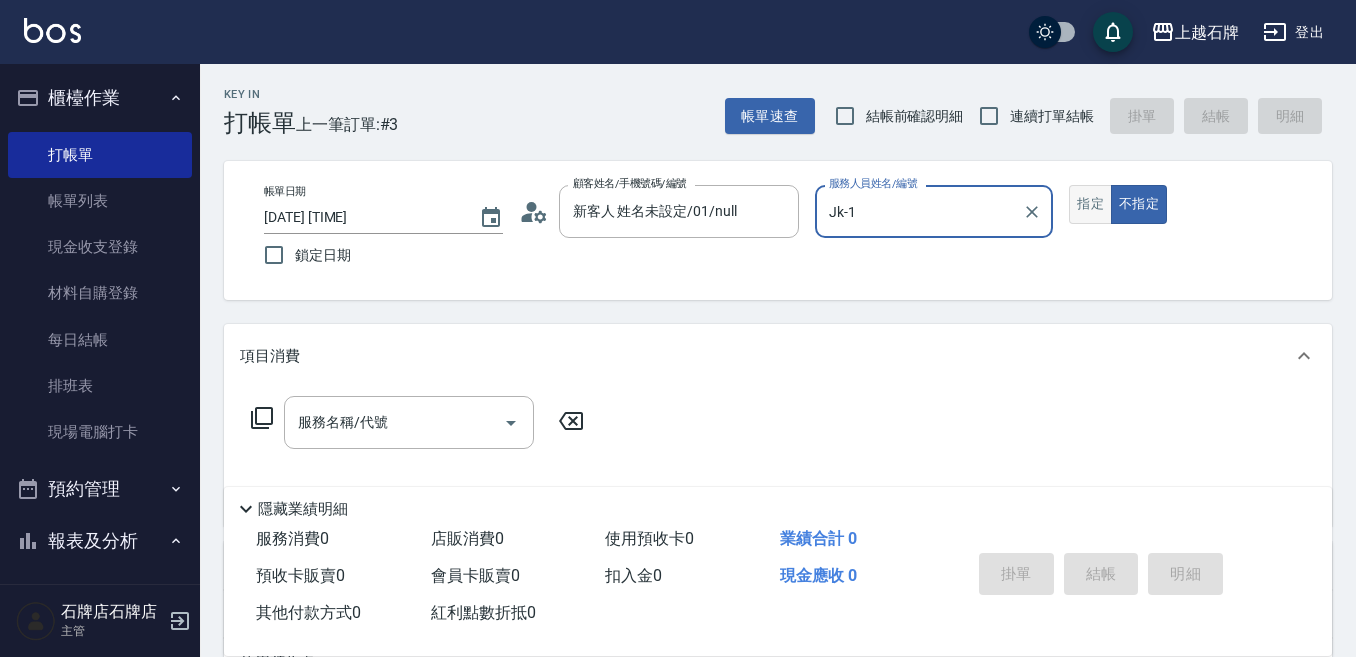 click on "指定" at bounding box center [1090, 204] 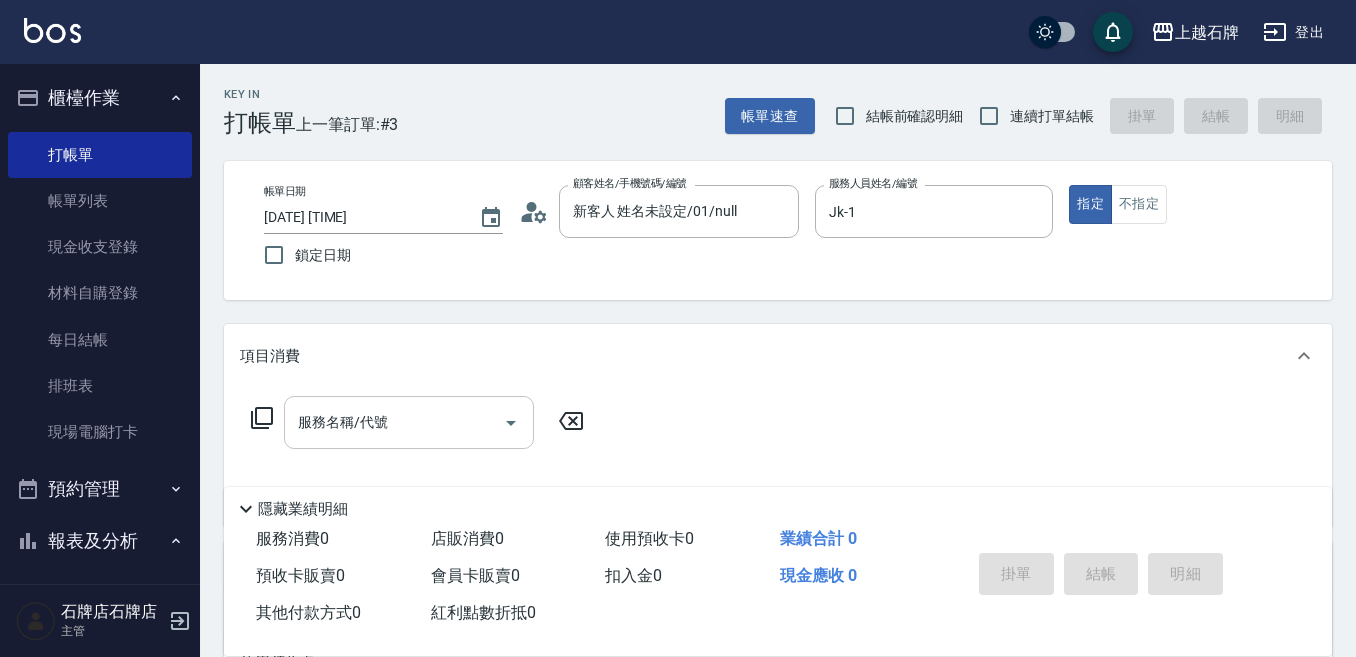 click on "服務名稱/代號" at bounding box center [394, 422] 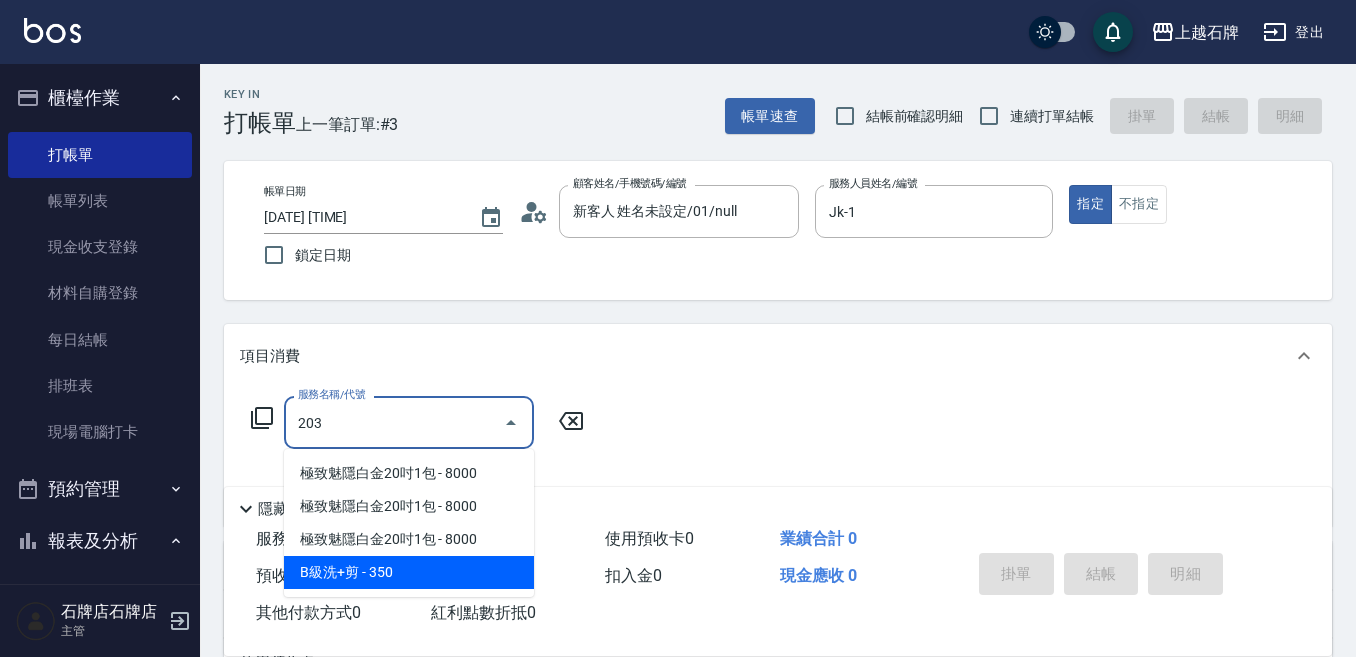 click on "B級洗+剪 - 350" at bounding box center [409, 572] 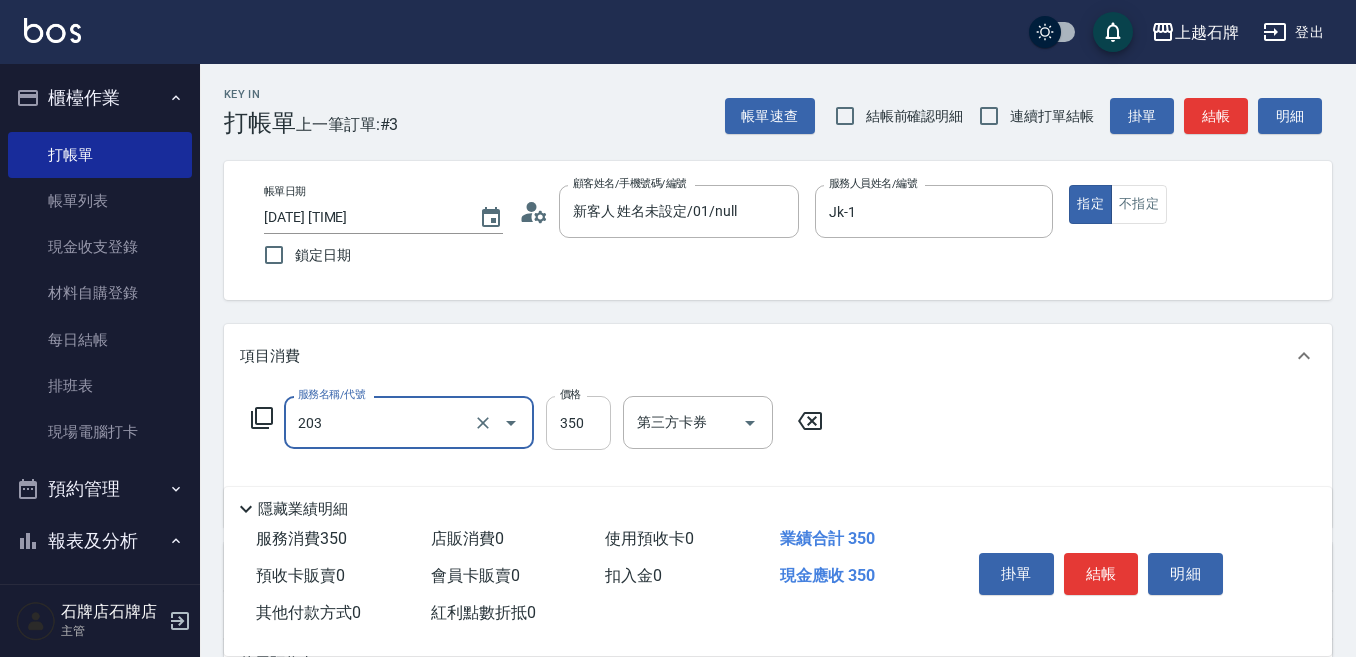 type on "B級洗+剪(203)" 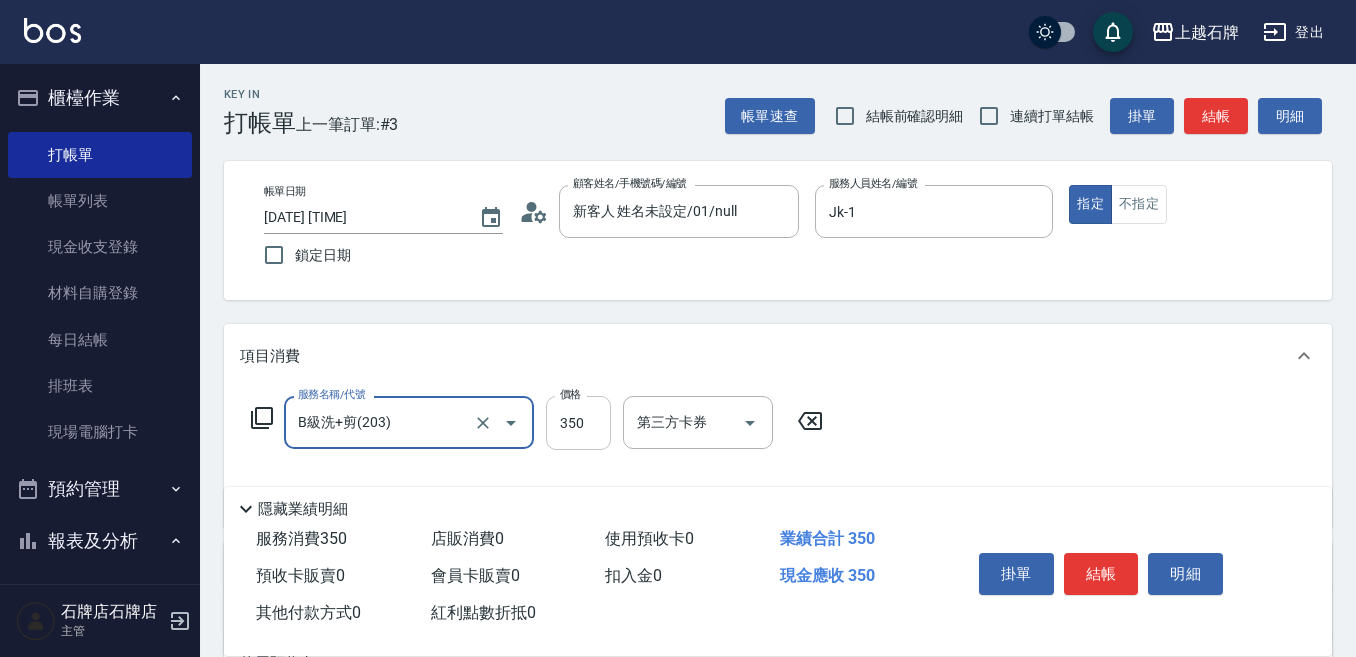 click on "350" at bounding box center [578, 423] 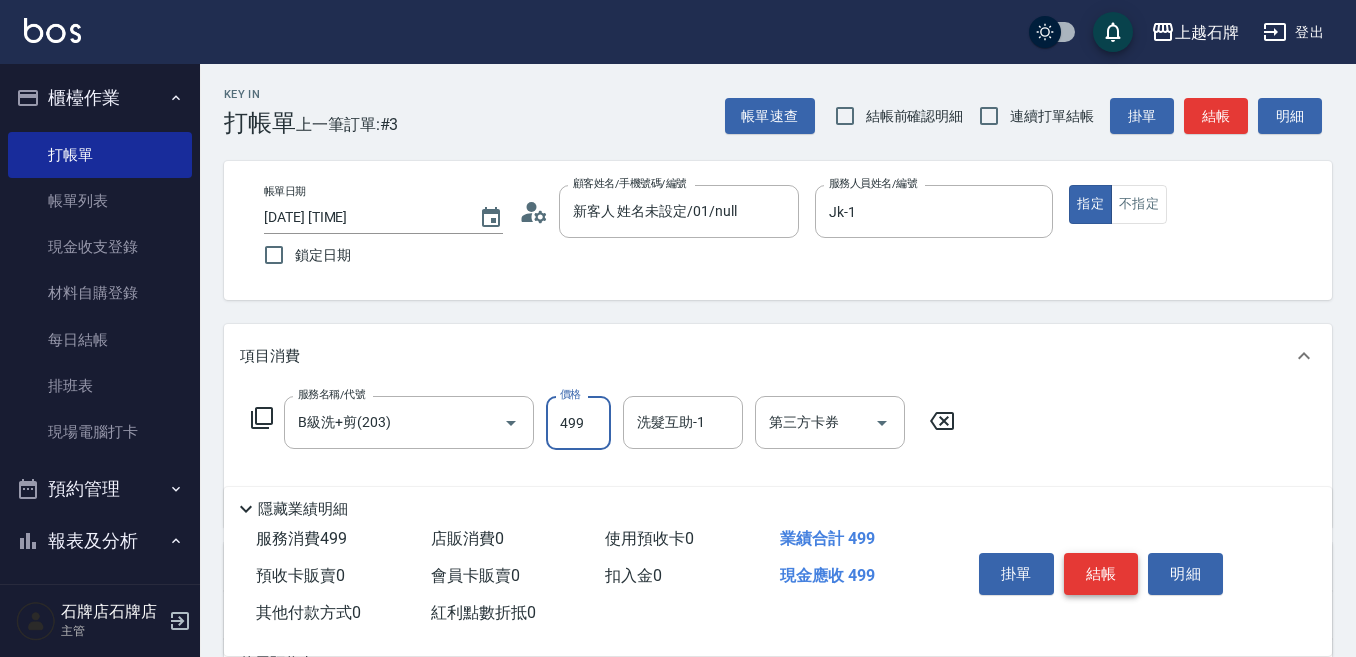 type on "499" 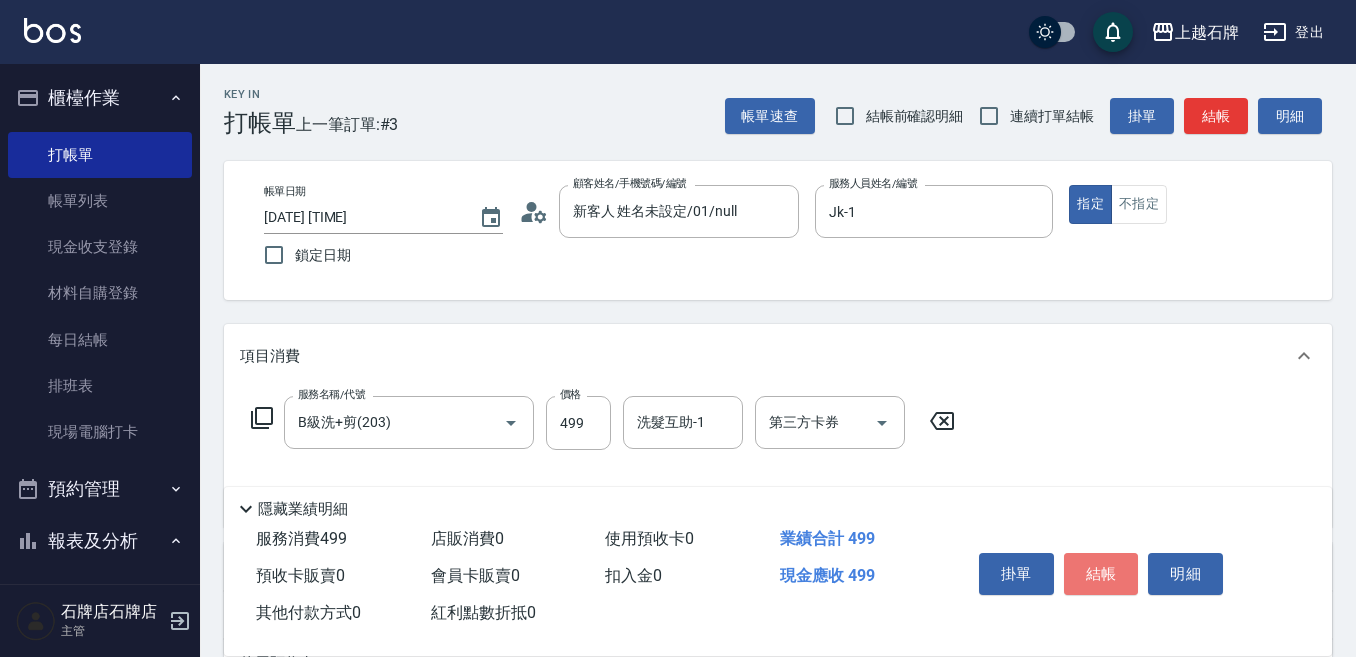 click on "結帳" at bounding box center (1101, 574) 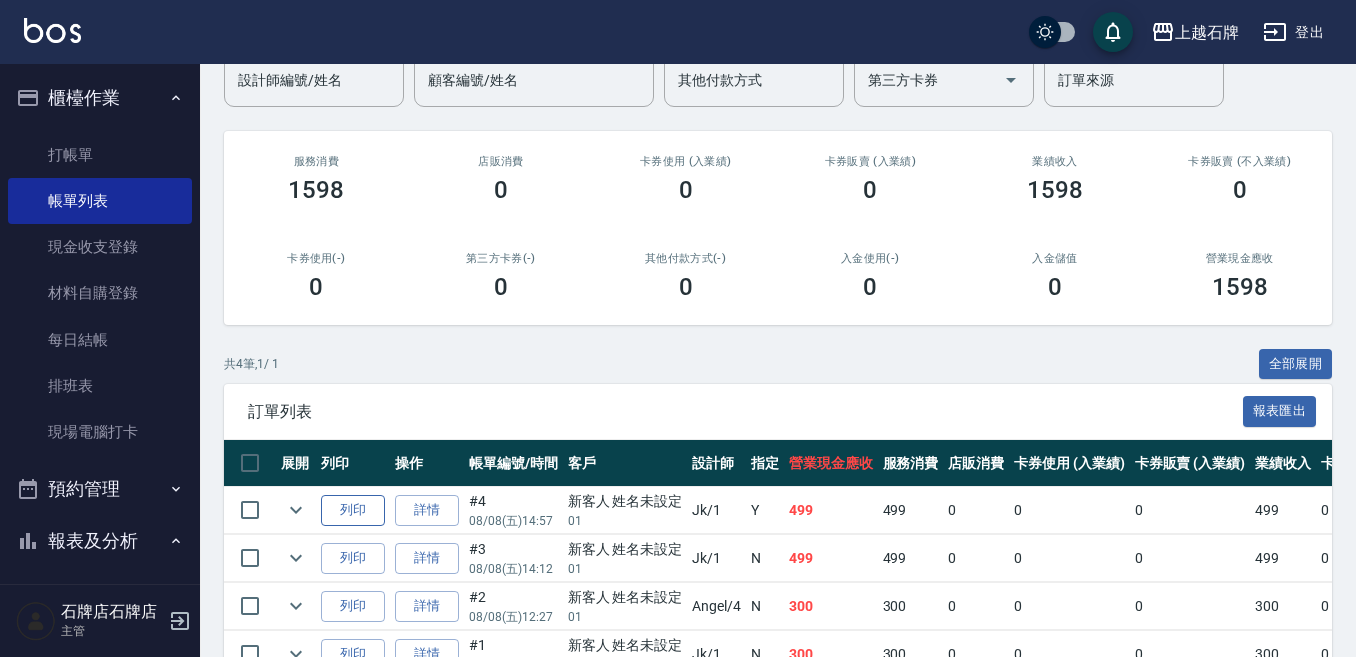 scroll, scrollTop: 200, scrollLeft: 0, axis: vertical 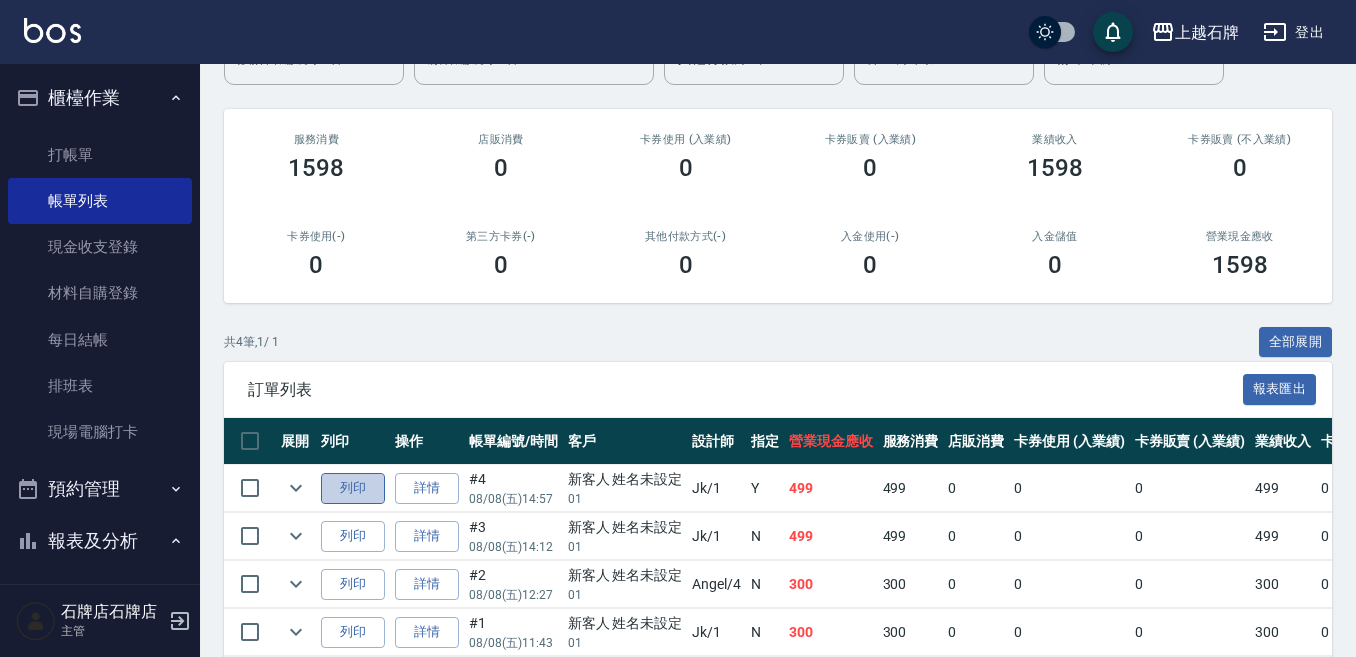 click on "列印" at bounding box center [353, 488] 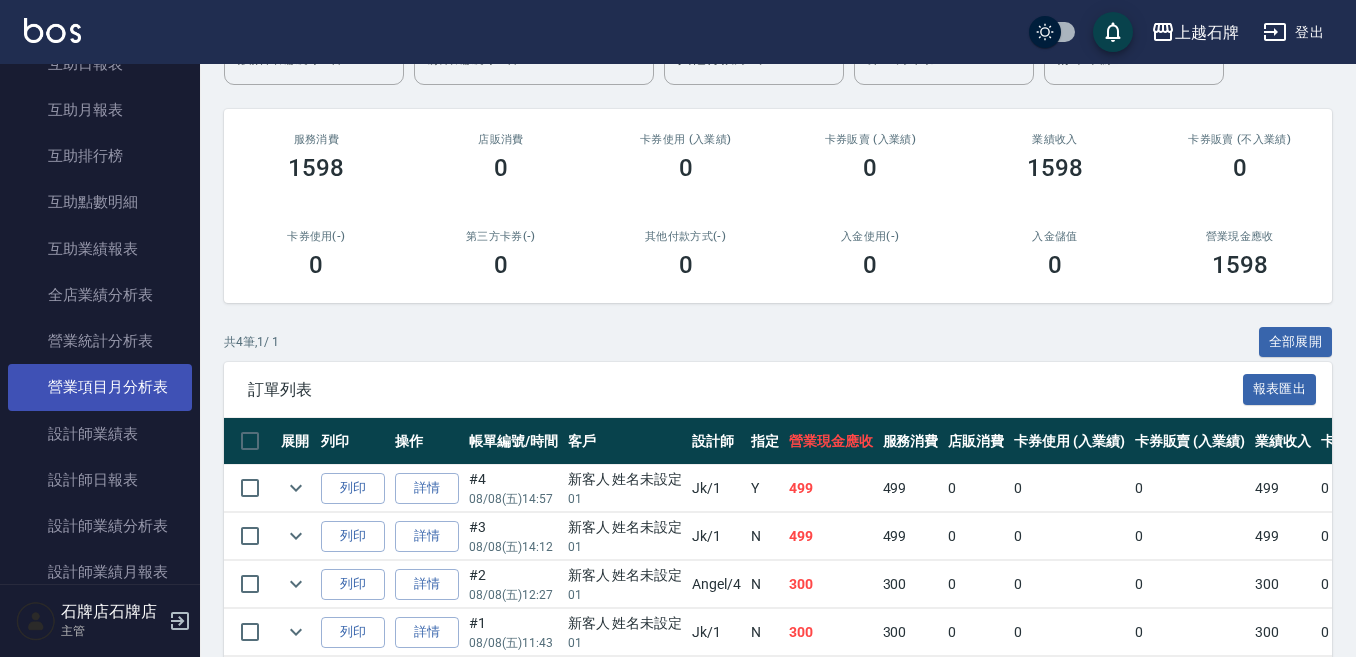 scroll, scrollTop: 800, scrollLeft: 0, axis: vertical 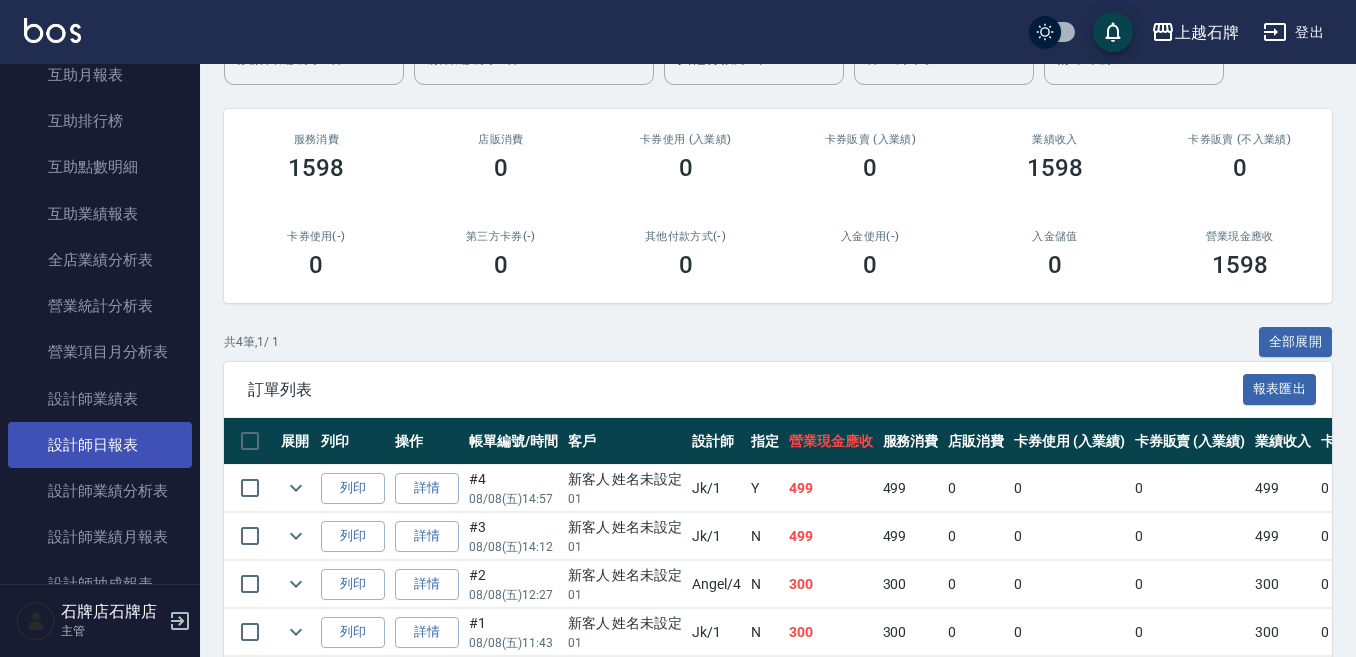 click on "設計師日報表" at bounding box center [100, 445] 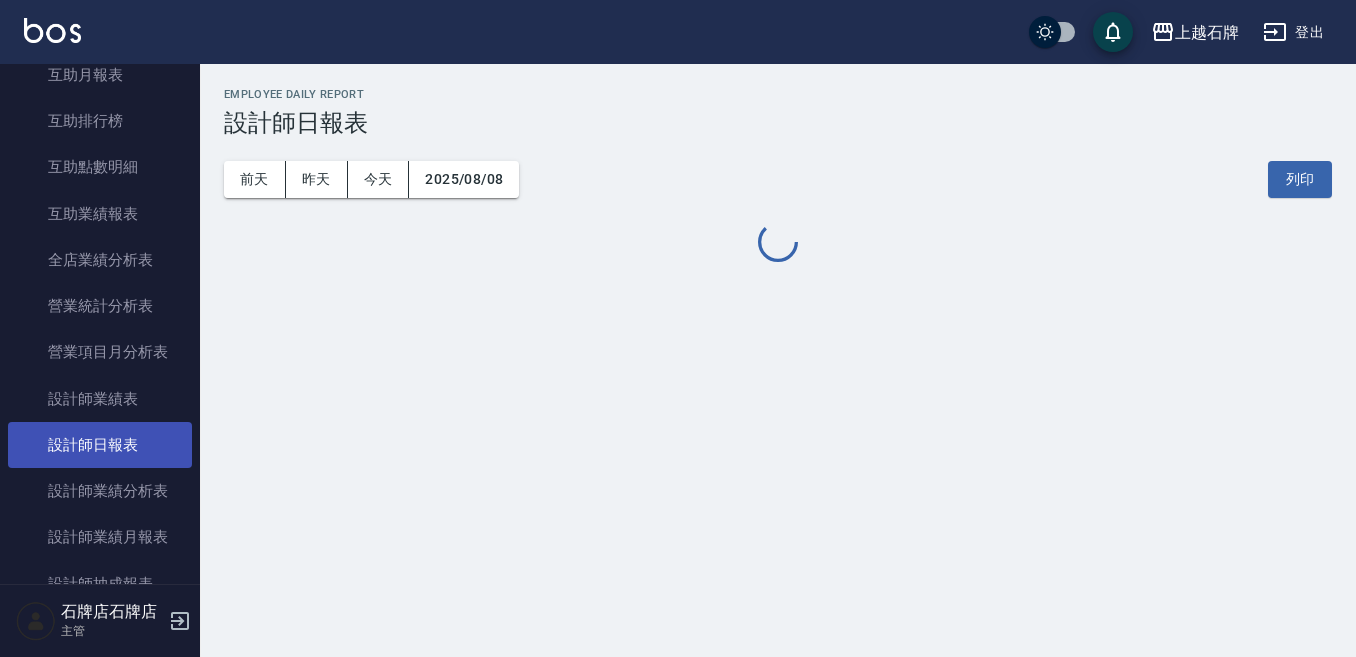 scroll, scrollTop: 0, scrollLeft: 0, axis: both 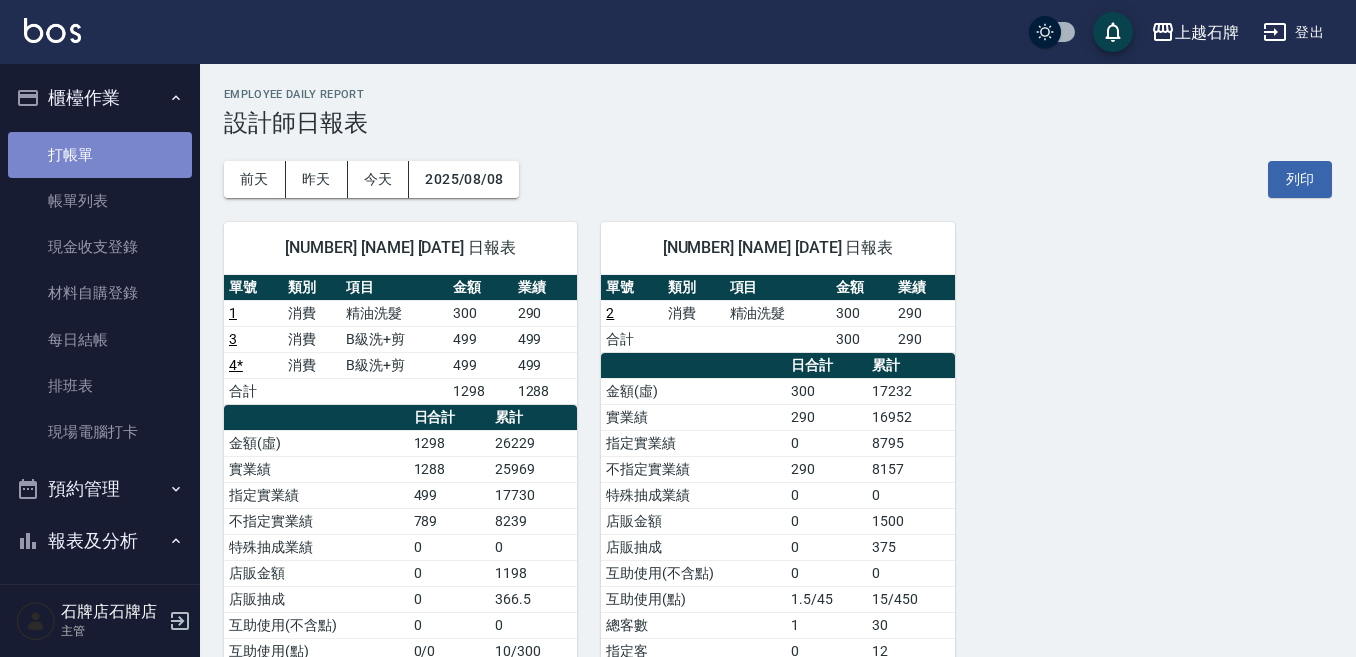 click on "打帳單" at bounding box center (100, 155) 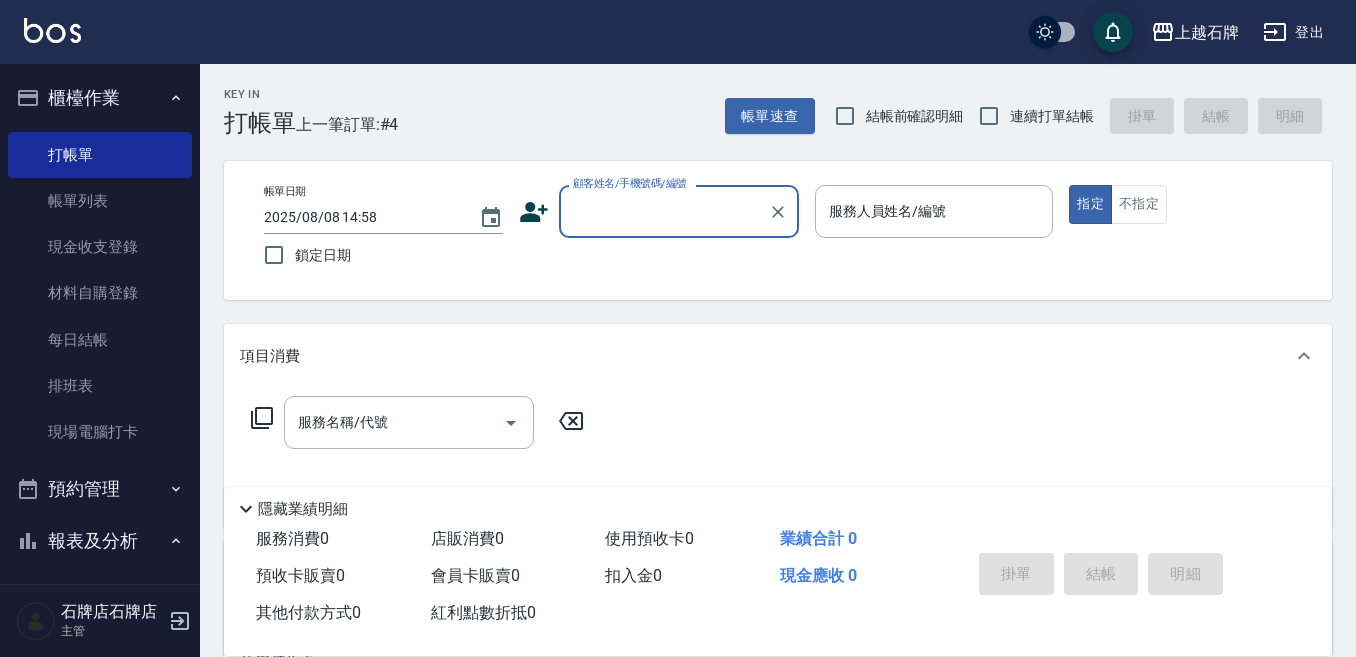click on "Key In 打帳單 上一筆訂單:#4 帳單速查 結帳前確認明細 連續打單結帳 掛單 結帳 明細" at bounding box center (766, 100) 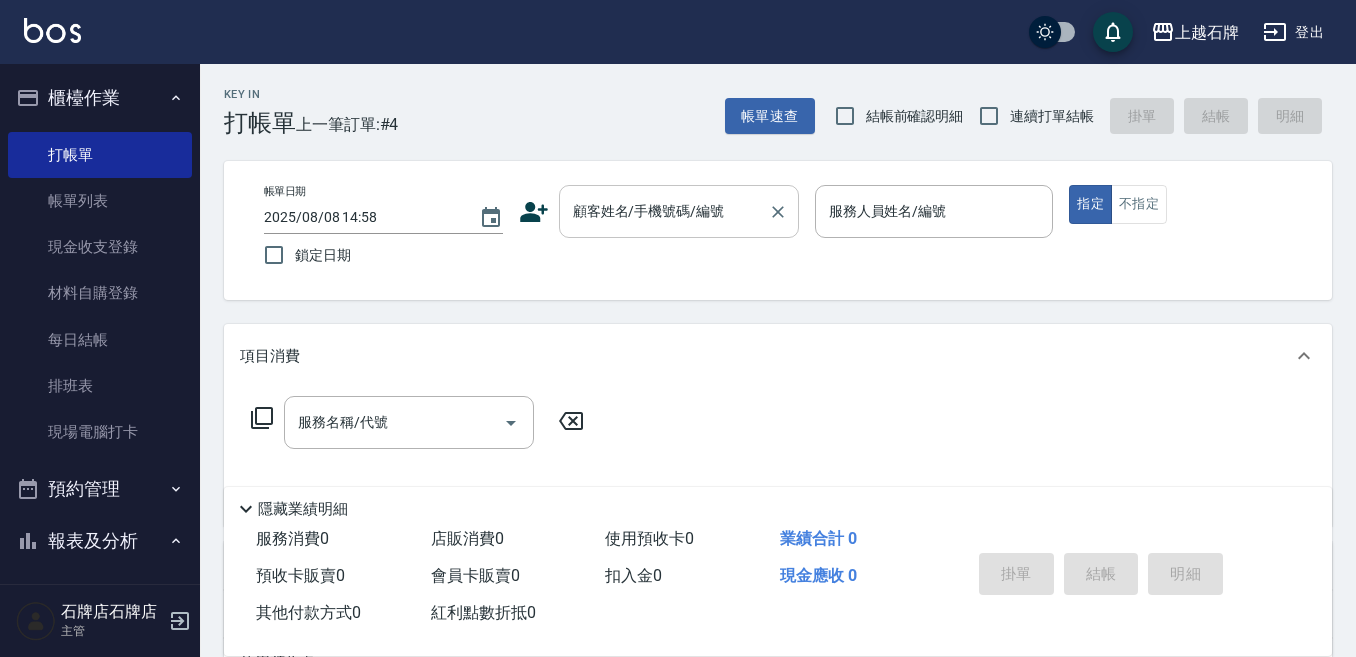 click on "顧客姓名/手機號碼/編號" at bounding box center (664, 211) 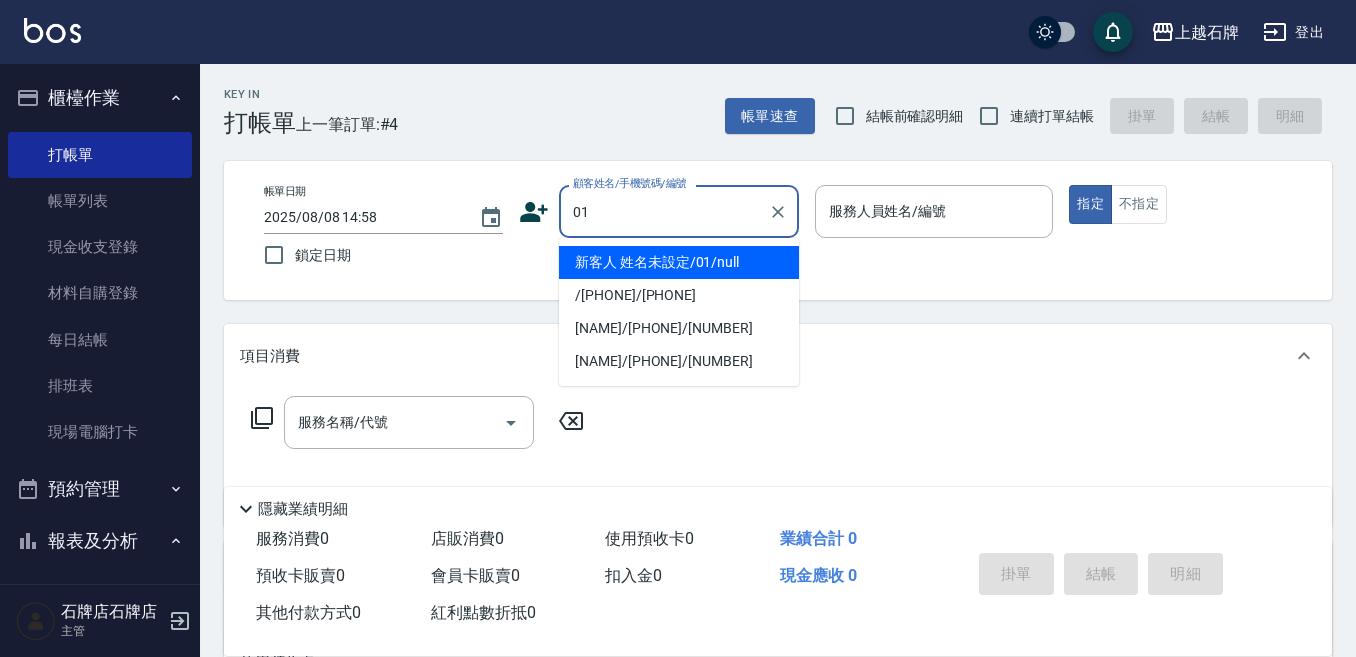 type on "01" 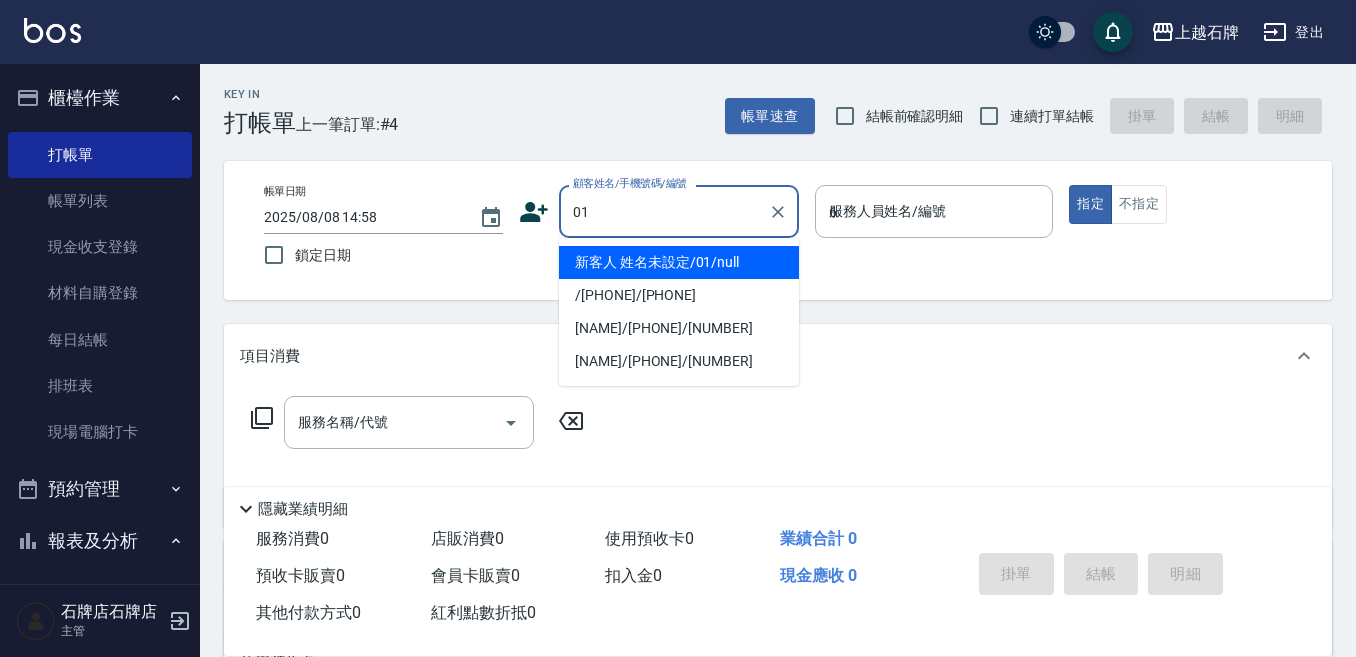 type on "新客人 姓名未設定/01/null" 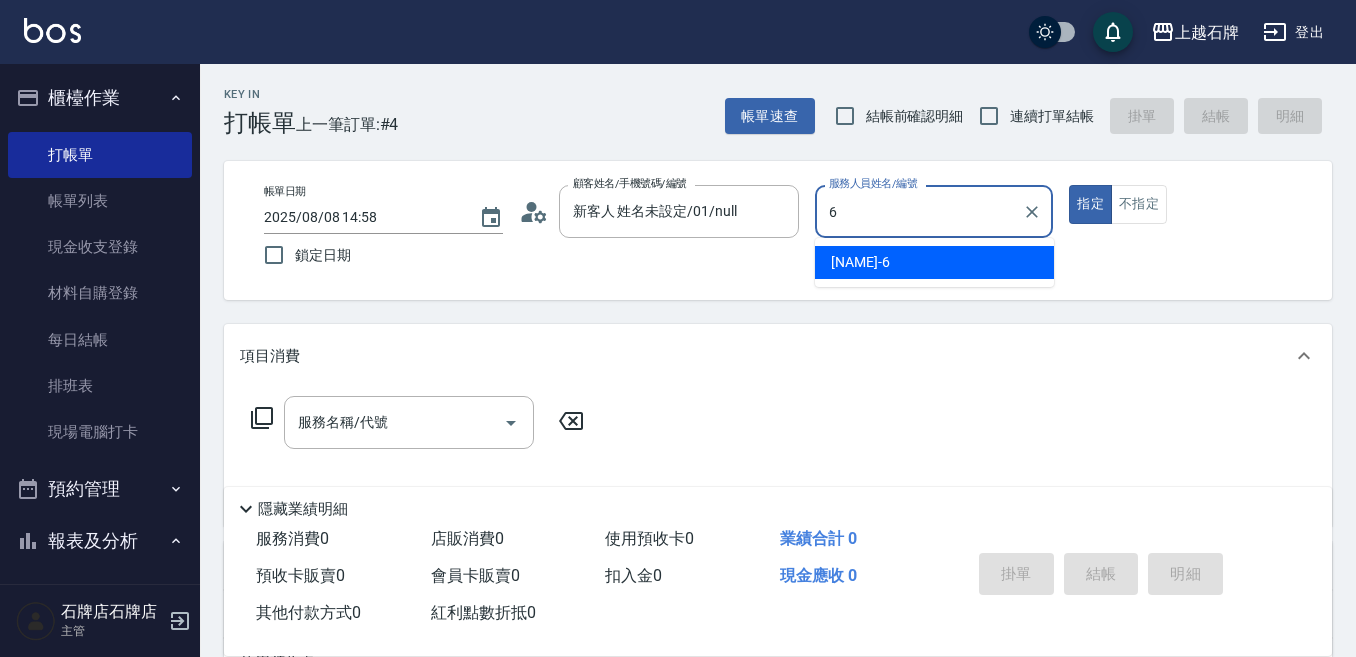 type on "ViVi-6" 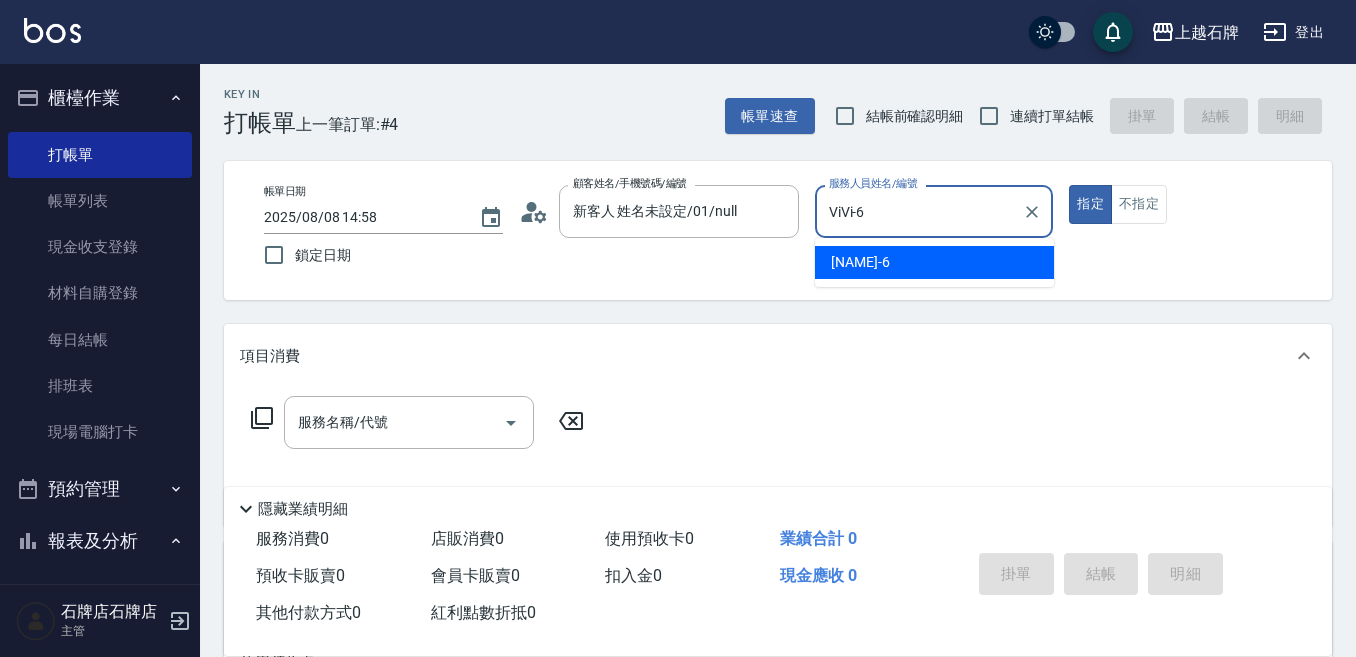 type on "true" 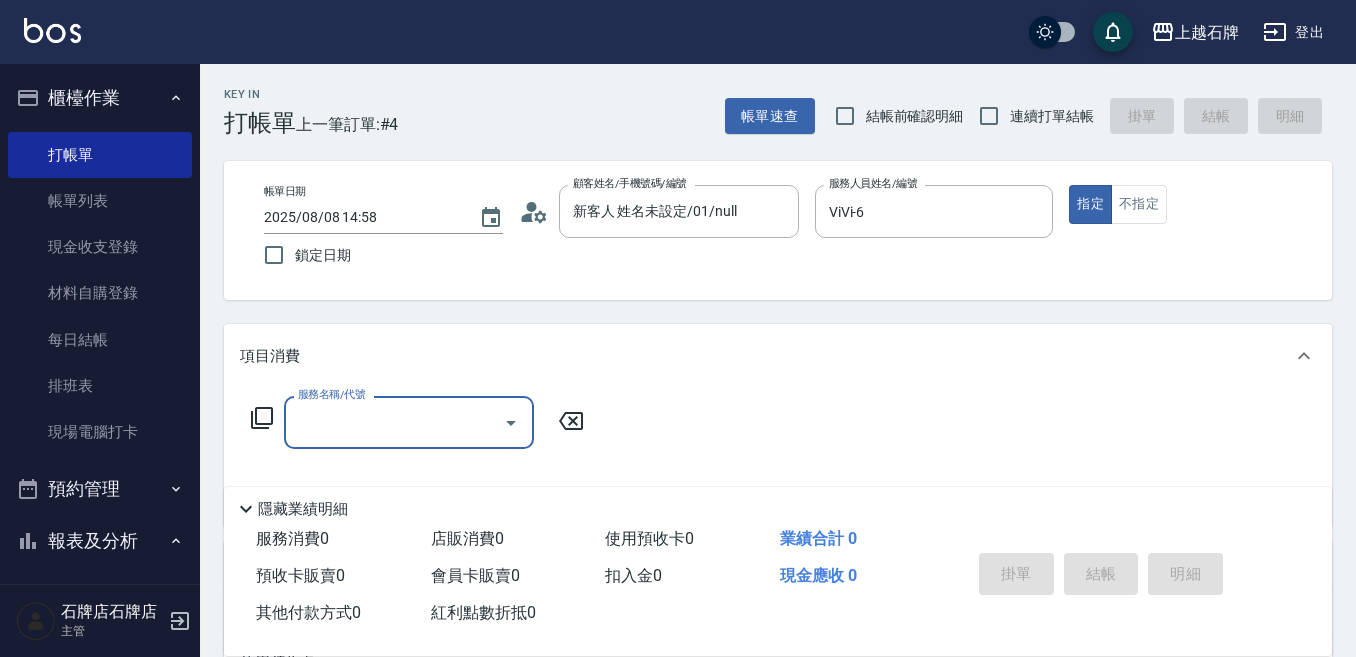 click on "服務名稱/代號" at bounding box center [394, 422] 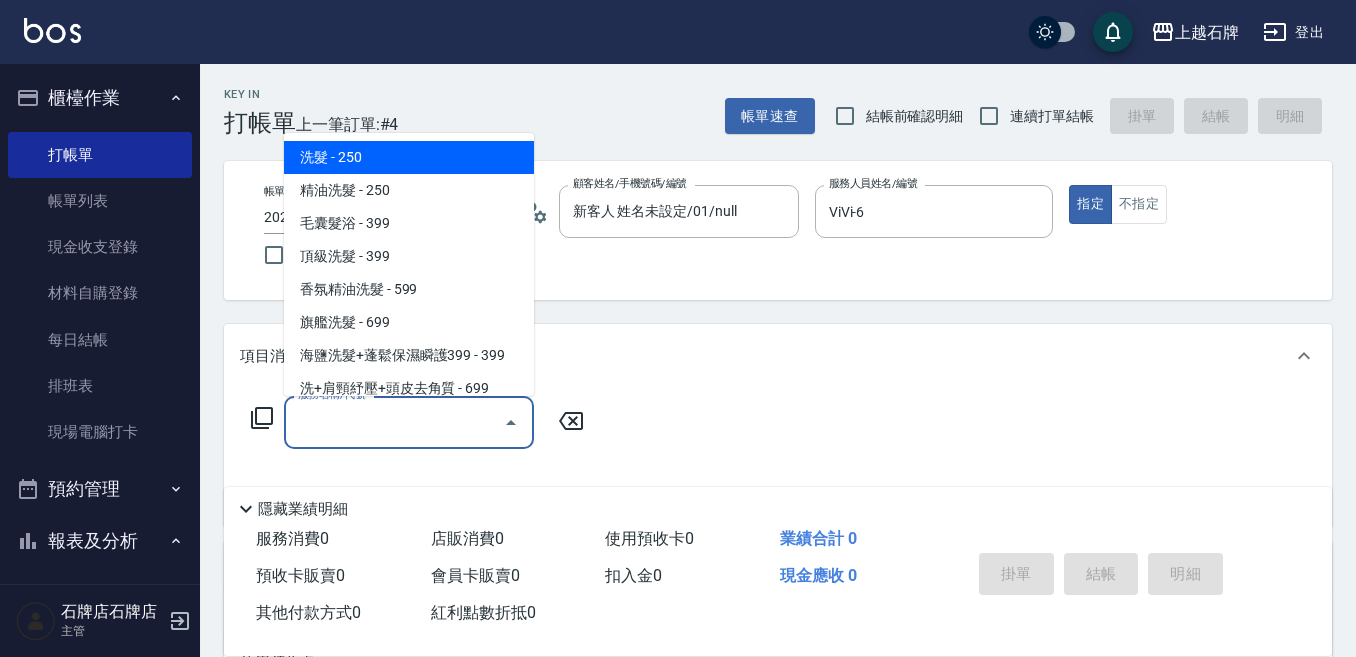 type on "1" 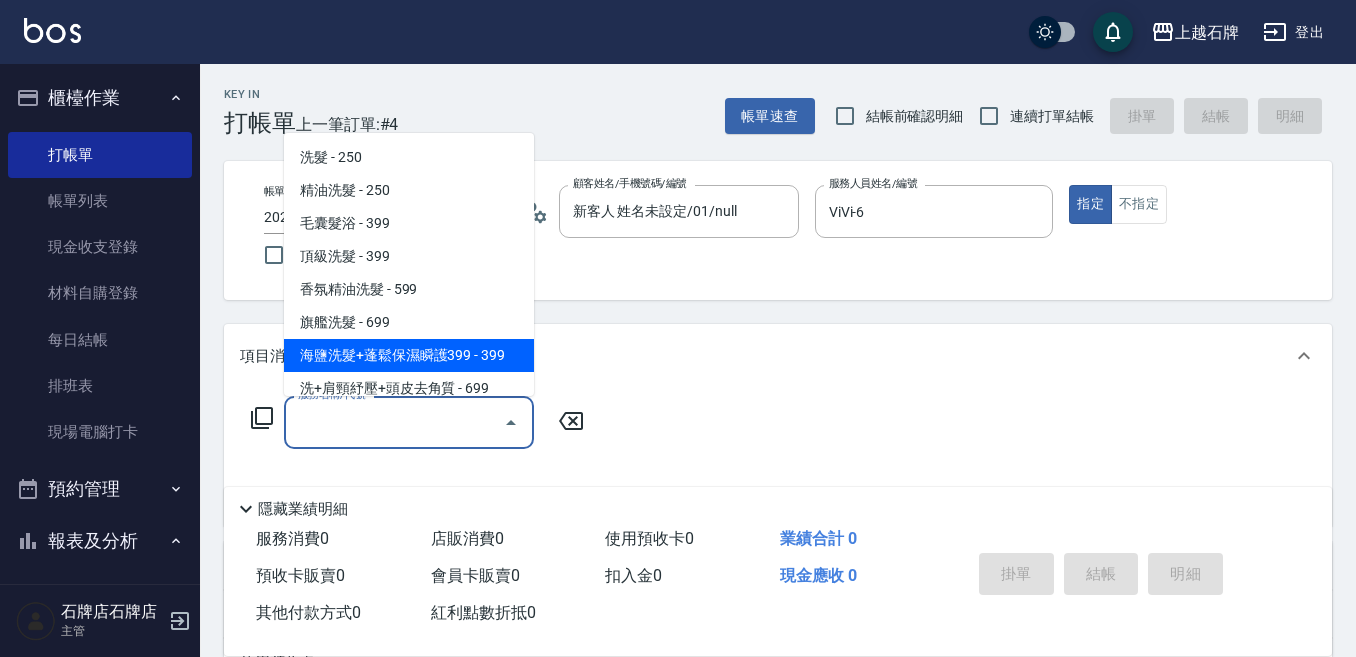 drag, startPoint x: 416, startPoint y: 344, endPoint x: 421, endPoint y: 330, distance: 14.866069 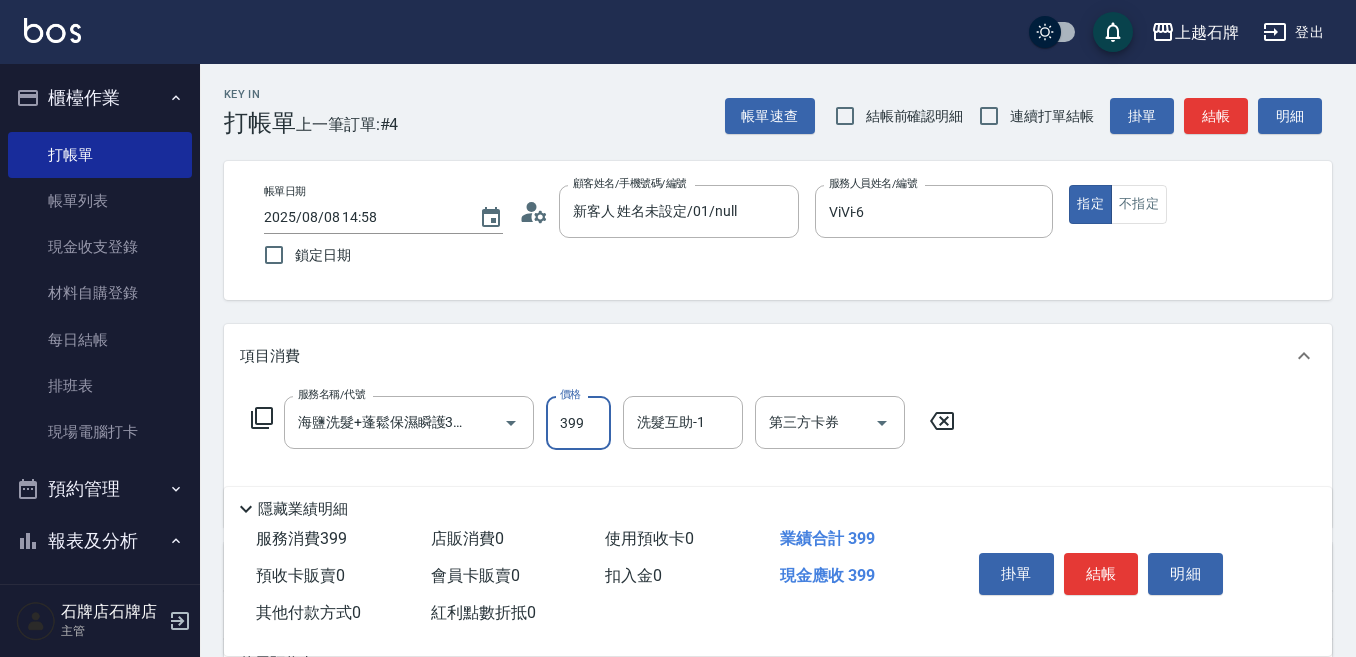 click on "399" at bounding box center [578, 423] 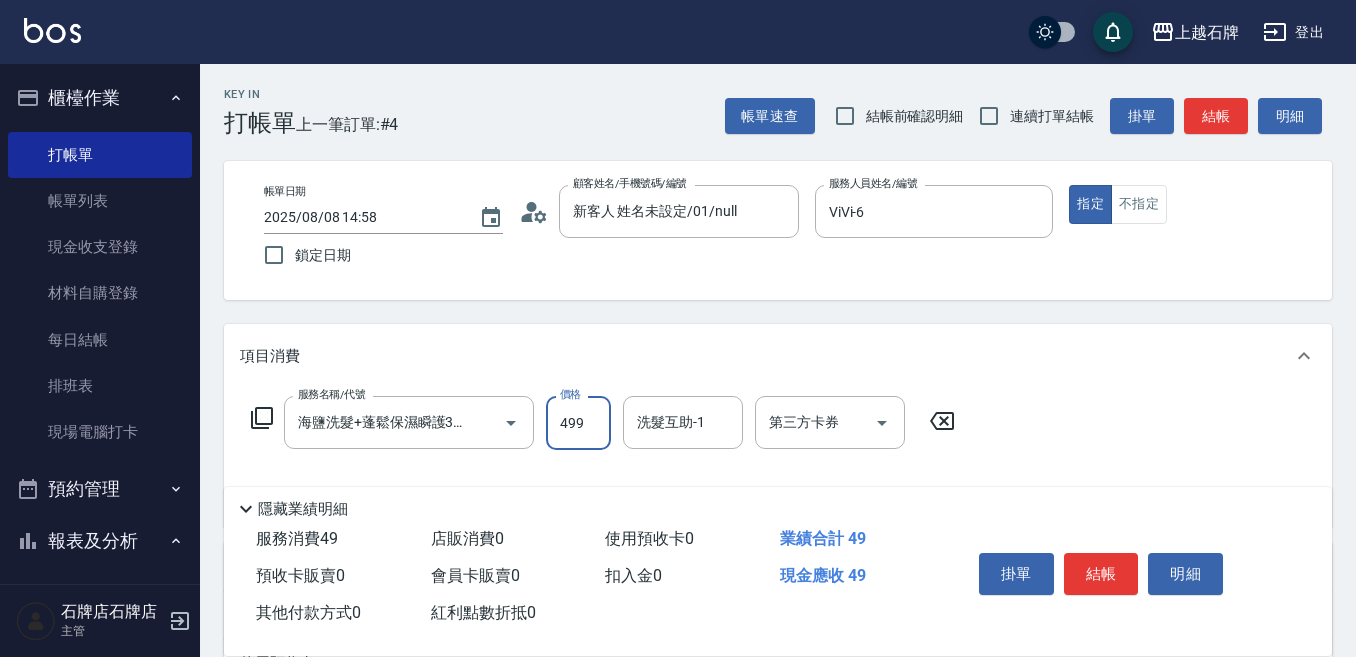 type on "499" 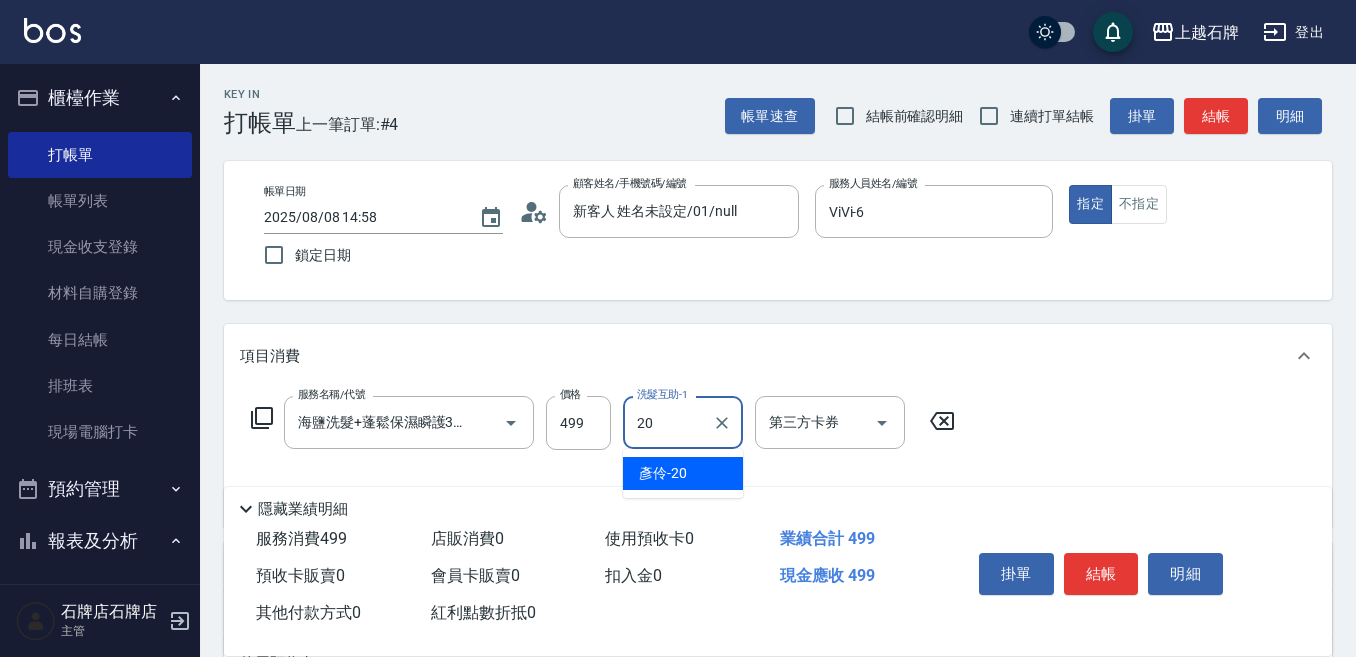 type on "彥伶-20" 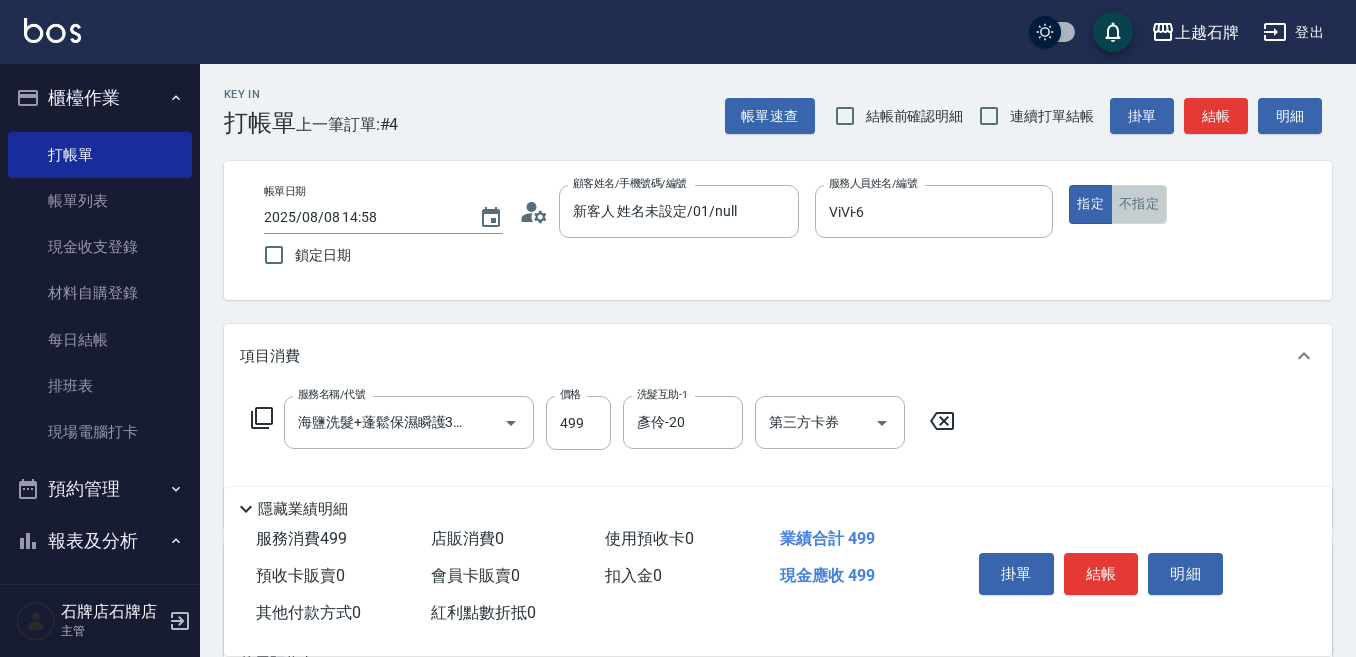 click on "不指定" at bounding box center (1139, 204) 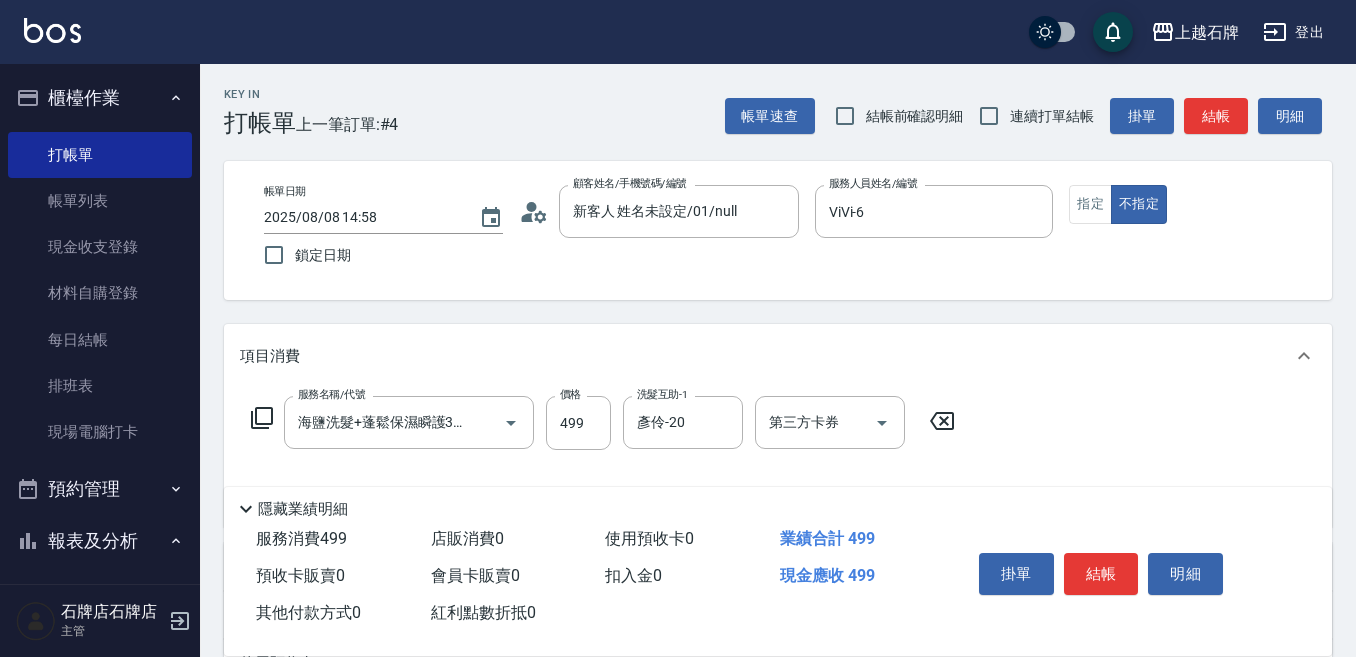 click on "Key In 打帳單 上一筆訂單:#4 帳單速查 結帳前確認明細 連續打單結帳 掛單 結帳 明細" at bounding box center [766, 100] 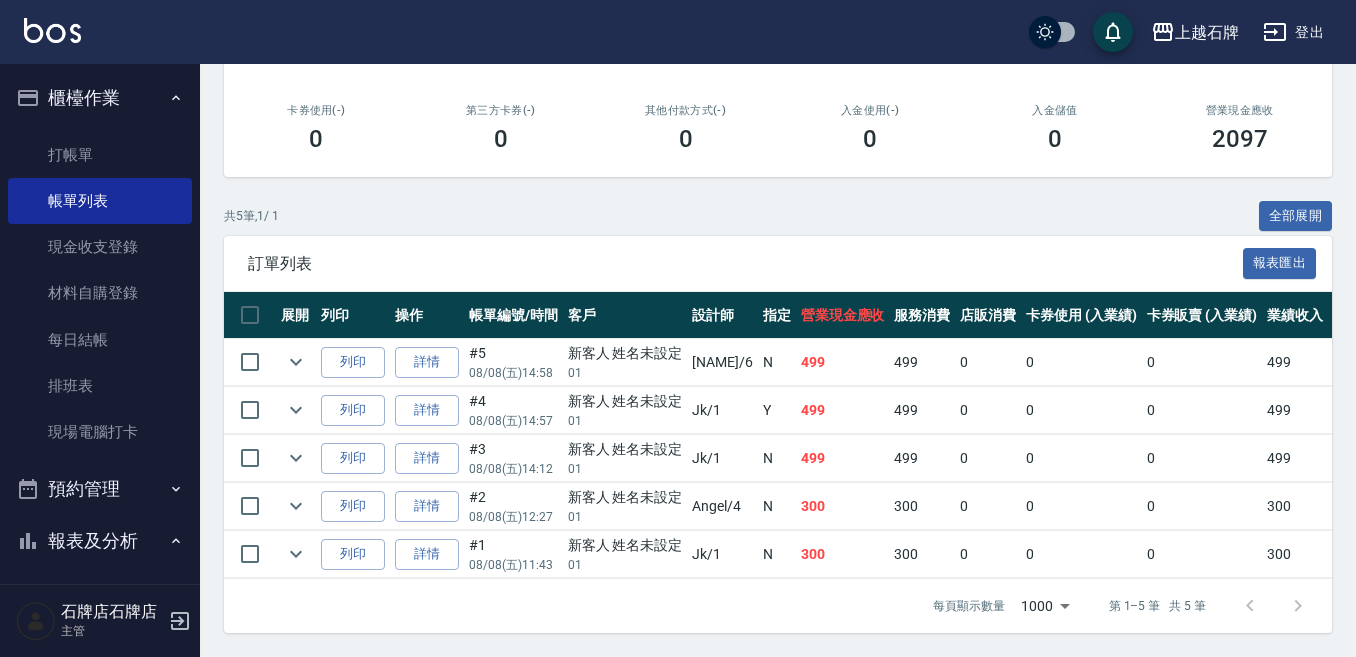 scroll, scrollTop: 343, scrollLeft: 0, axis: vertical 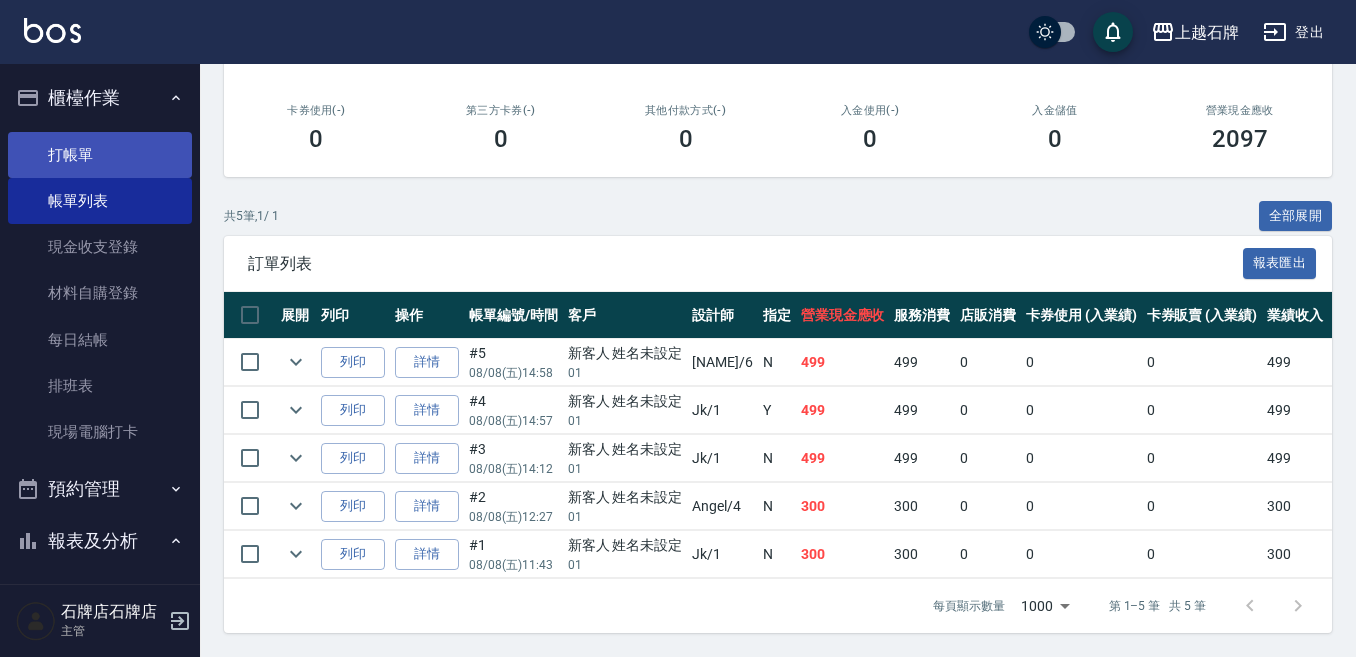 click on "打帳單" at bounding box center (100, 155) 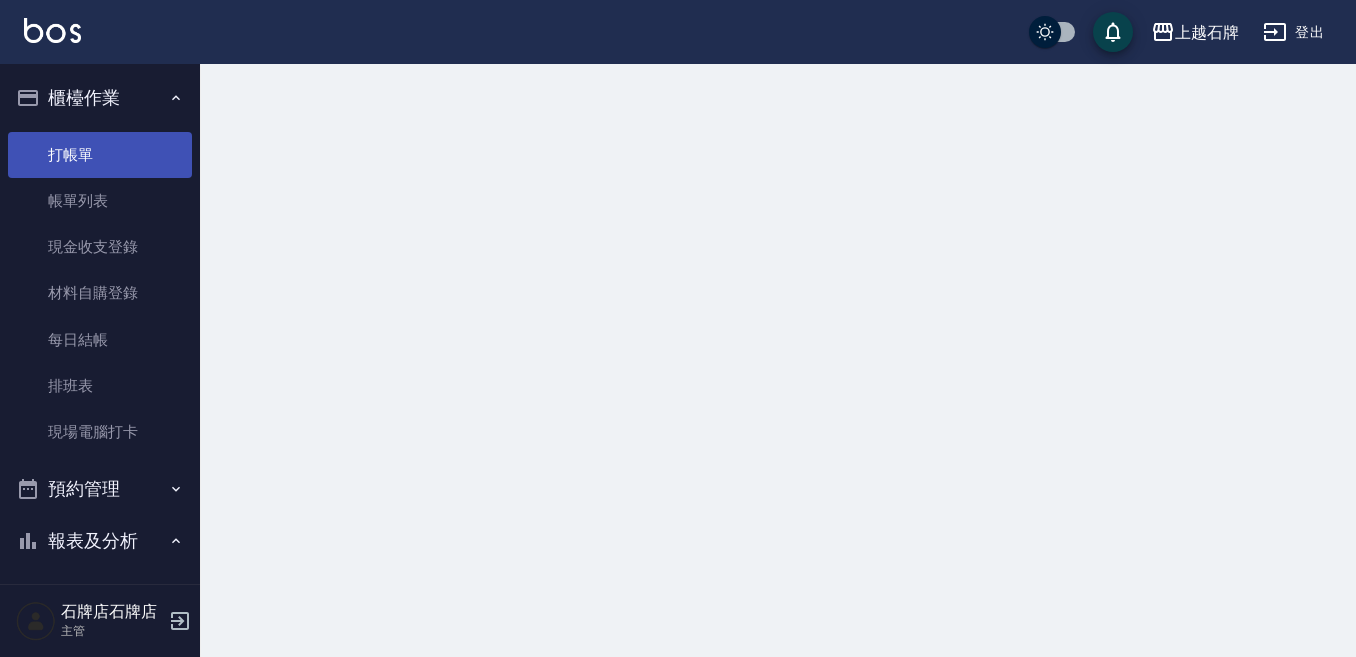 scroll, scrollTop: 0, scrollLeft: 0, axis: both 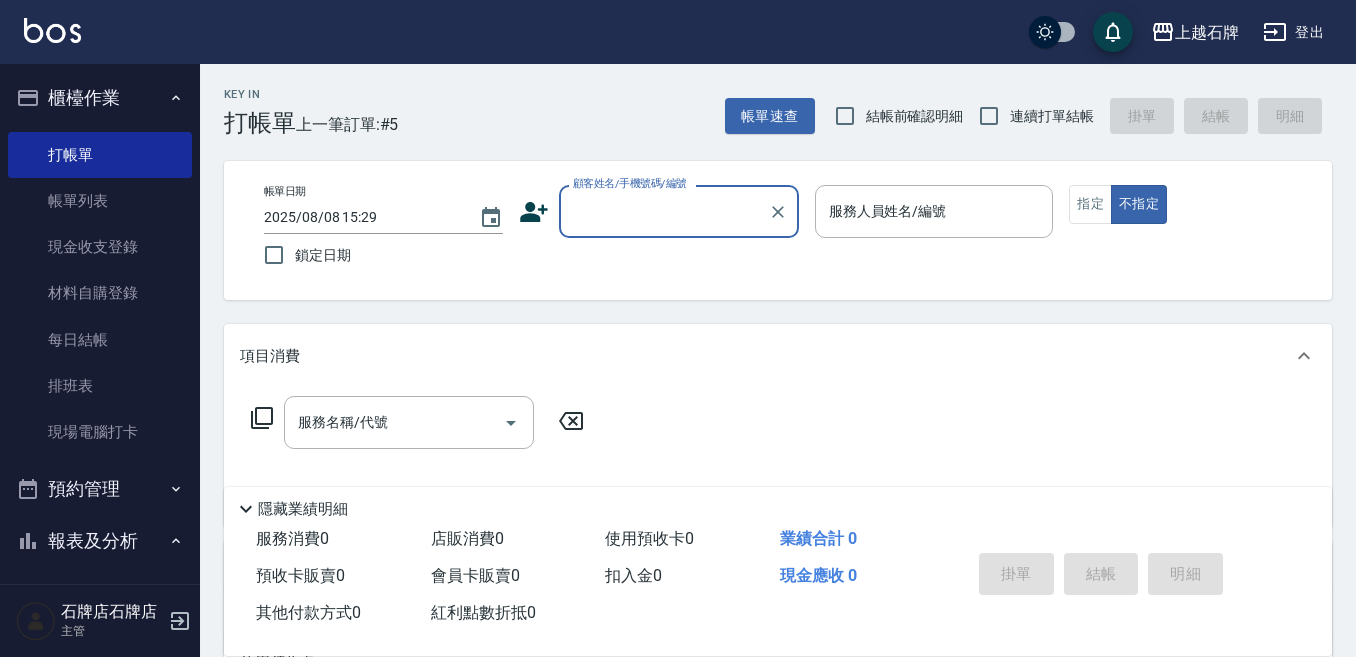 click on "顧客姓名/手機號碼/編號" at bounding box center [664, 211] 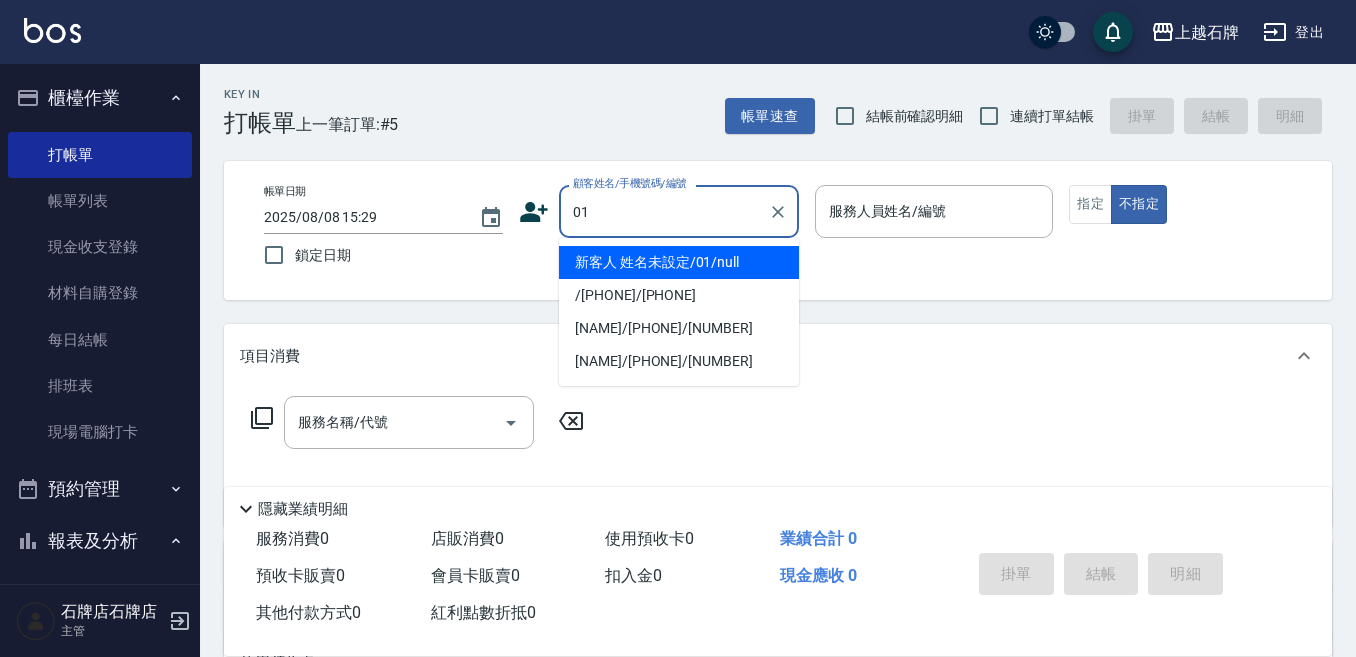 type on "01" 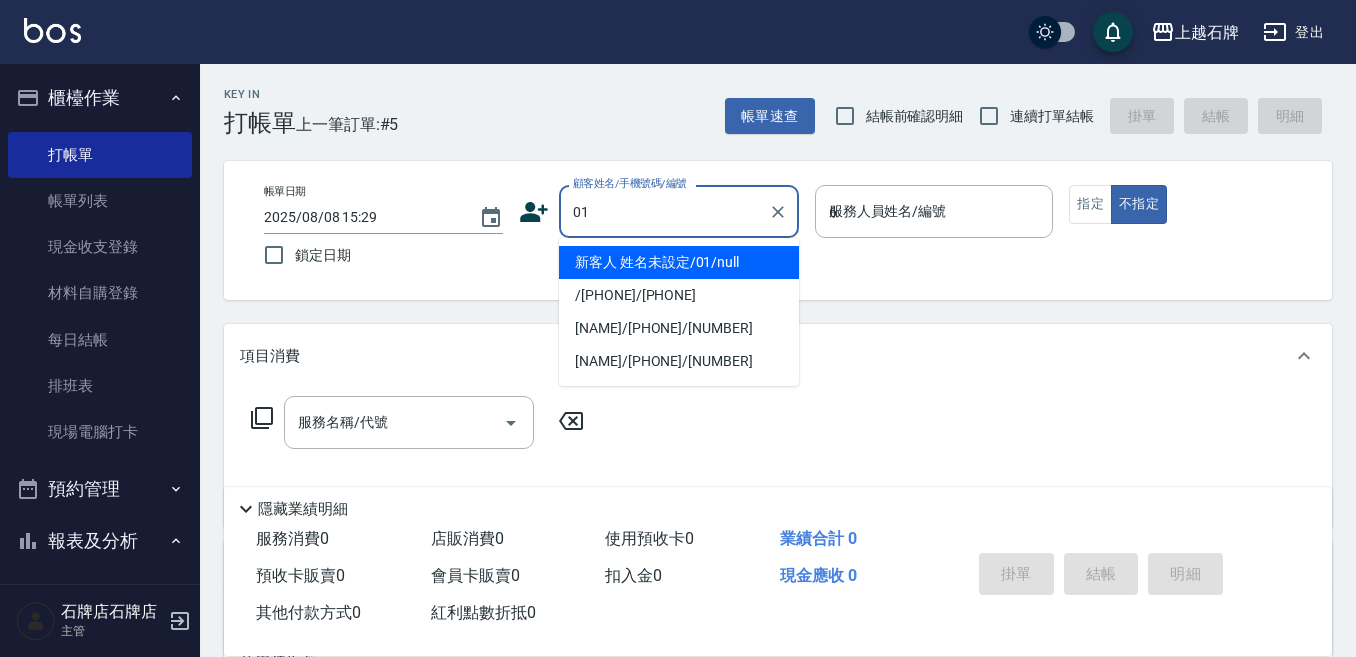 type on "新客人 姓名未設定/01/null" 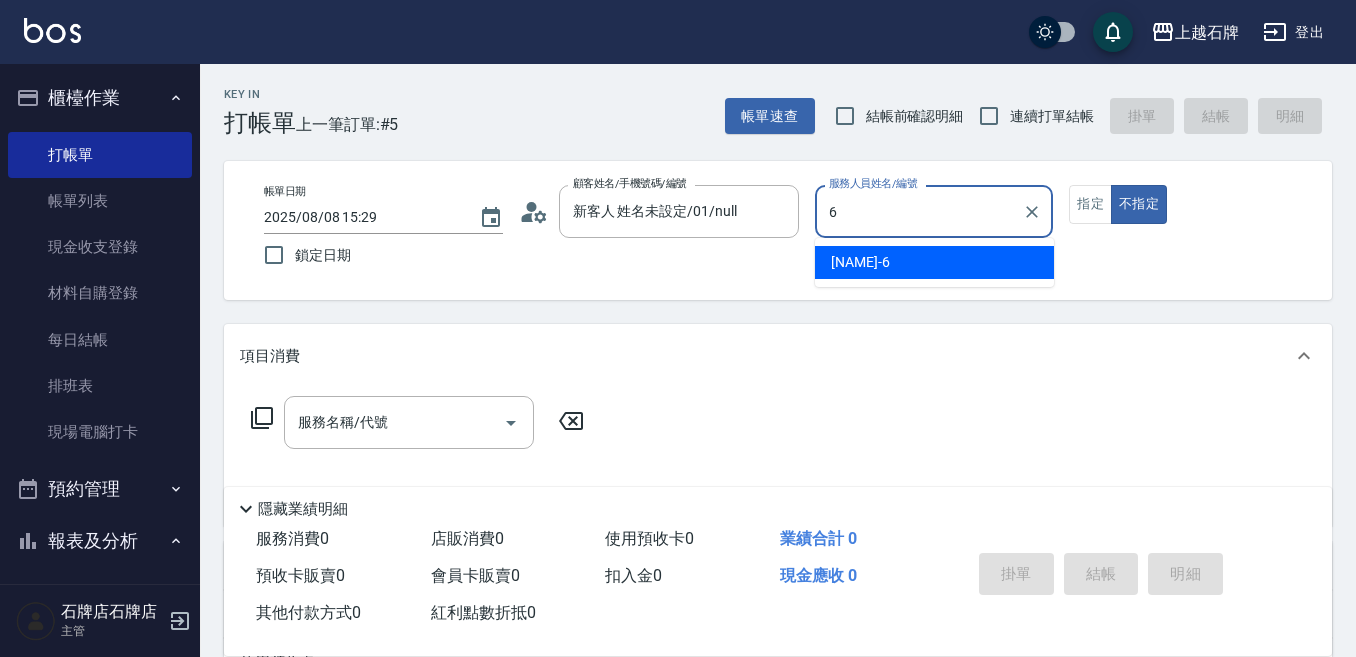 type on "ViVi-6" 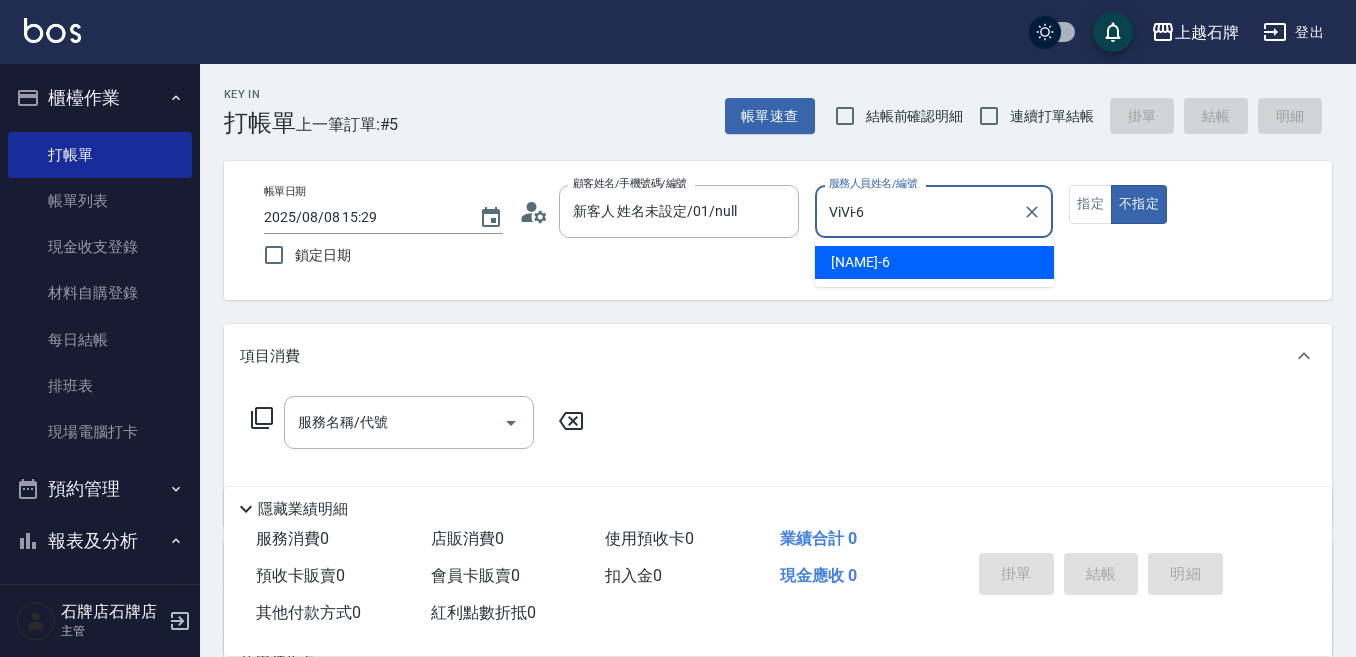type on "false" 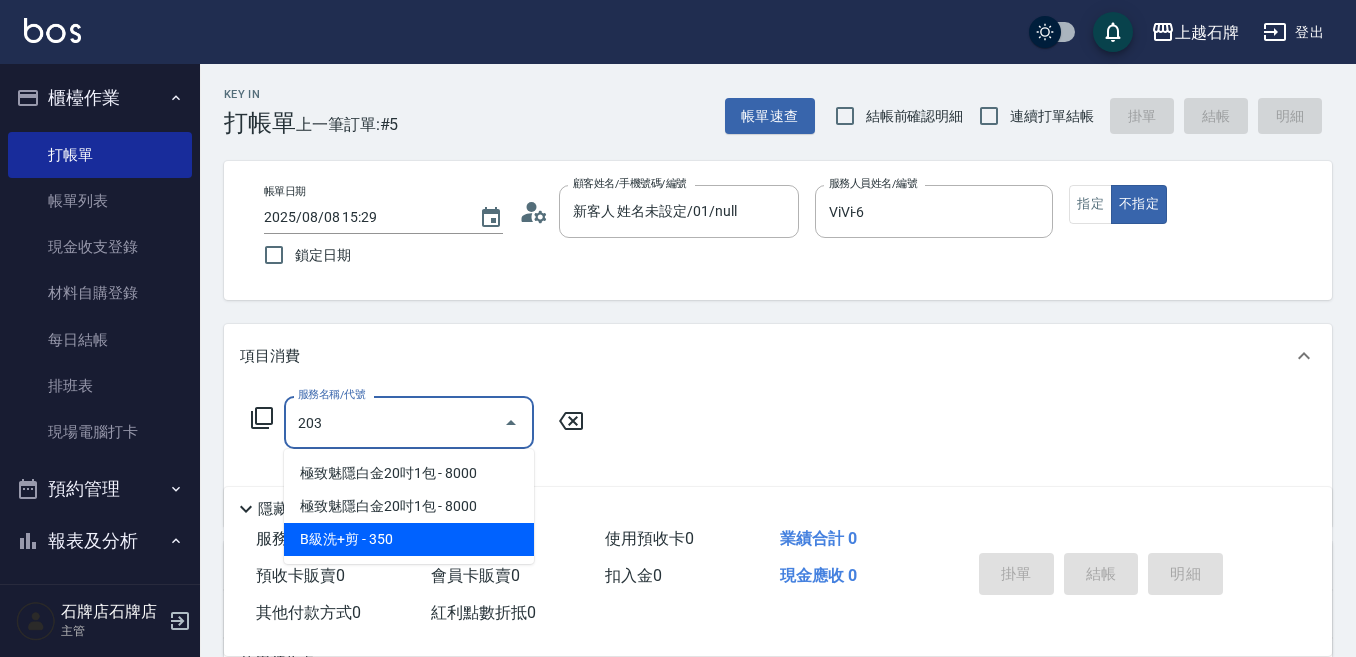 type on "B級洗+剪(203)" 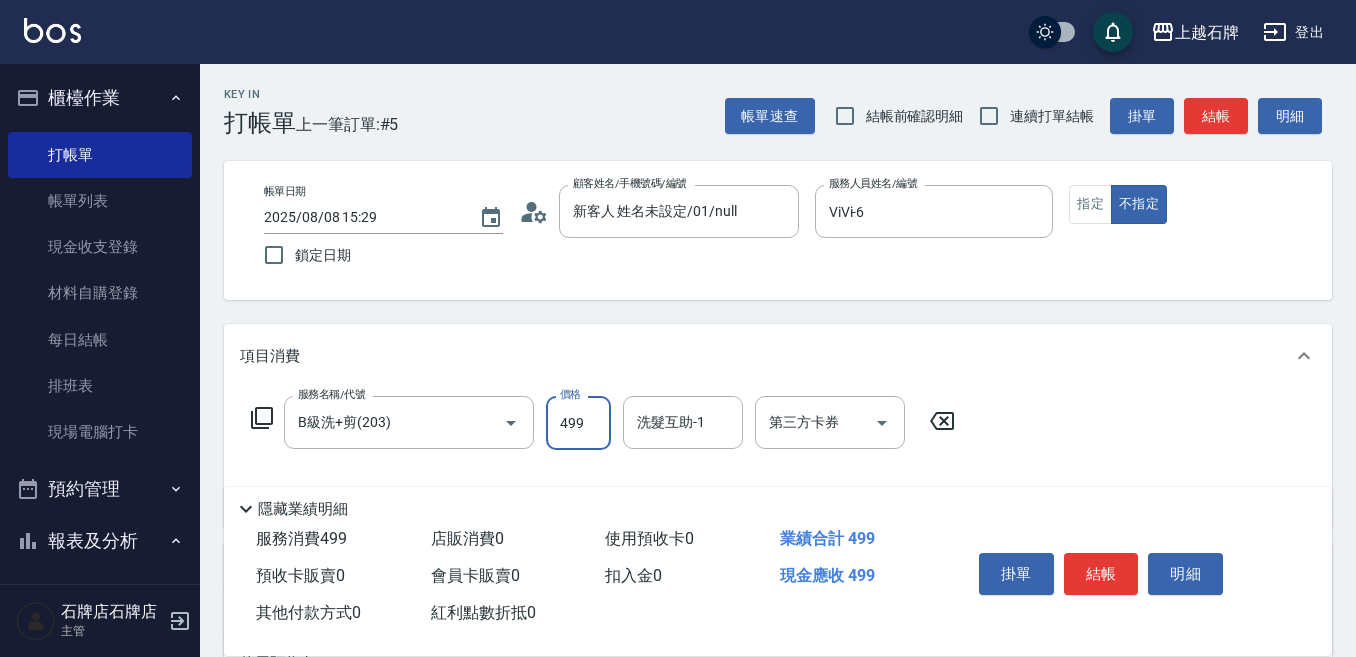 type on "499" 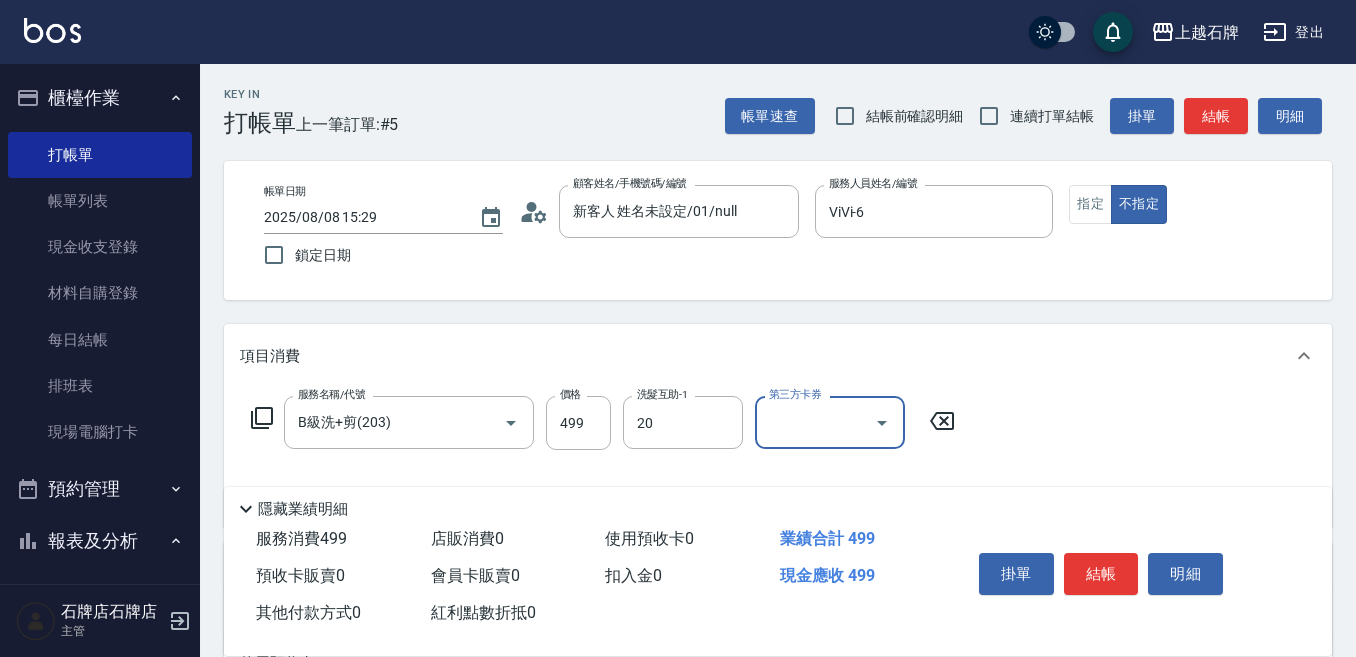 type on "彥伶-20" 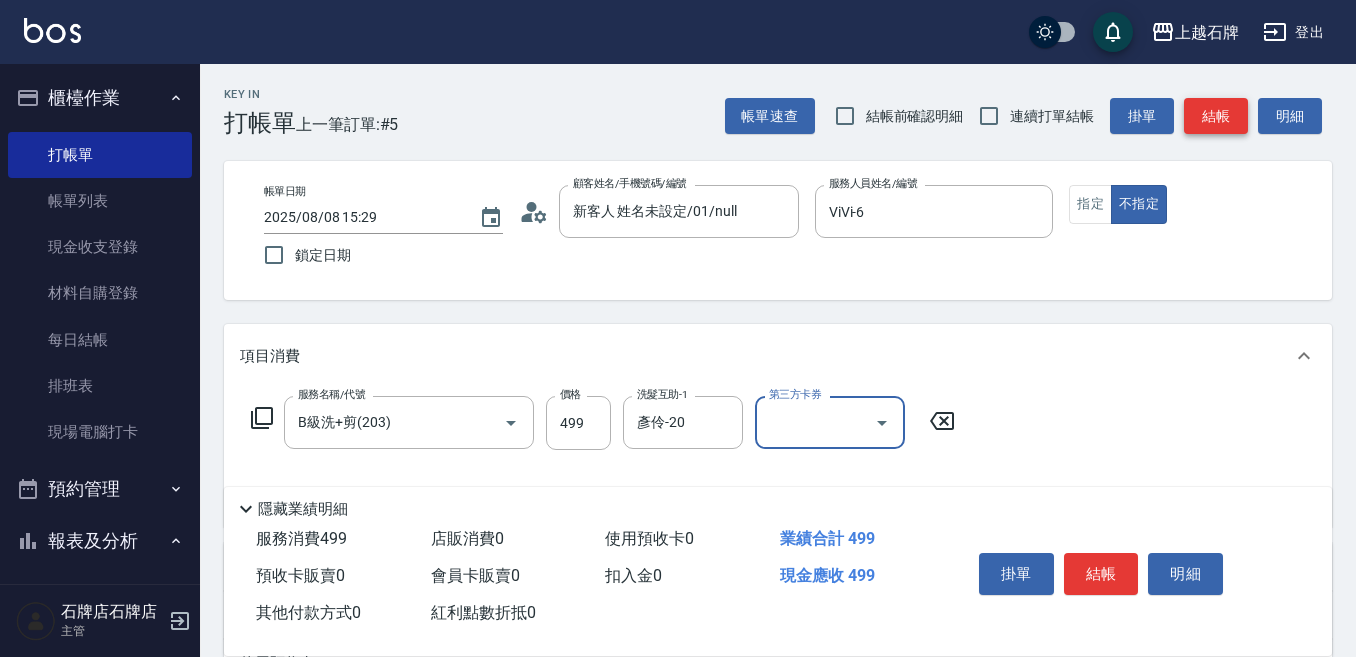 click on "結帳" at bounding box center [1216, 116] 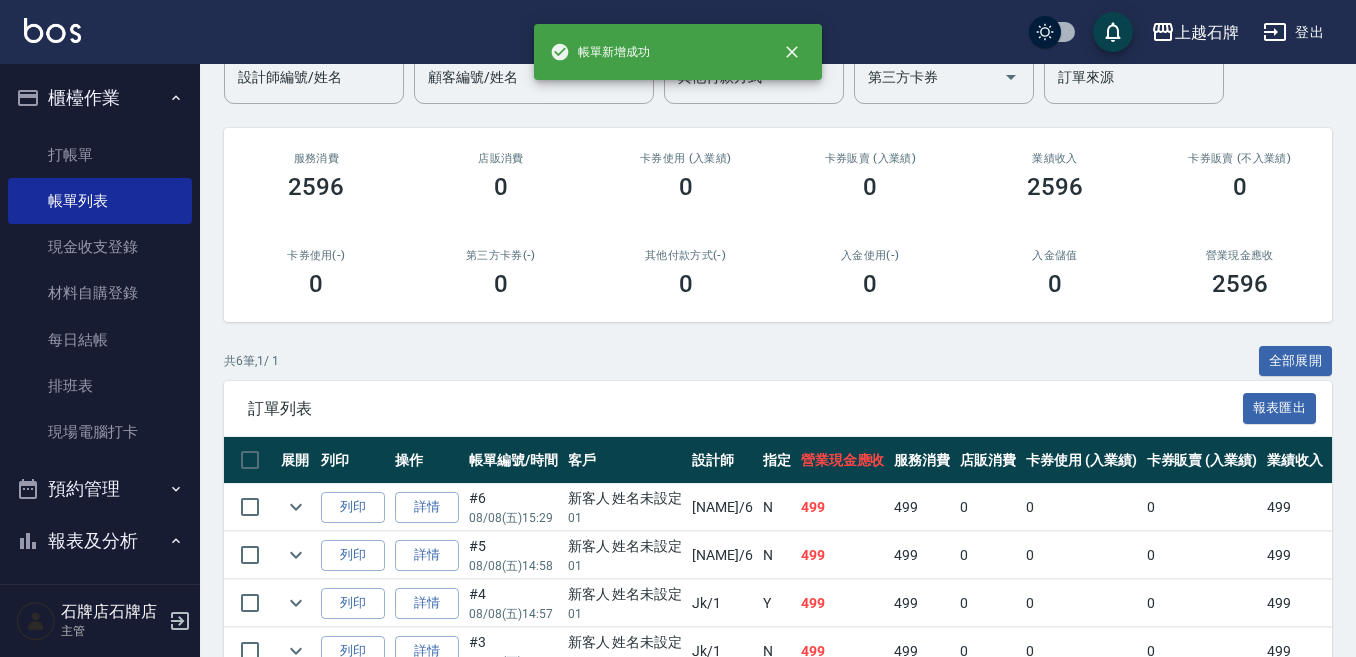 scroll, scrollTop: 300, scrollLeft: 0, axis: vertical 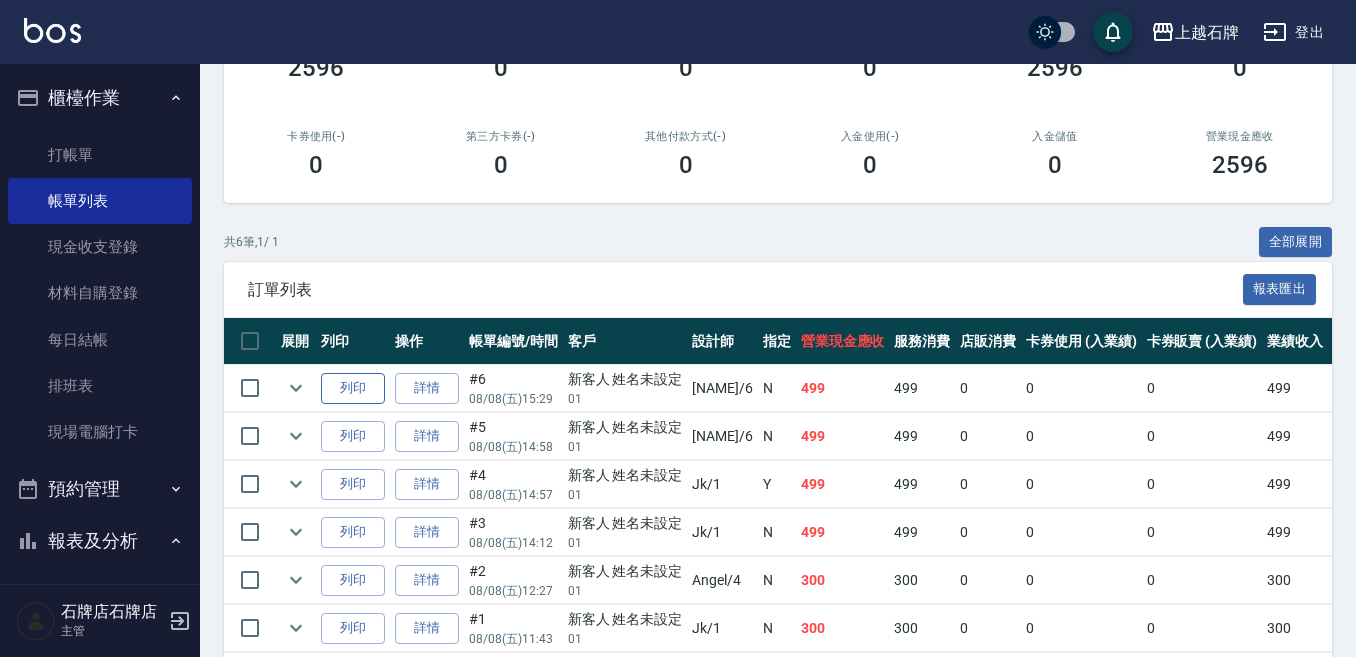 click on "列印" at bounding box center (353, 388) 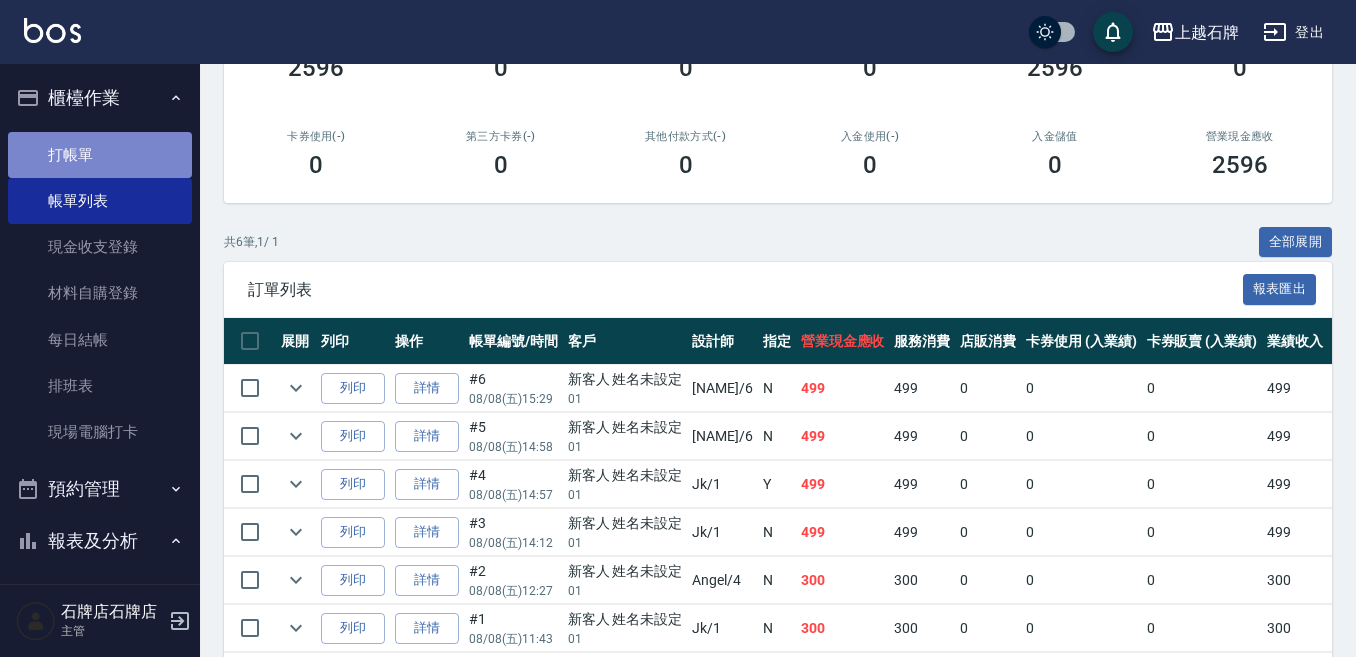 click on "打帳單" at bounding box center (100, 155) 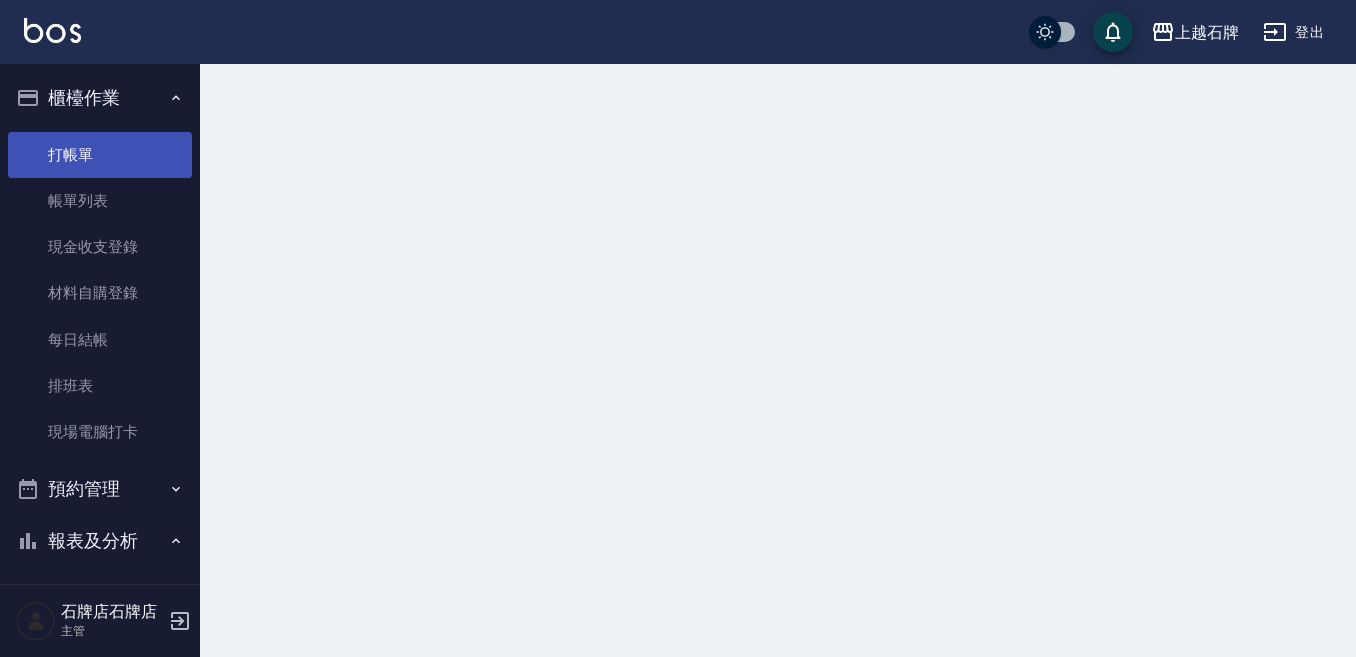 scroll, scrollTop: 0, scrollLeft: 0, axis: both 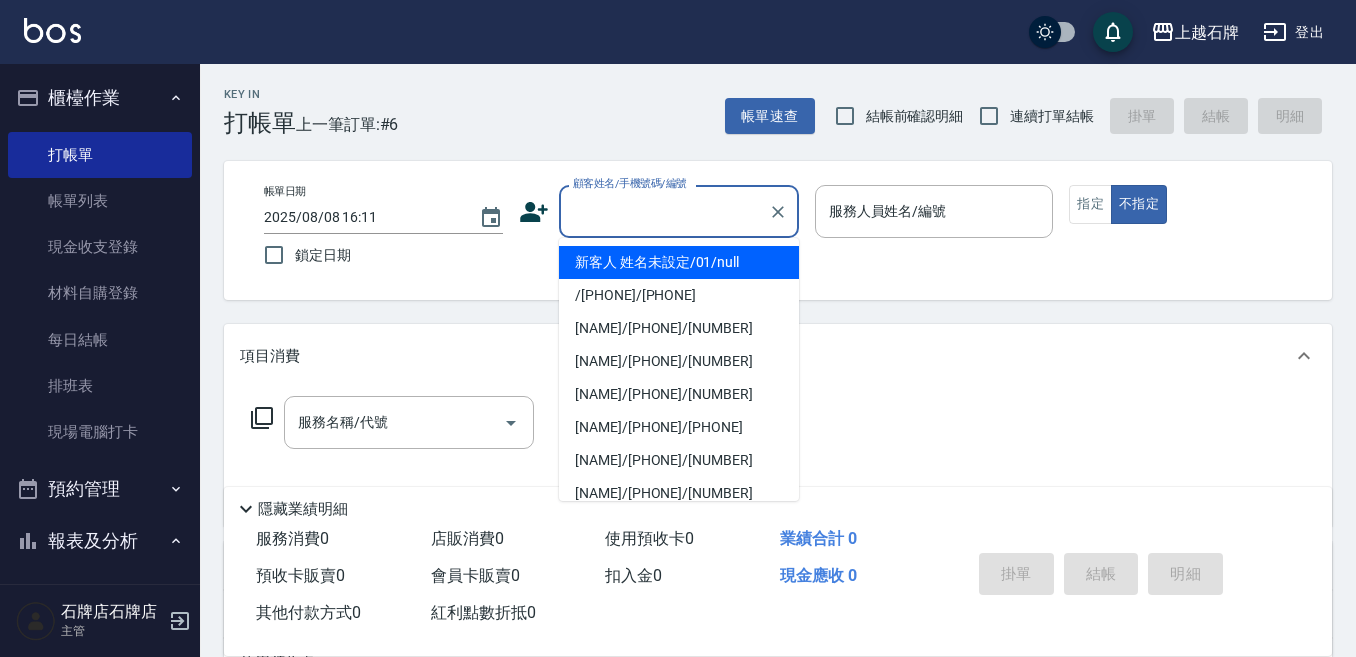 click on "顧客姓名/手機號碼/編號" at bounding box center (664, 211) 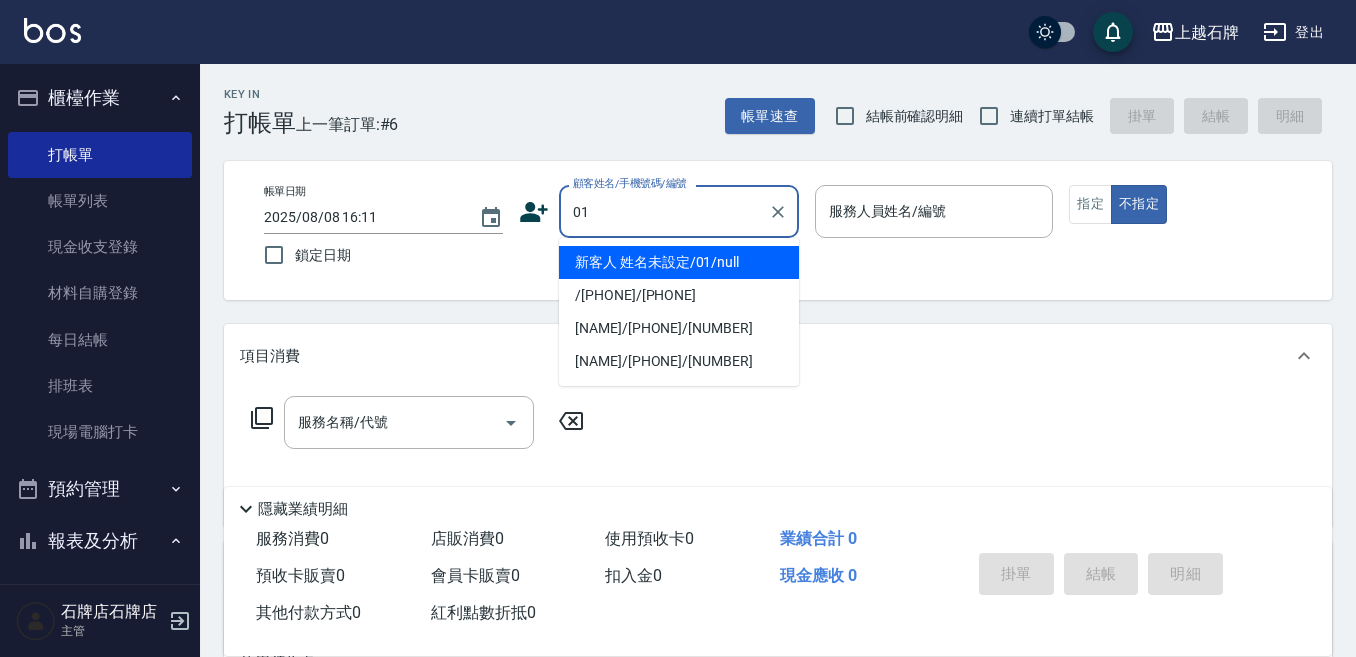 type on "新客人 姓名未設定/01/null" 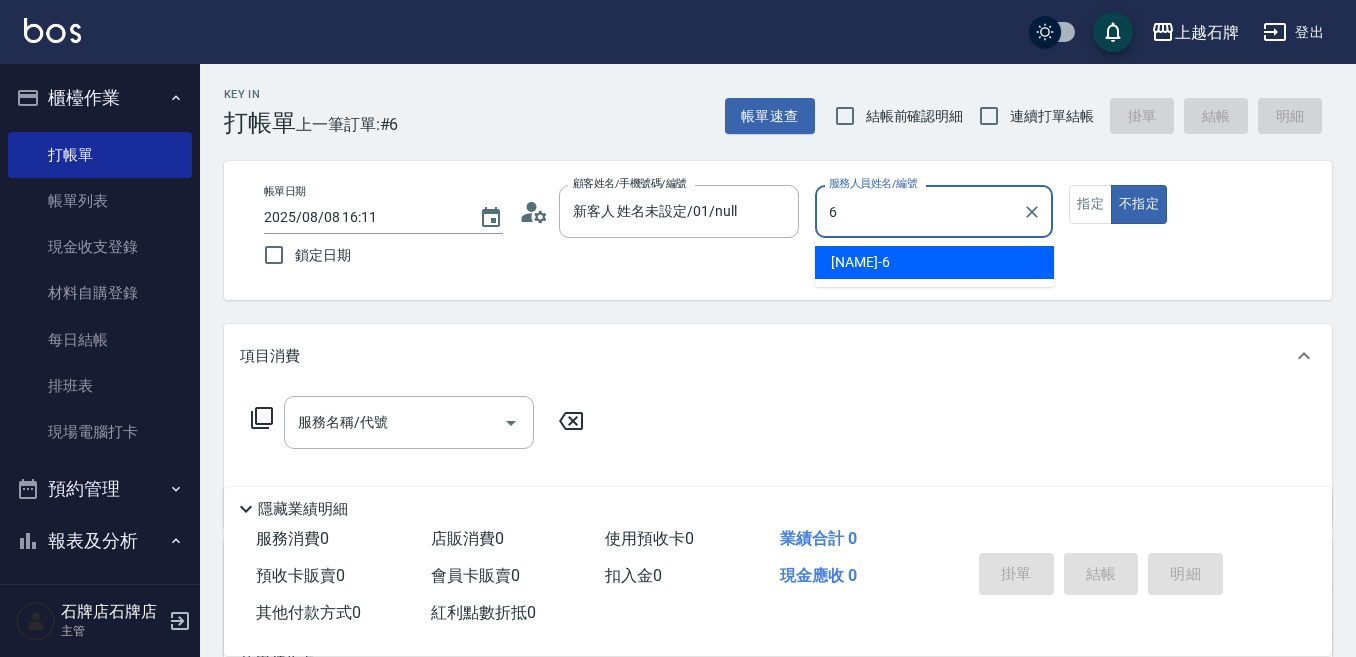 type on "ViVi-6" 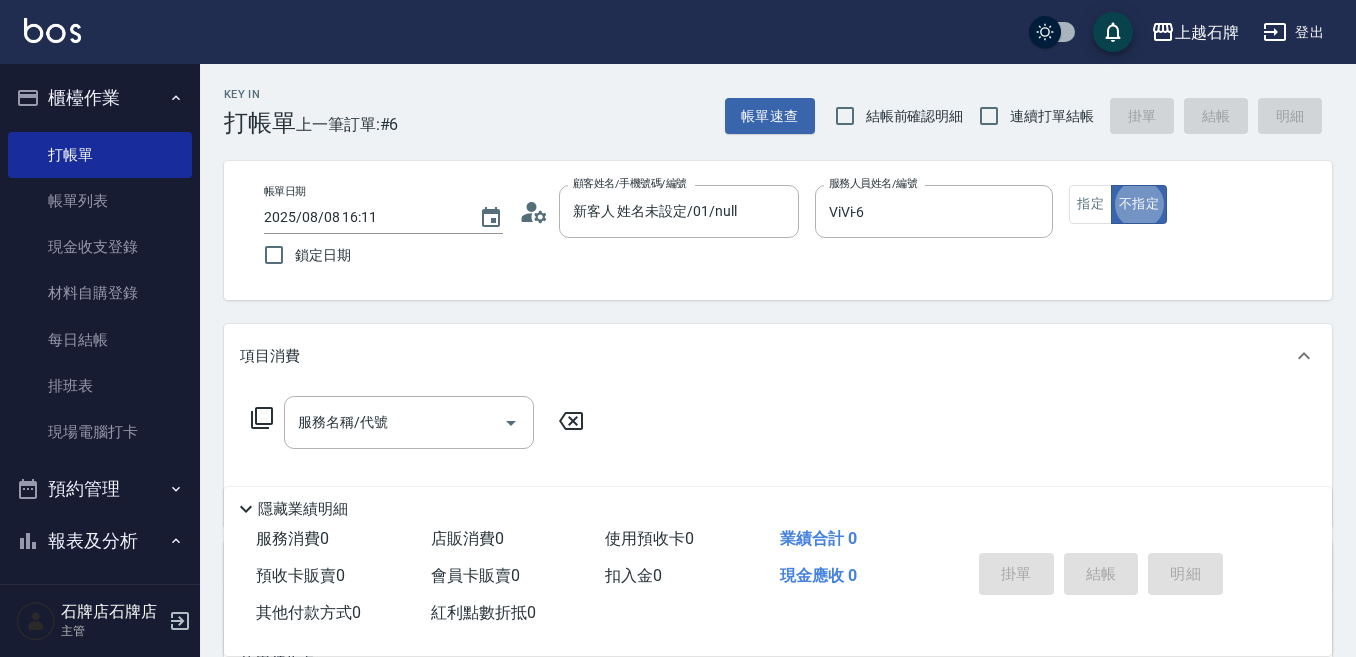 type on "false" 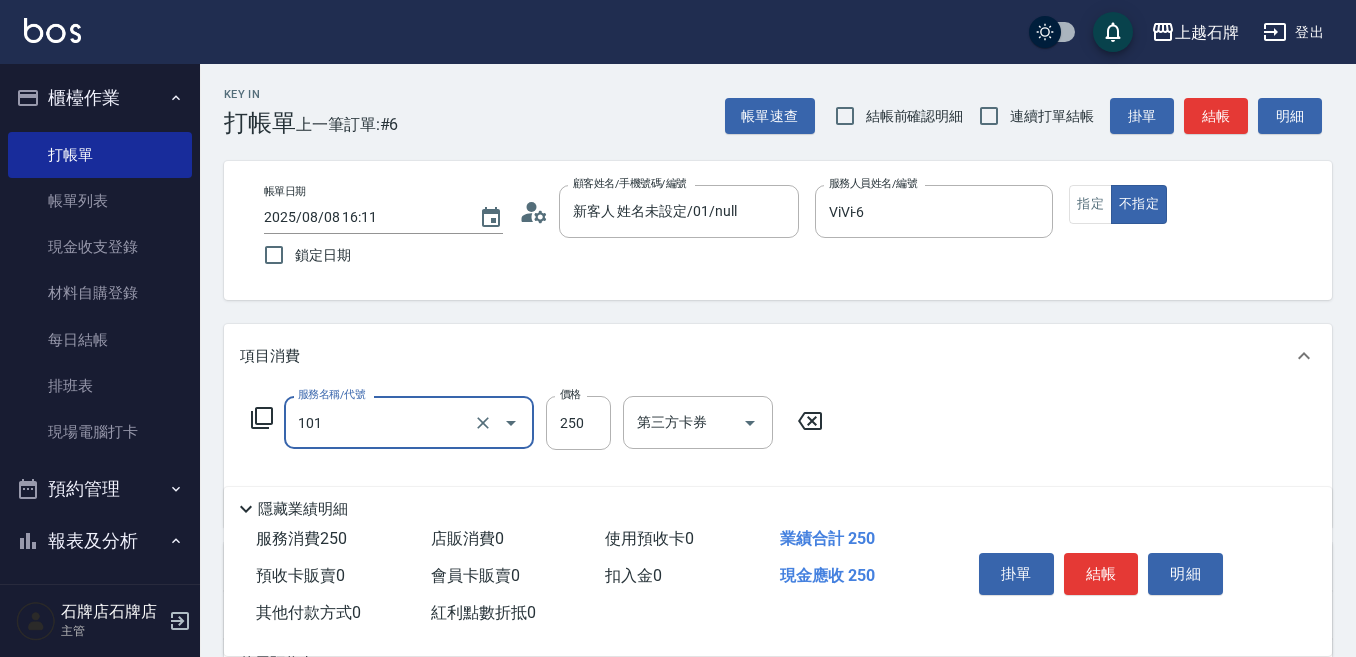 type on "洗髮(101)" 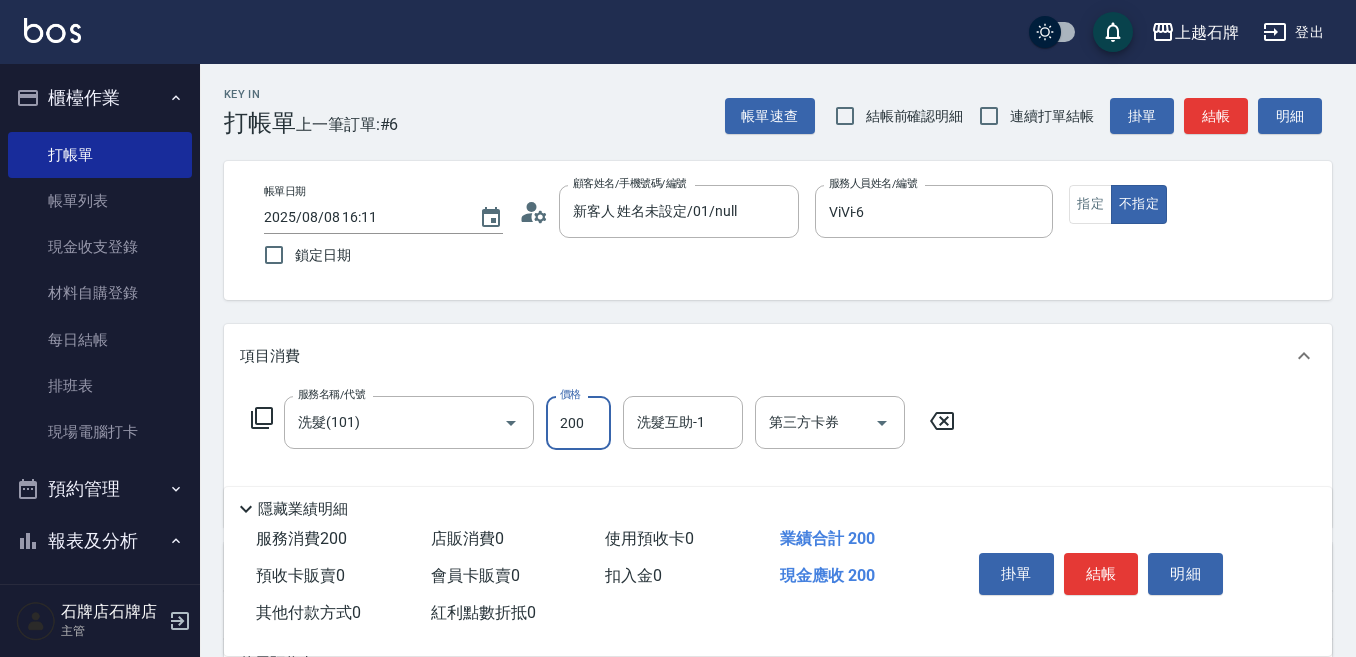 type on "200" 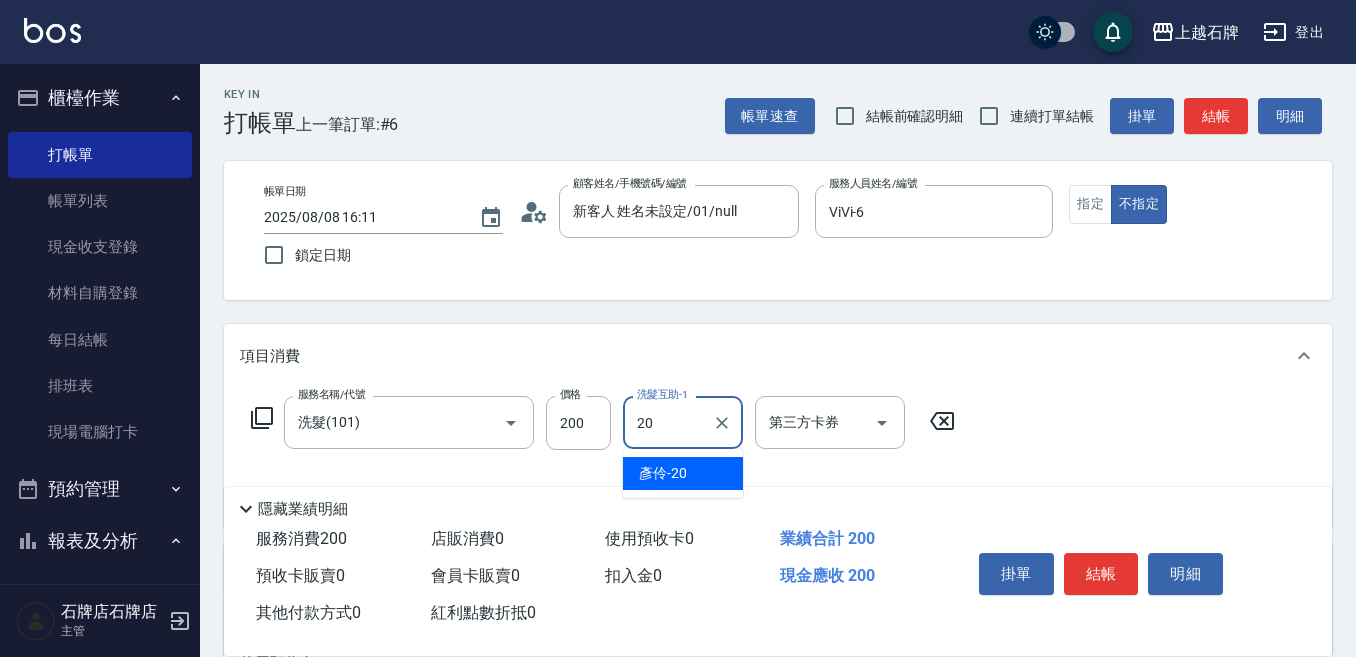 type on "彥伶-20" 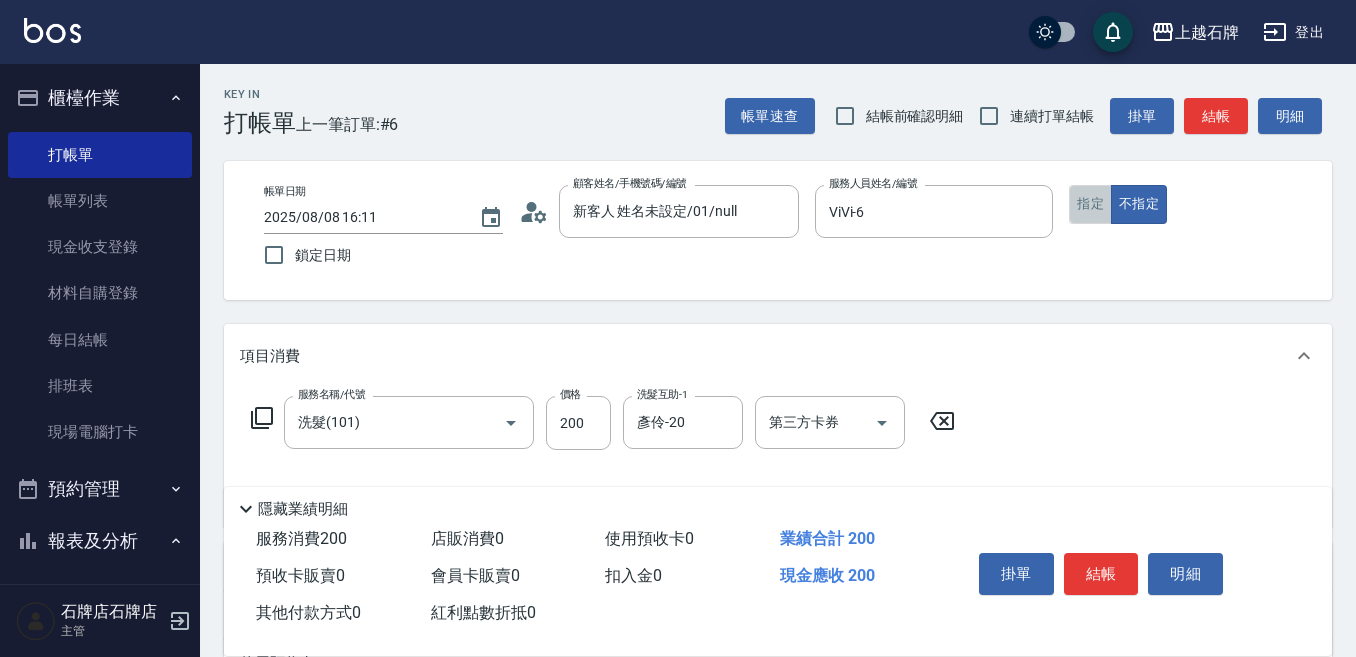 drag, startPoint x: 1096, startPoint y: 204, endPoint x: 1102, endPoint y: 195, distance: 10.816654 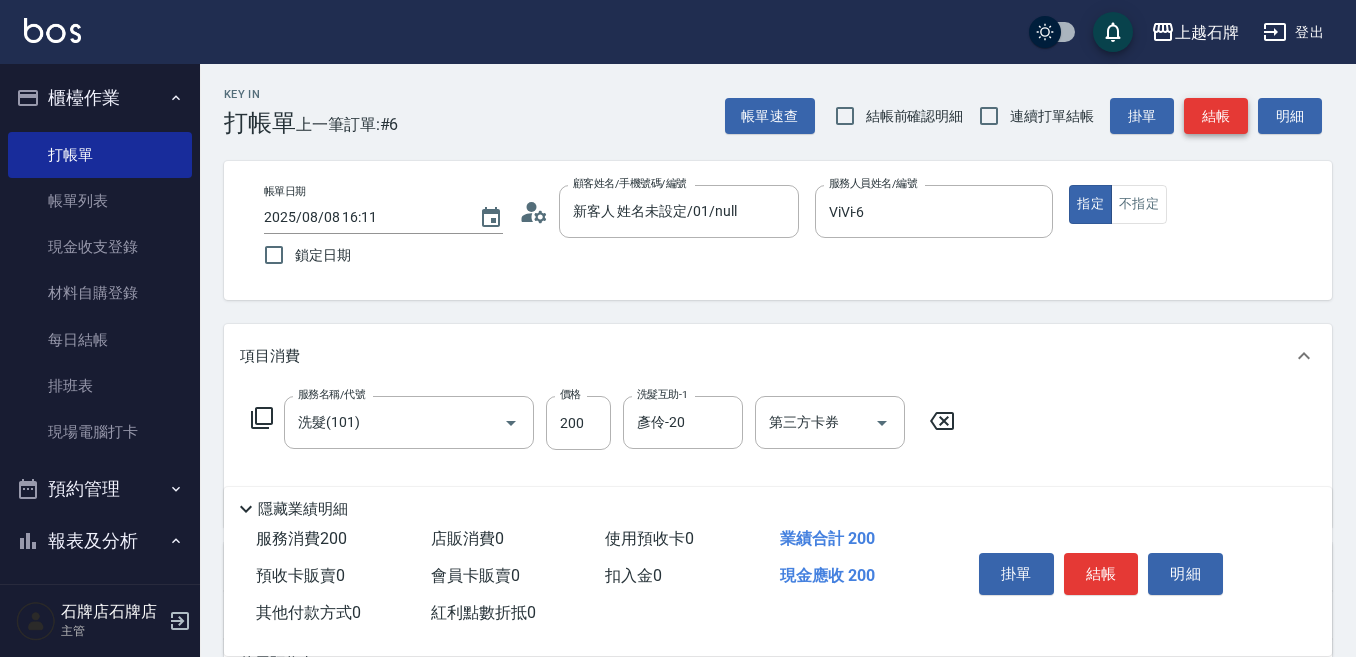 click on "結帳" at bounding box center [1216, 116] 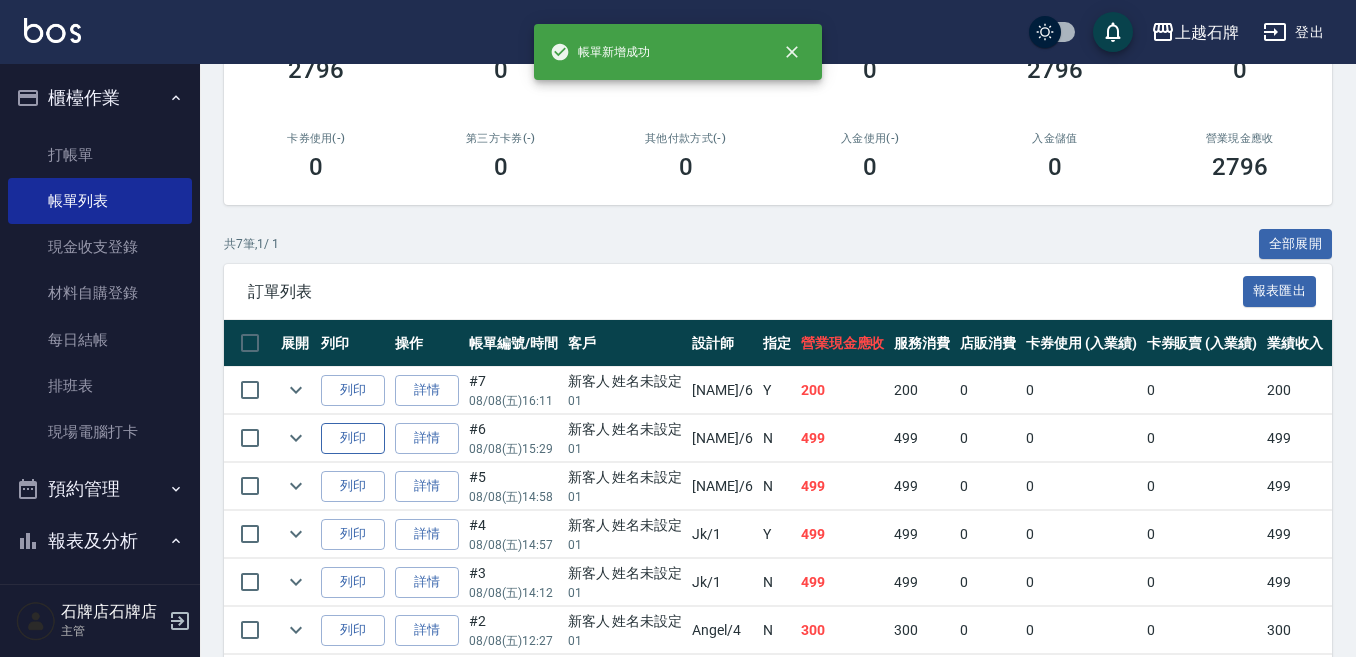 scroll, scrollTop: 300, scrollLeft: 0, axis: vertical 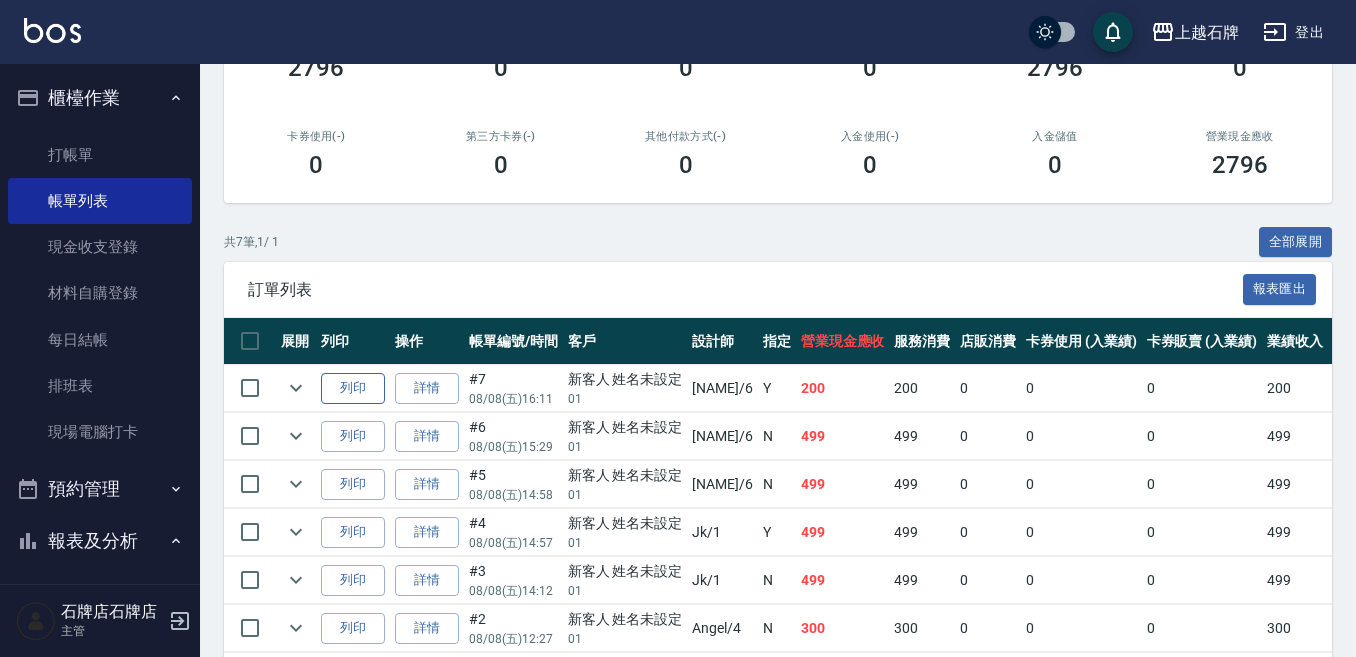 click on "列印" at bounding box center [353, 388] 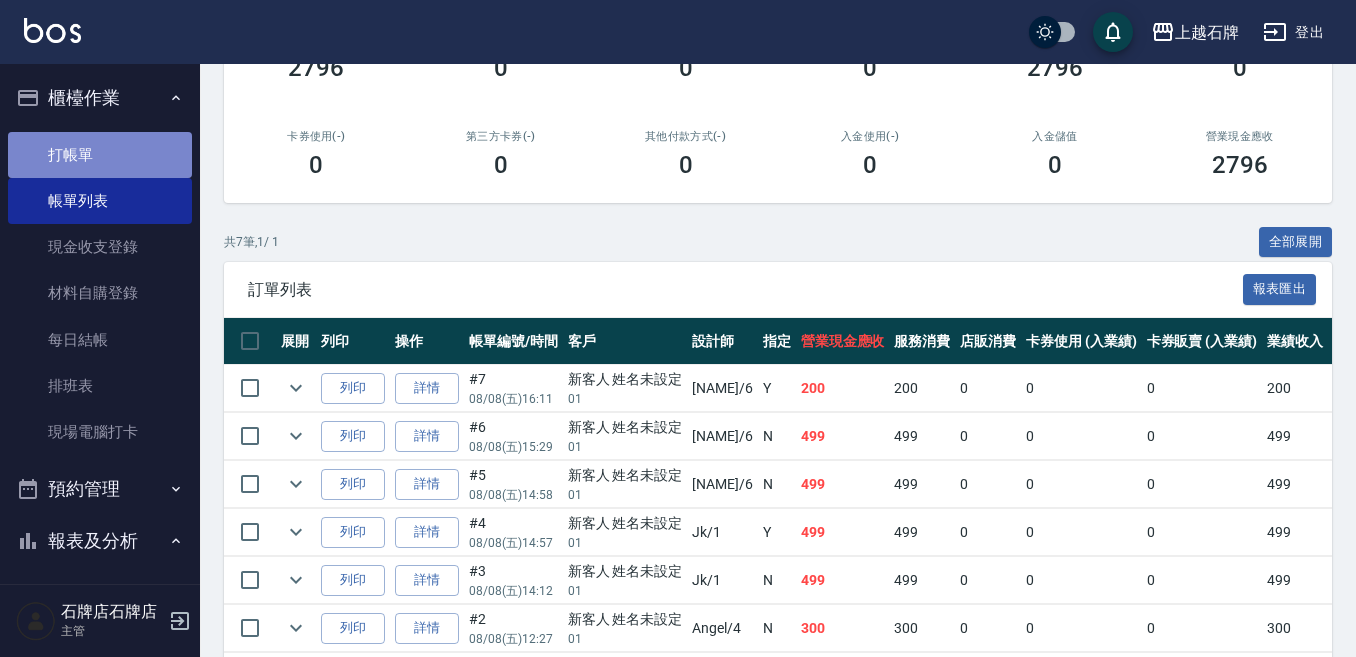 click on "打帳單" at bounding box center (100, 155) 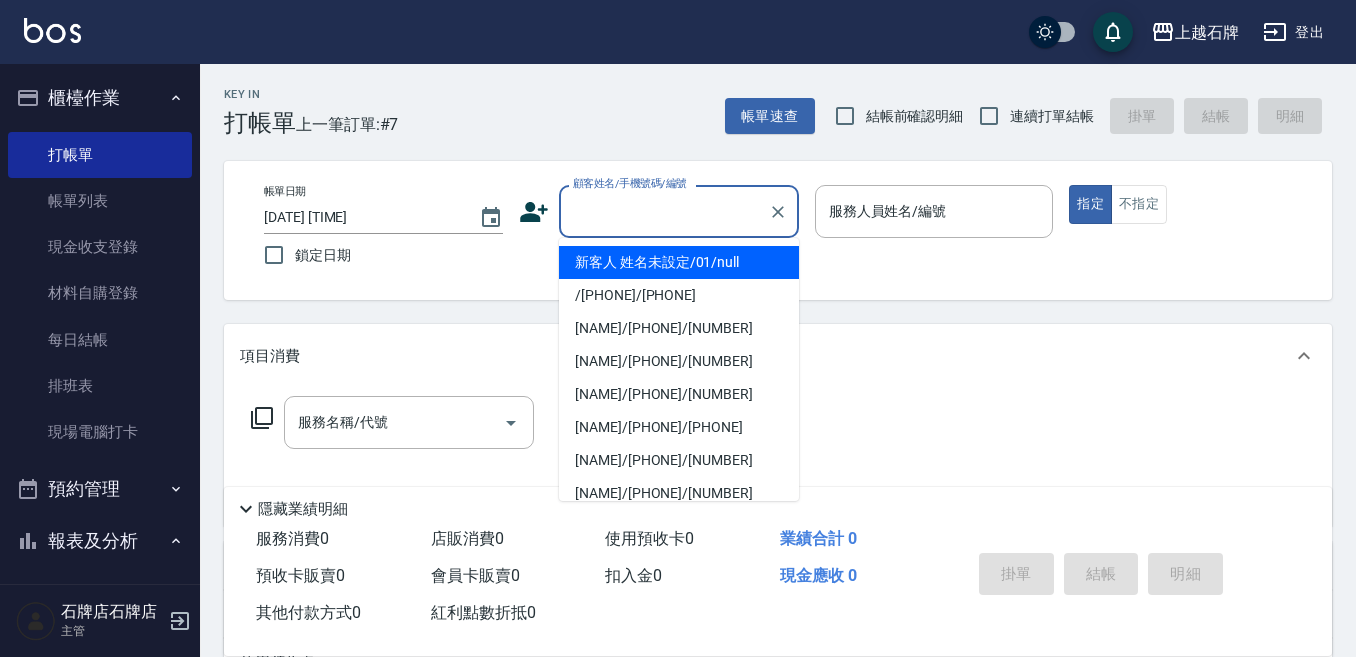 click on "顧客姓名/手機號碼/編號" at bounding box center (664, 211) 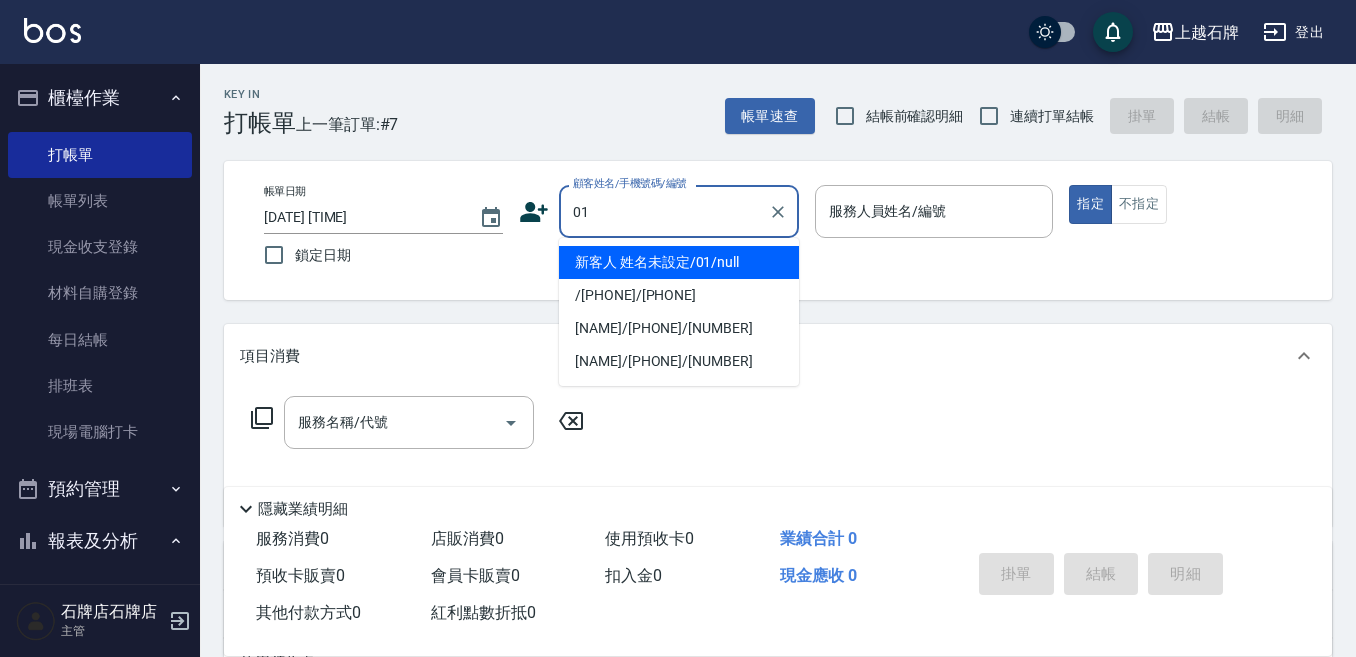 type on "新客人 姓名未設定/01/null" 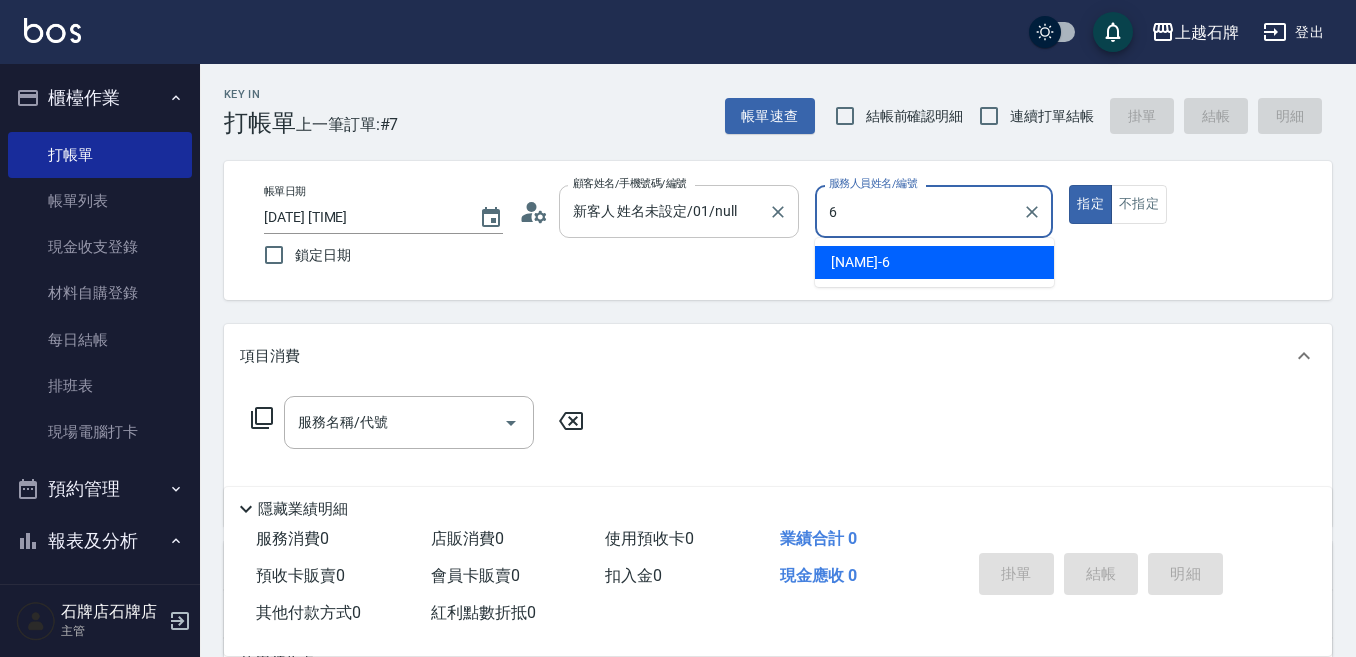 type on "ViVi-6" 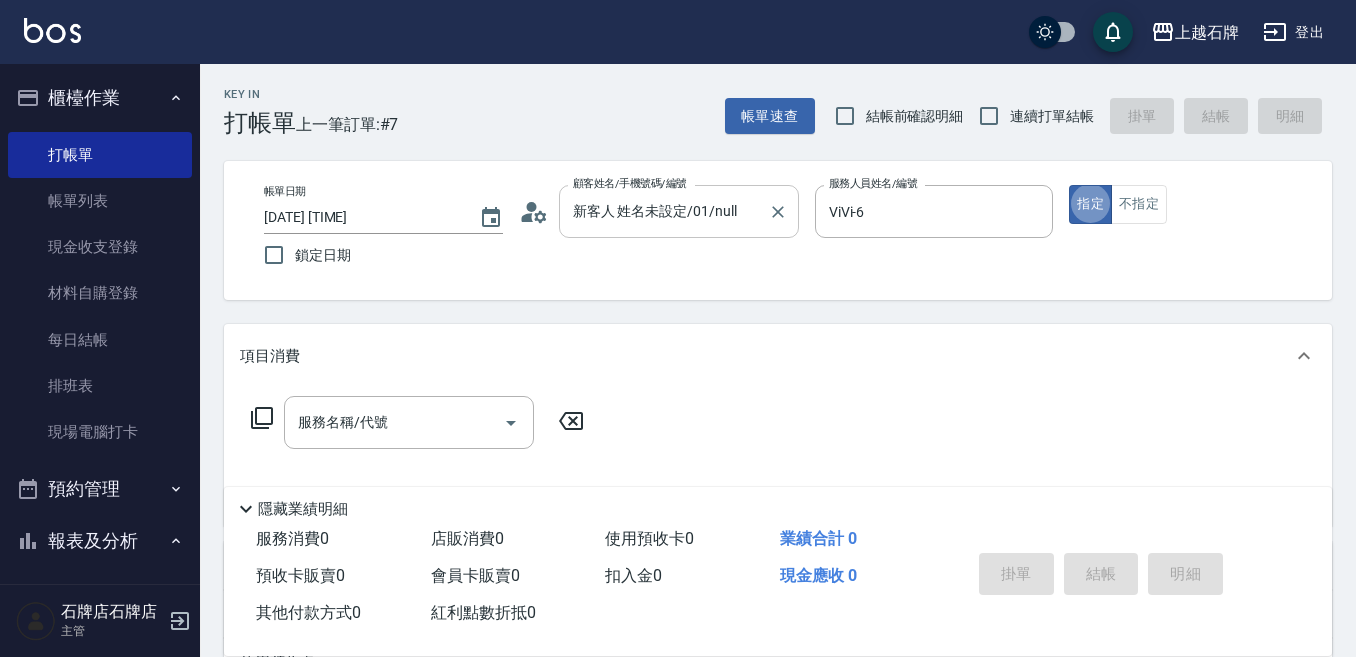 type on "true" 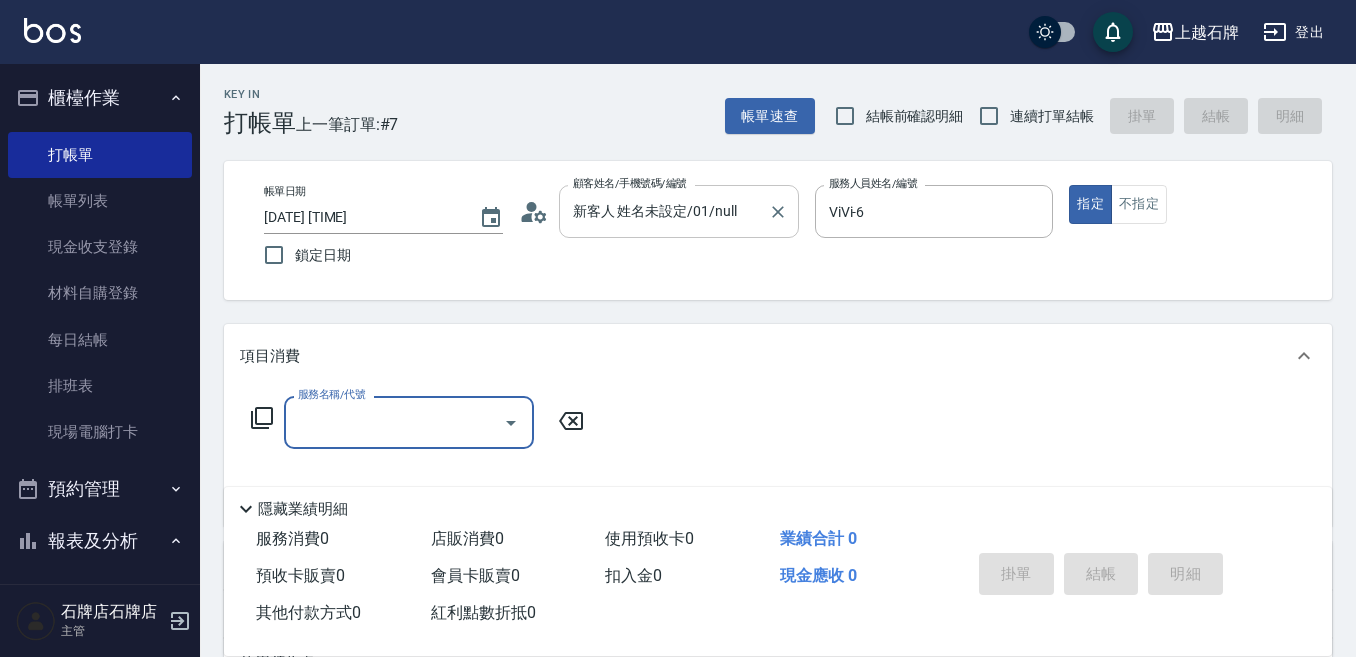 type on "1" 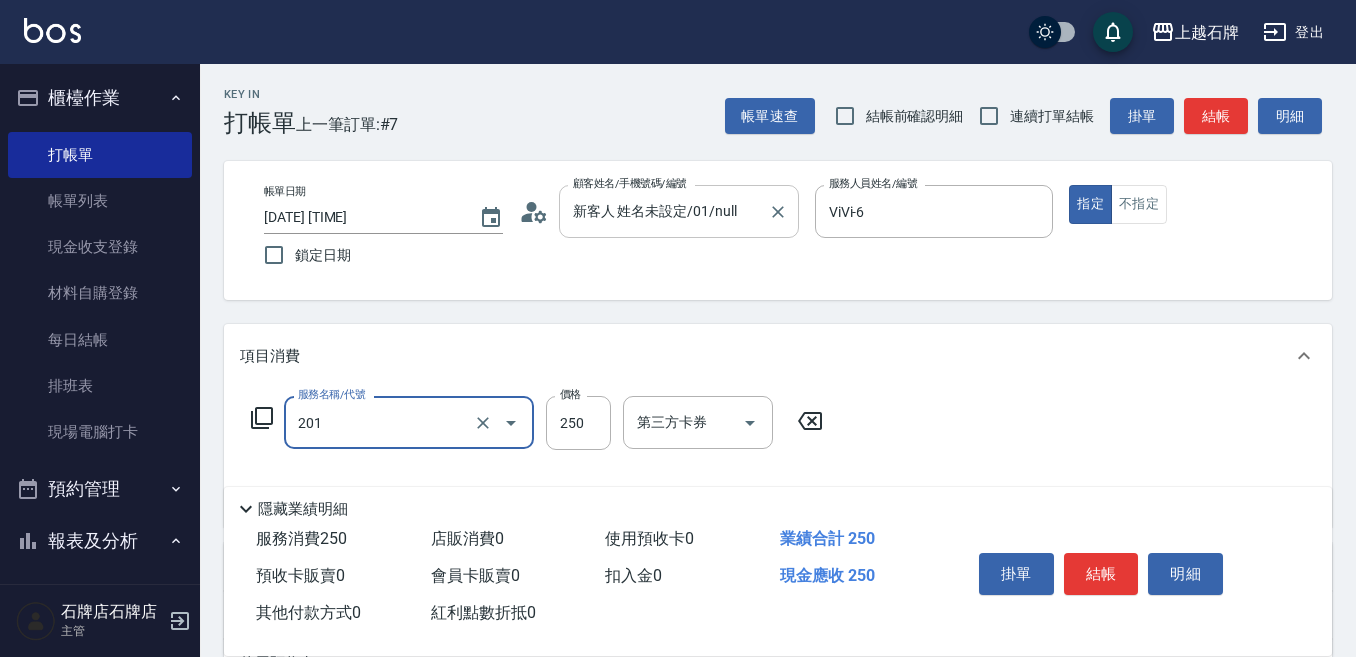 type on "B級單剪(201)" 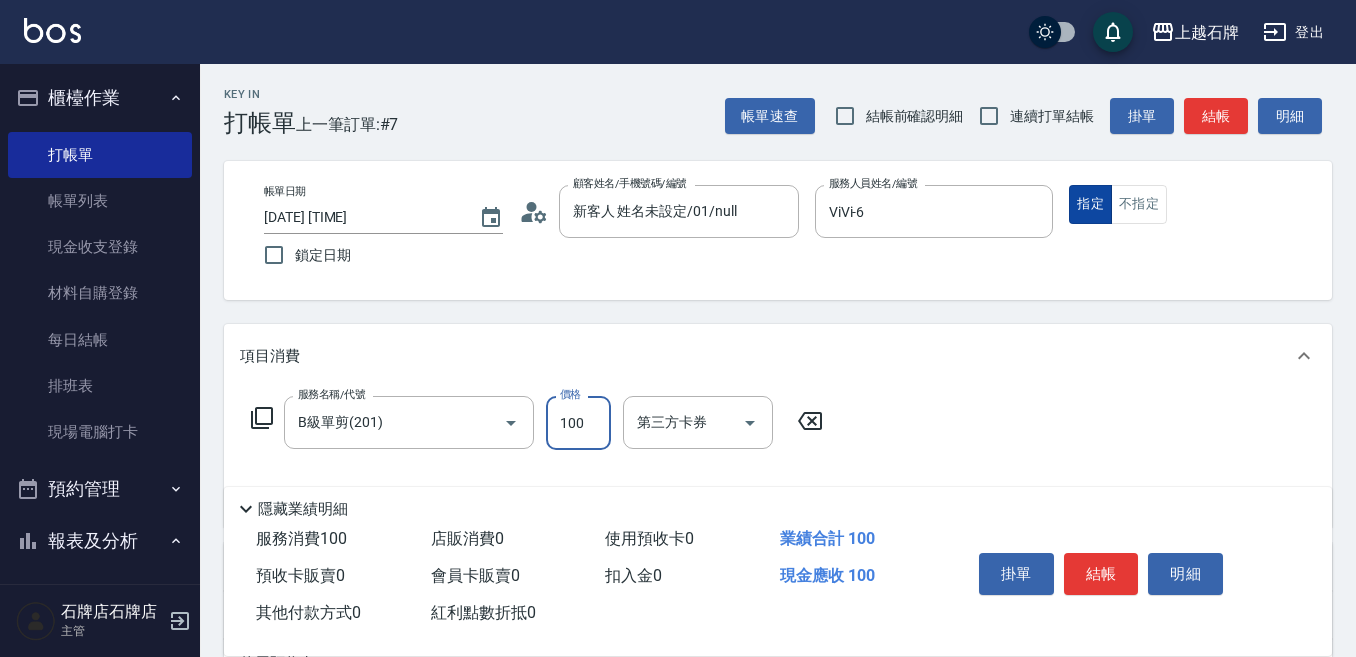 type on "100" 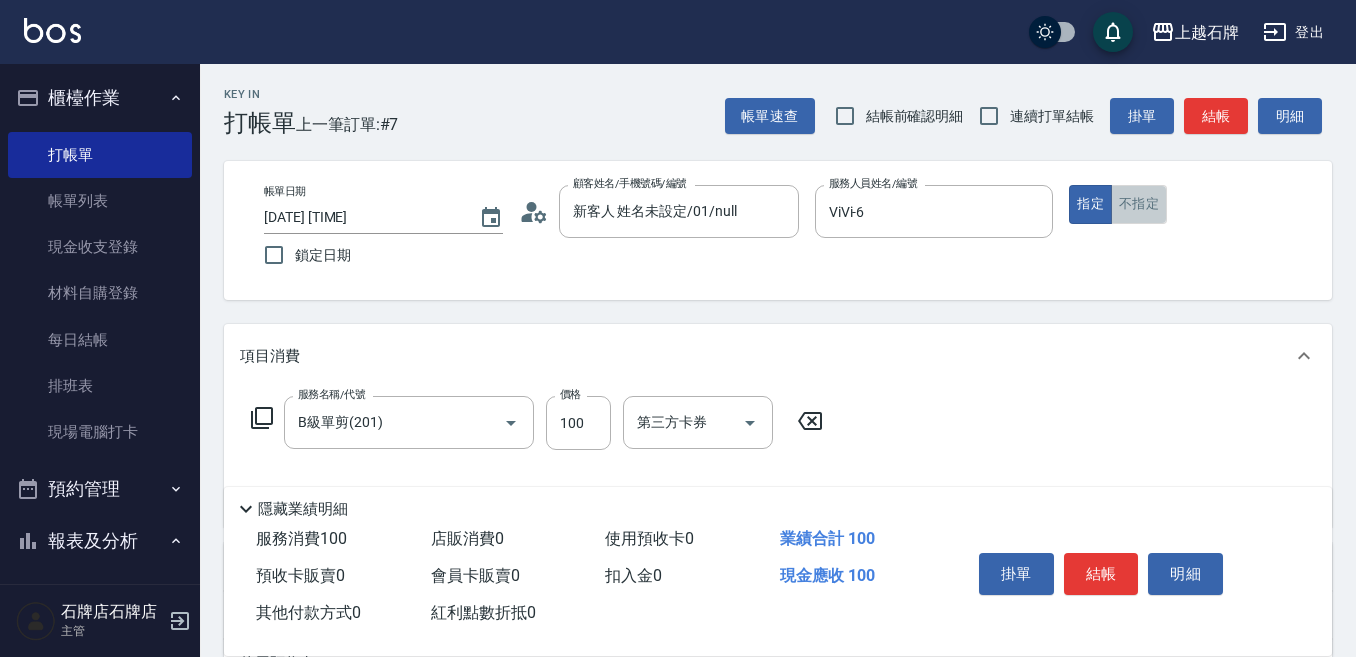 click on "不指定" at bounding box center (1139, 204) 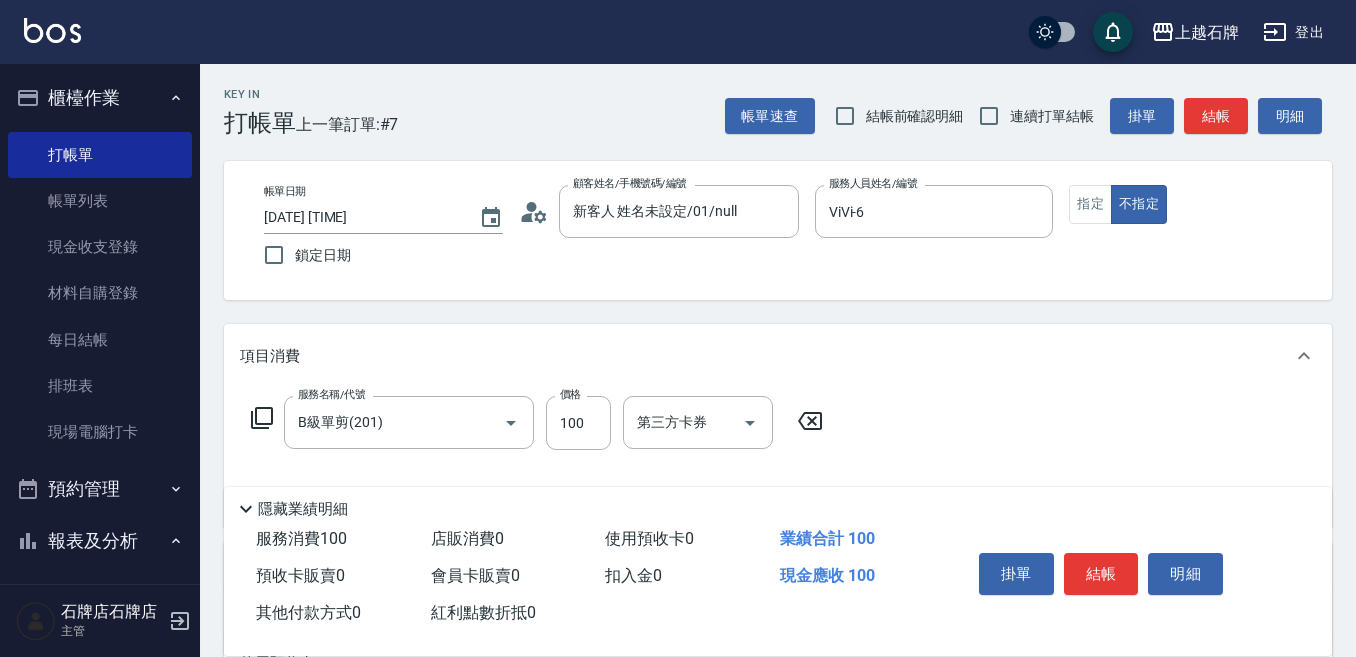 click on "帳單速查 結帳前確認明細 連續打單結帳 掛單 結帳 明細" at bounding box center (1028, 116) 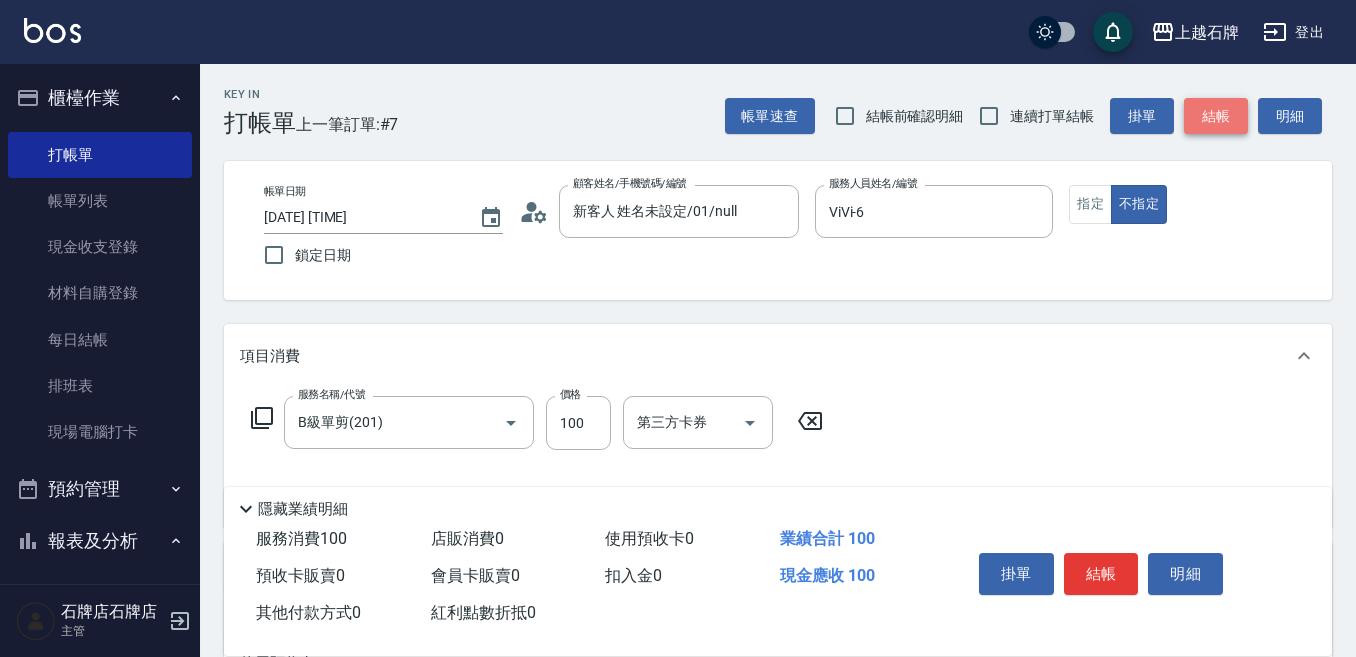 click on "結帳" at bounding box center [1216, 116] 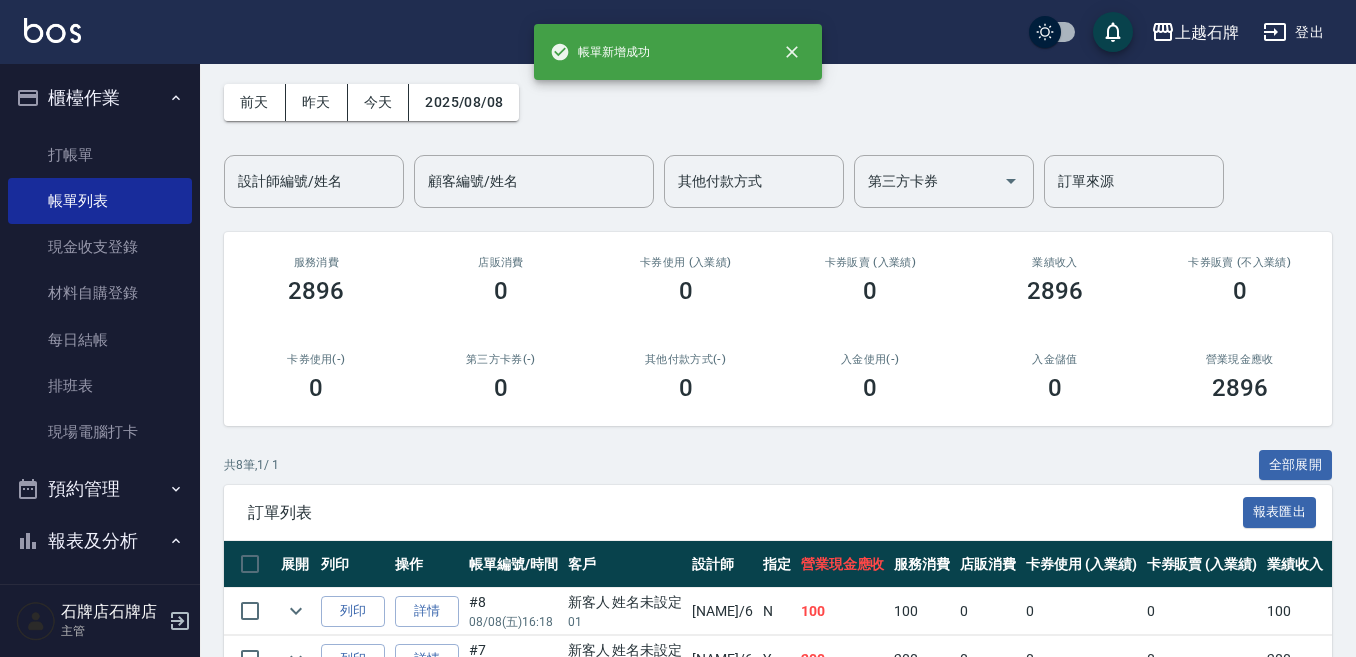 scroll, scrollTop: 400, scrollLeft: 0, axis: vertical 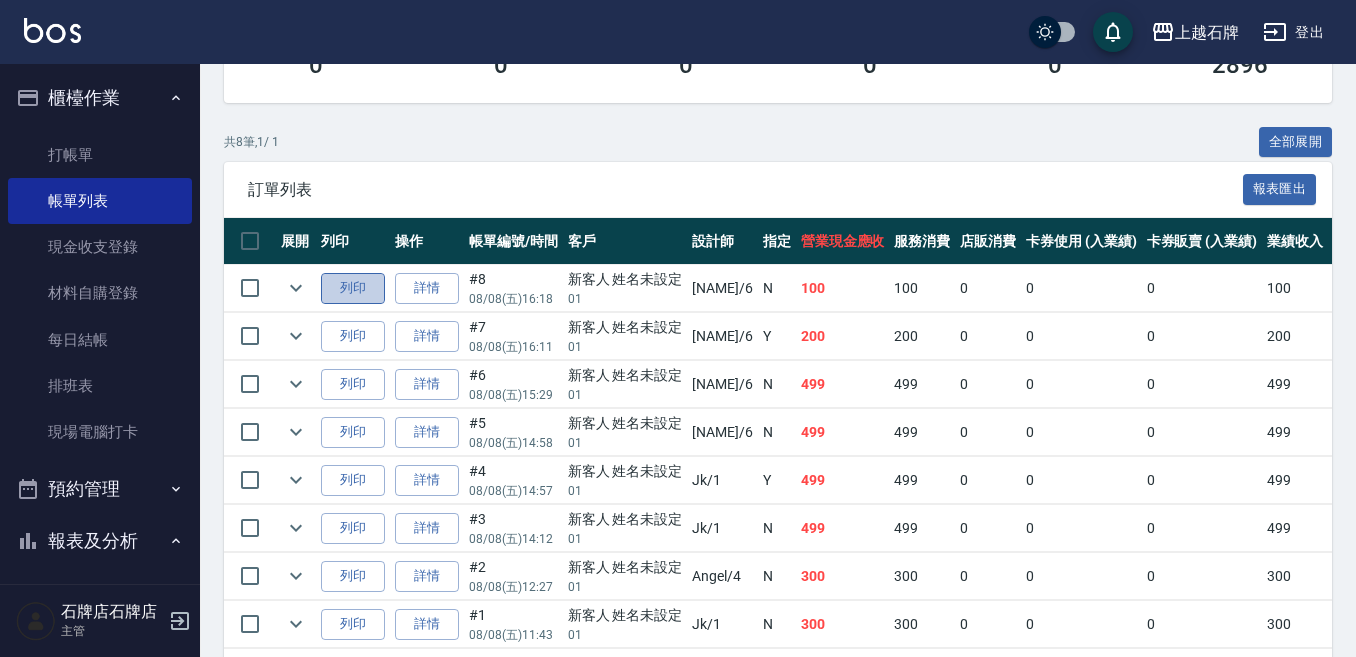 click on "列印" at bounding box center [353, 288] 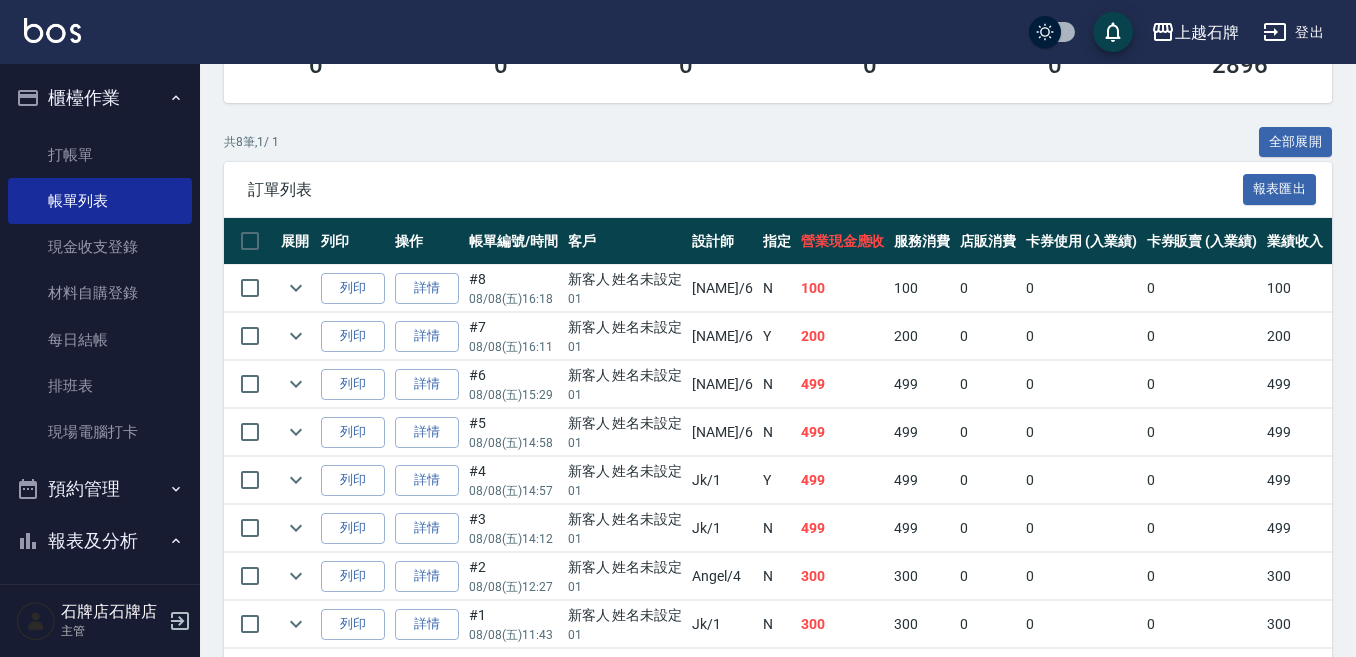 click on "打帳單" at bounding box center (100, 155) 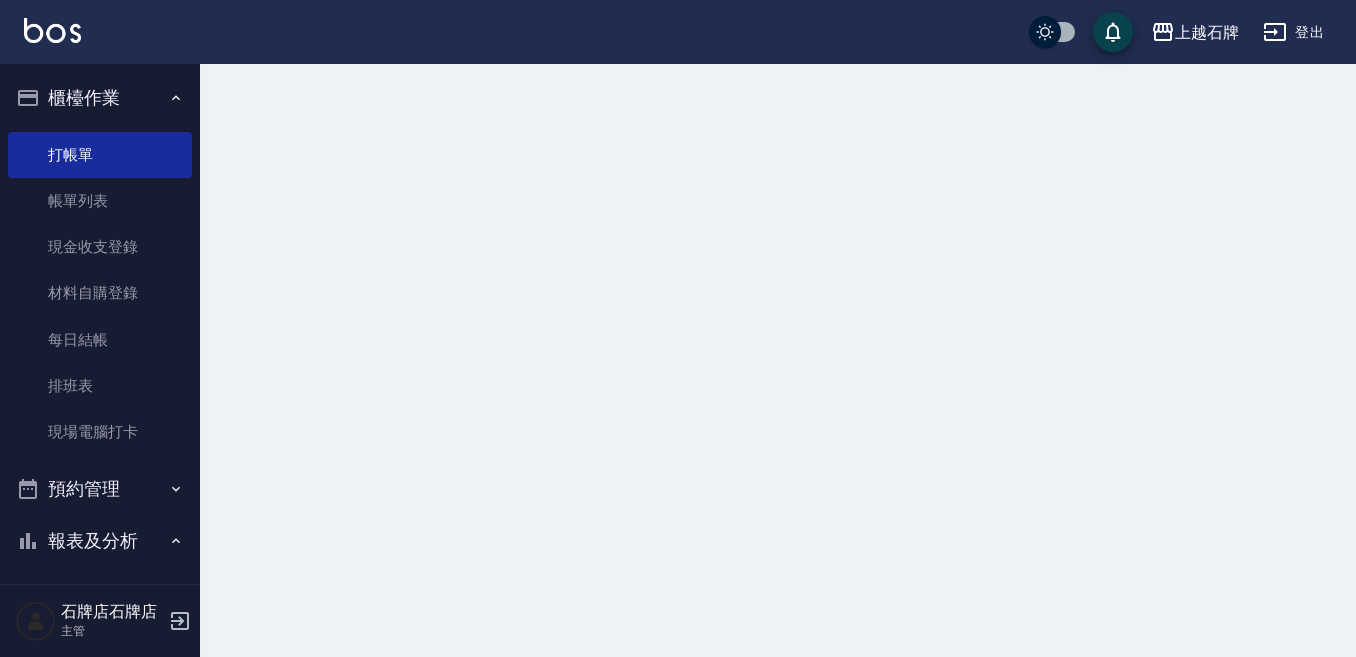 scroll, scrollTop: 0, scrollLeft: 0, axis: both 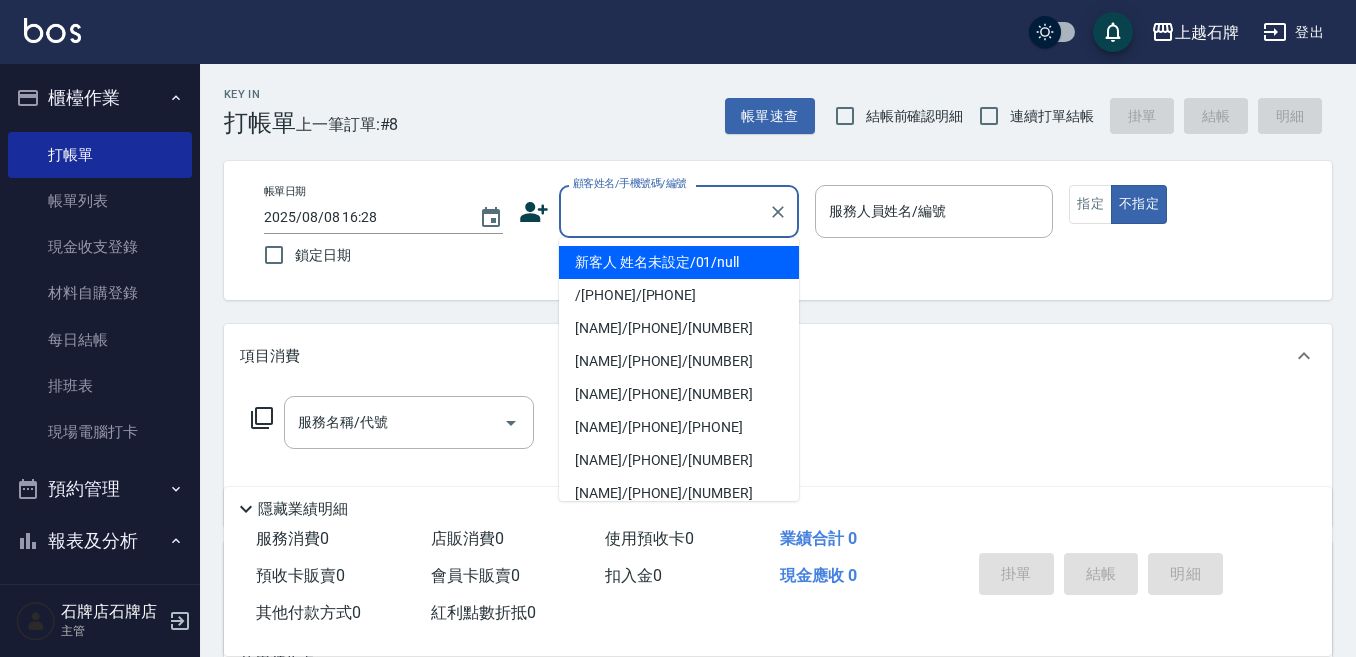click on "顧客姓名/手機號碼/編號" at bounding box center (664, 211) 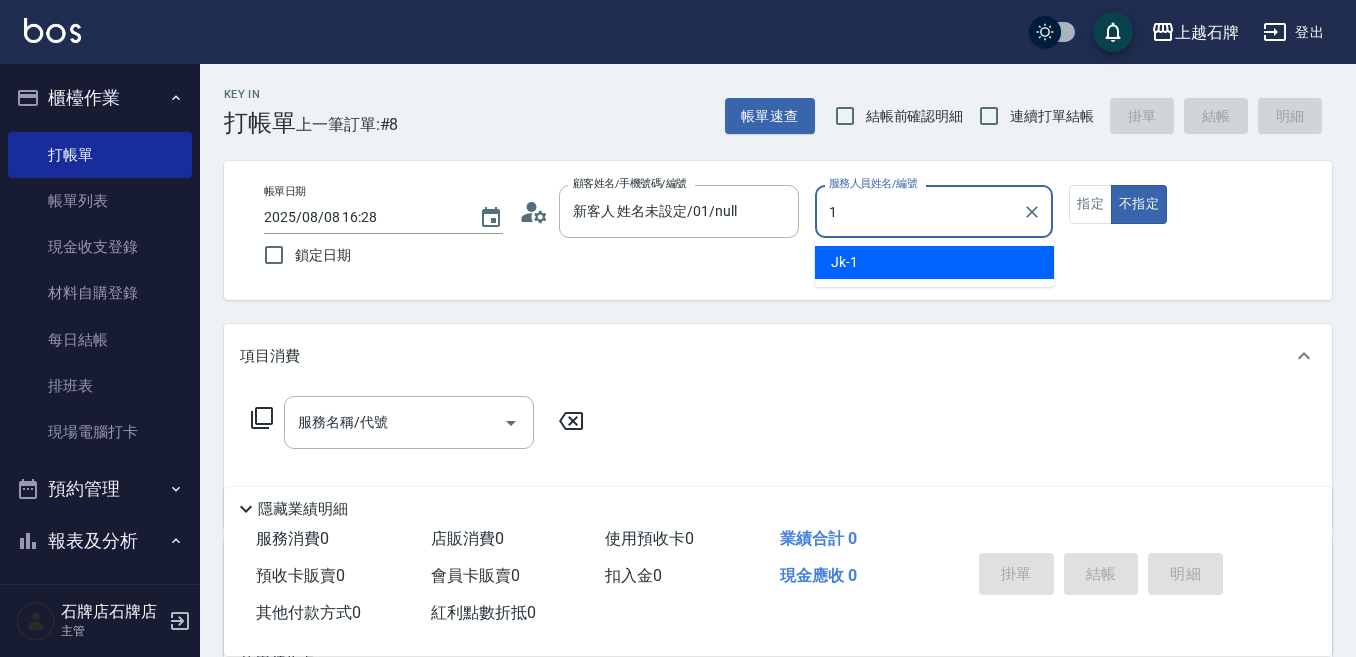 click on "Jk -1" at bounding box center (934, 262) 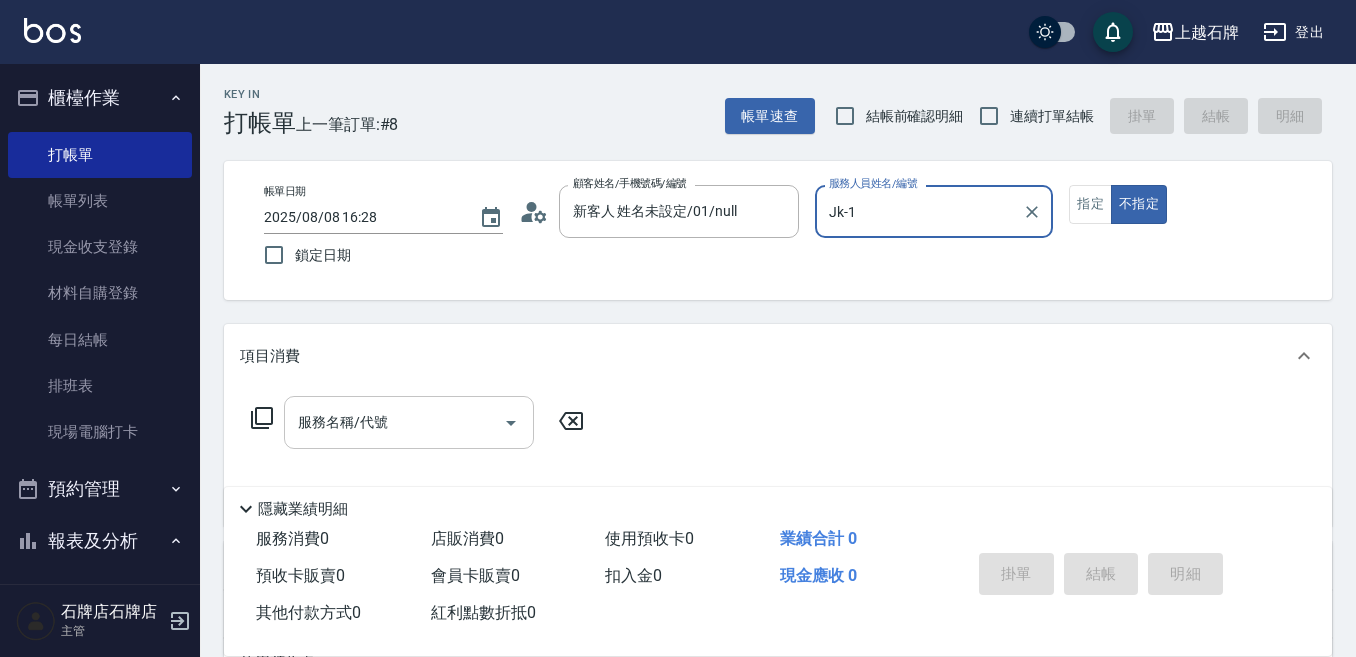 type on "Jk-1" 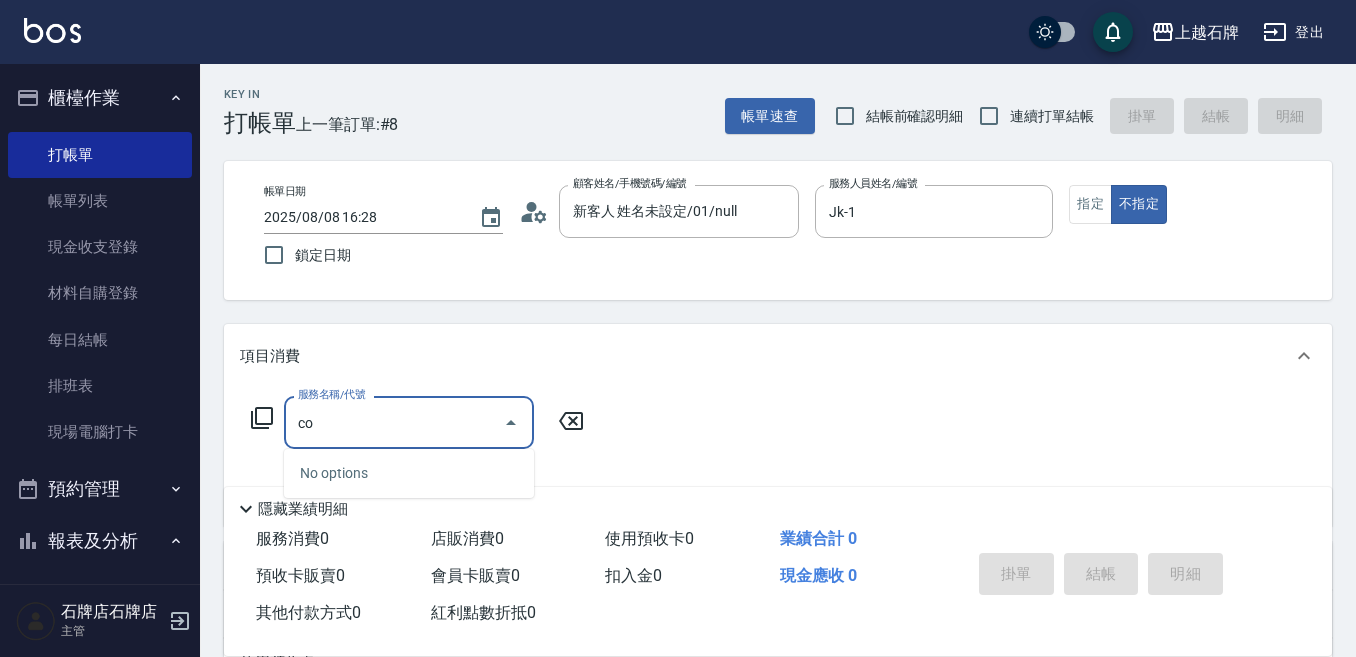 type on "c" 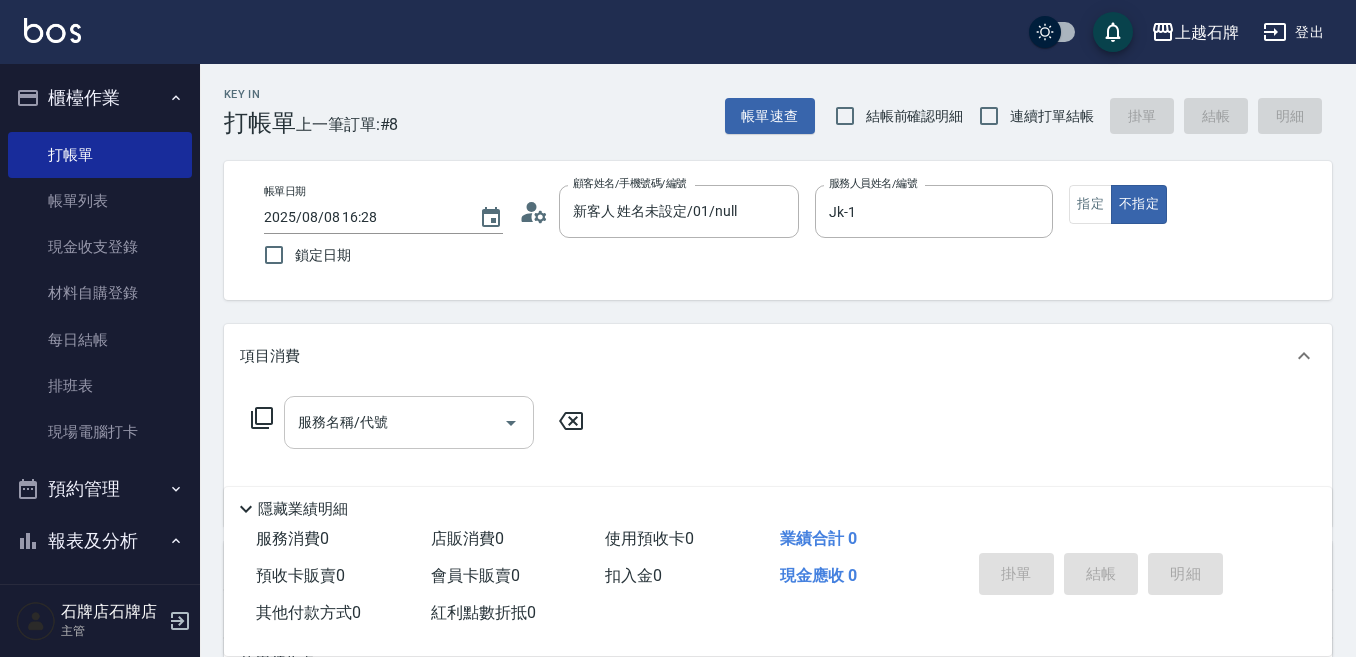 click on "服務名稱/代號" at bounding box center [409, 422] 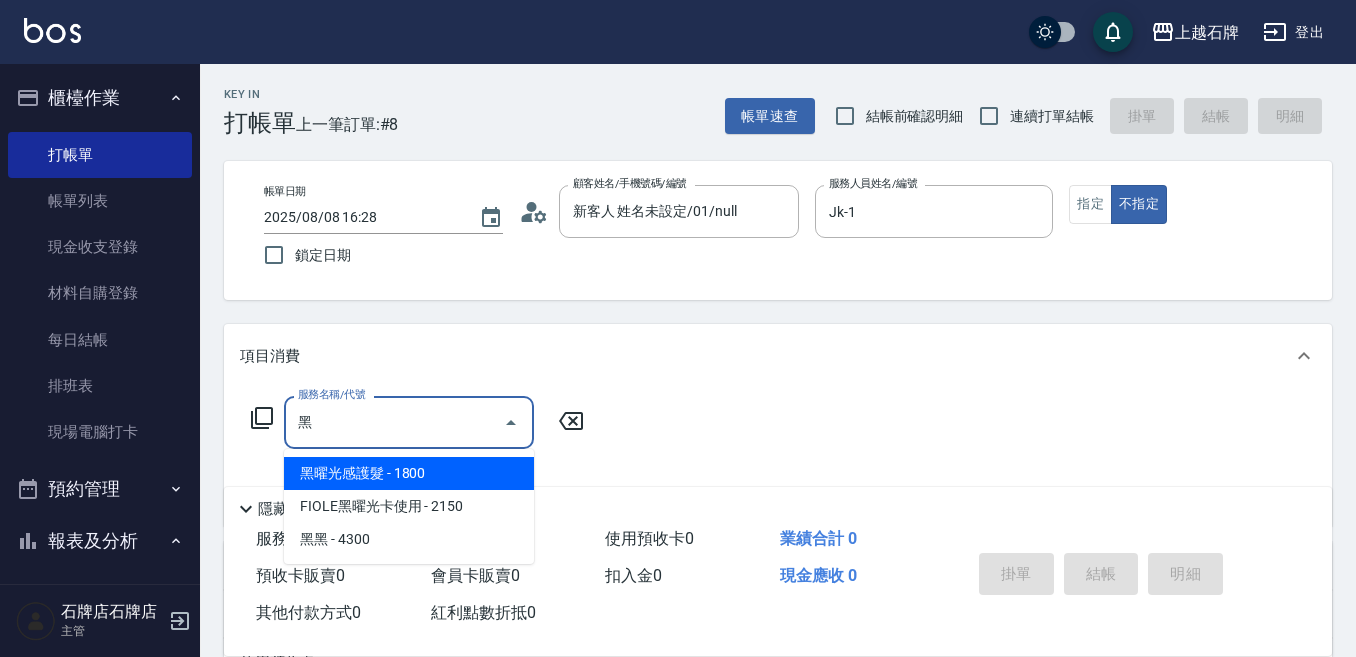 drag, startPoint x: 504, startPoint y: 476, endPoint x: 534, endPoint y: 487, distance: 31.95309 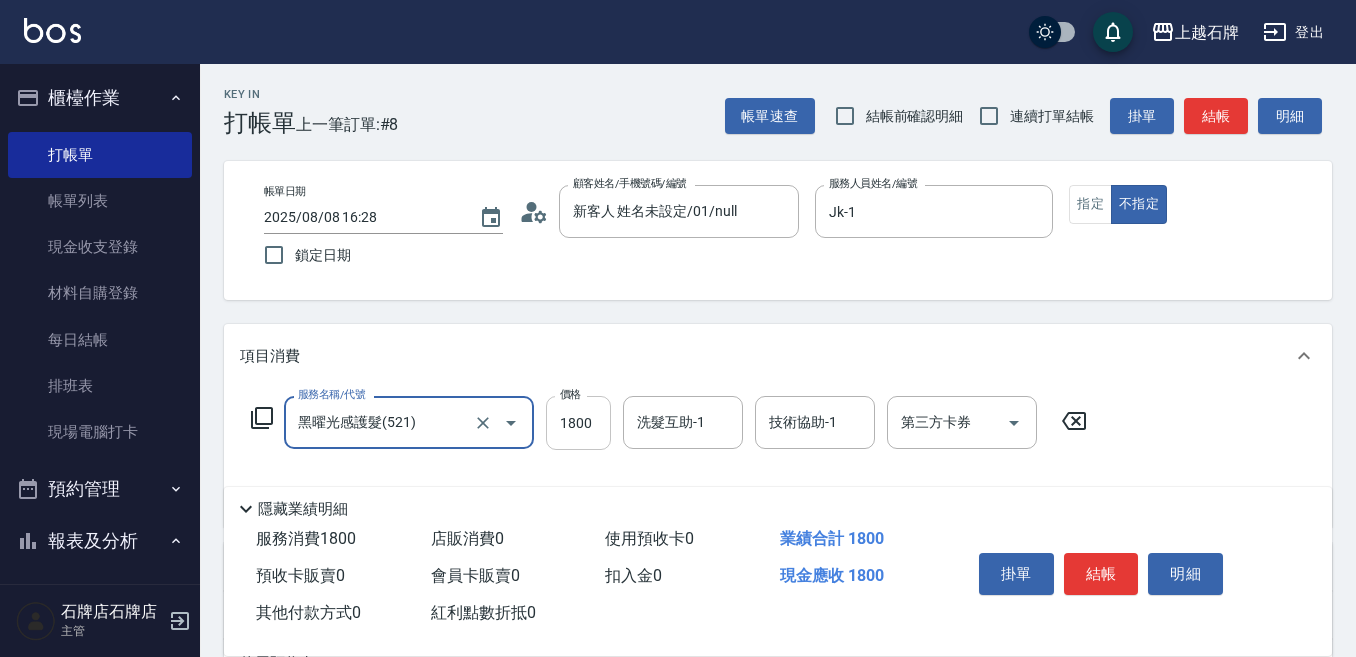 type on "黑曜光感護髮(521)" 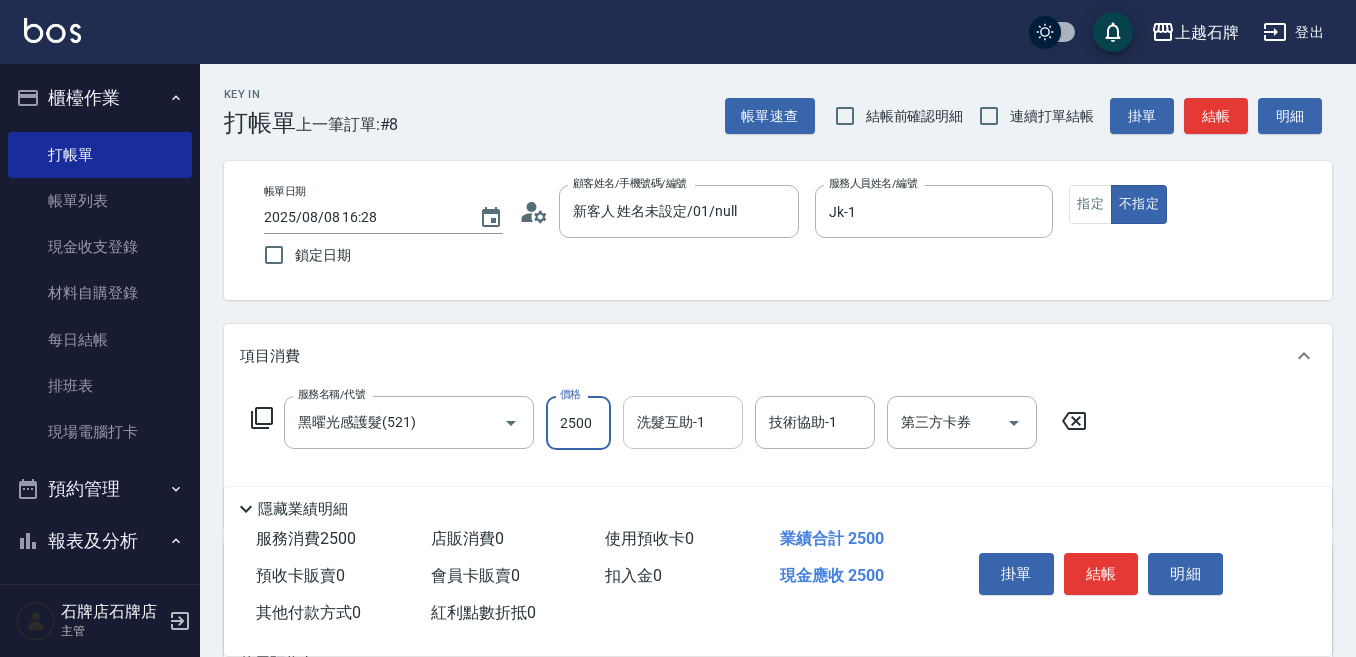type on "2500" 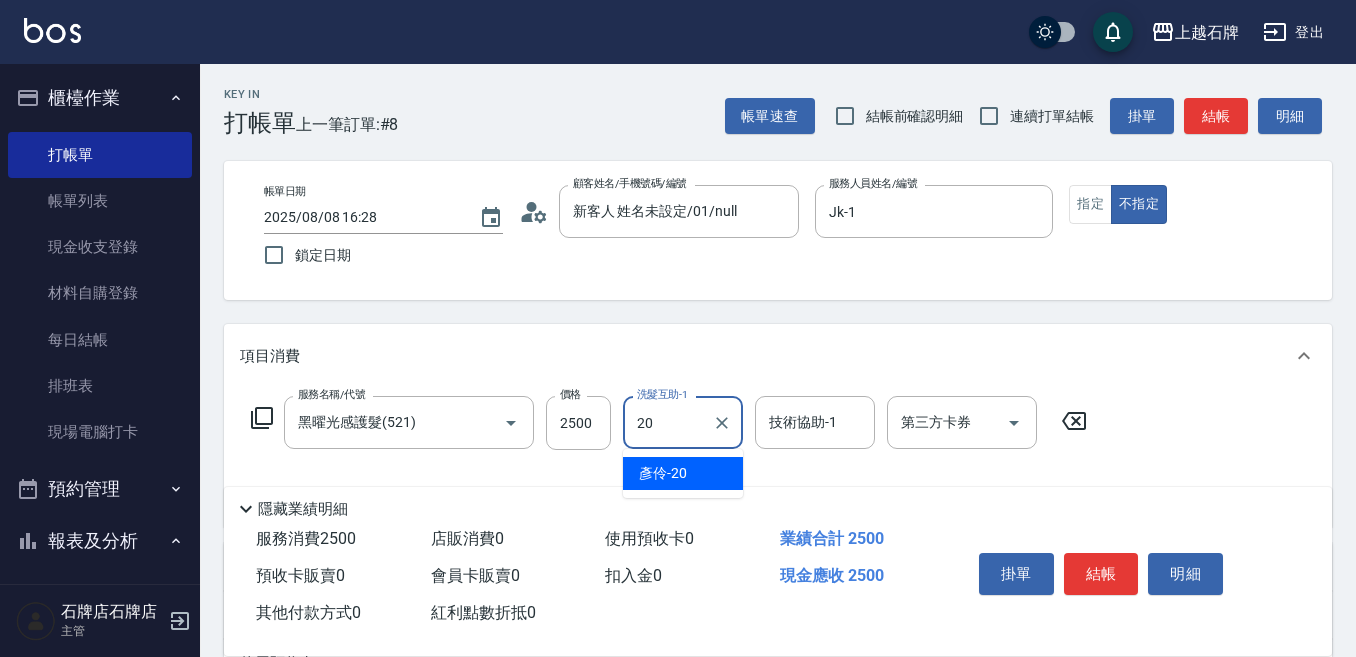 click on "[NAME] -[AGE]" at bounding box center [683, 473] 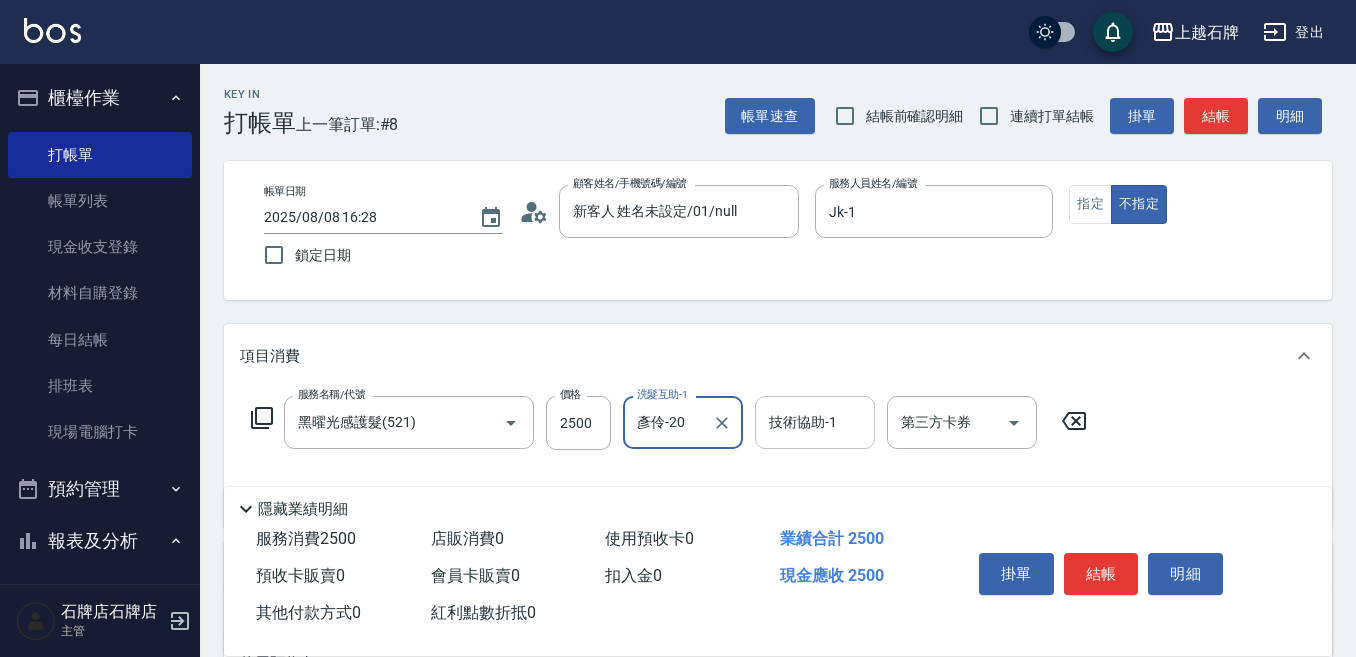 type on "彥伶-20" 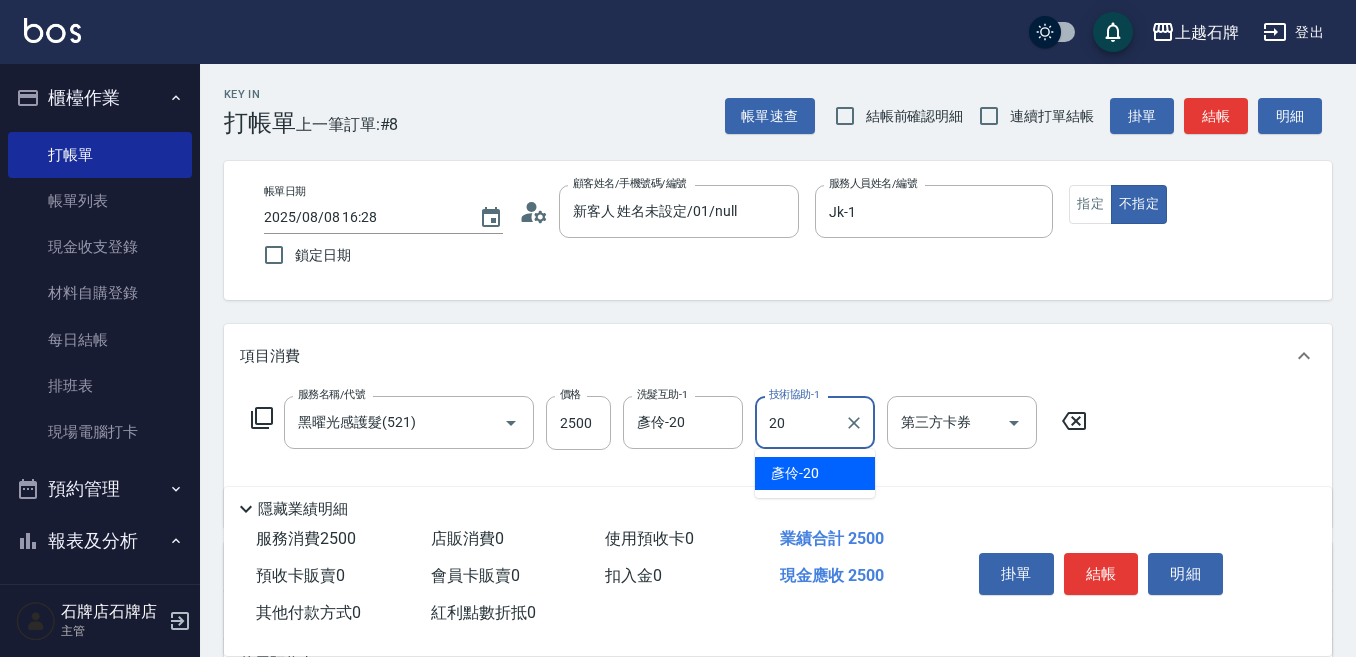 click on "[NAME] -[AGE]" at bounding box center [815, 473] 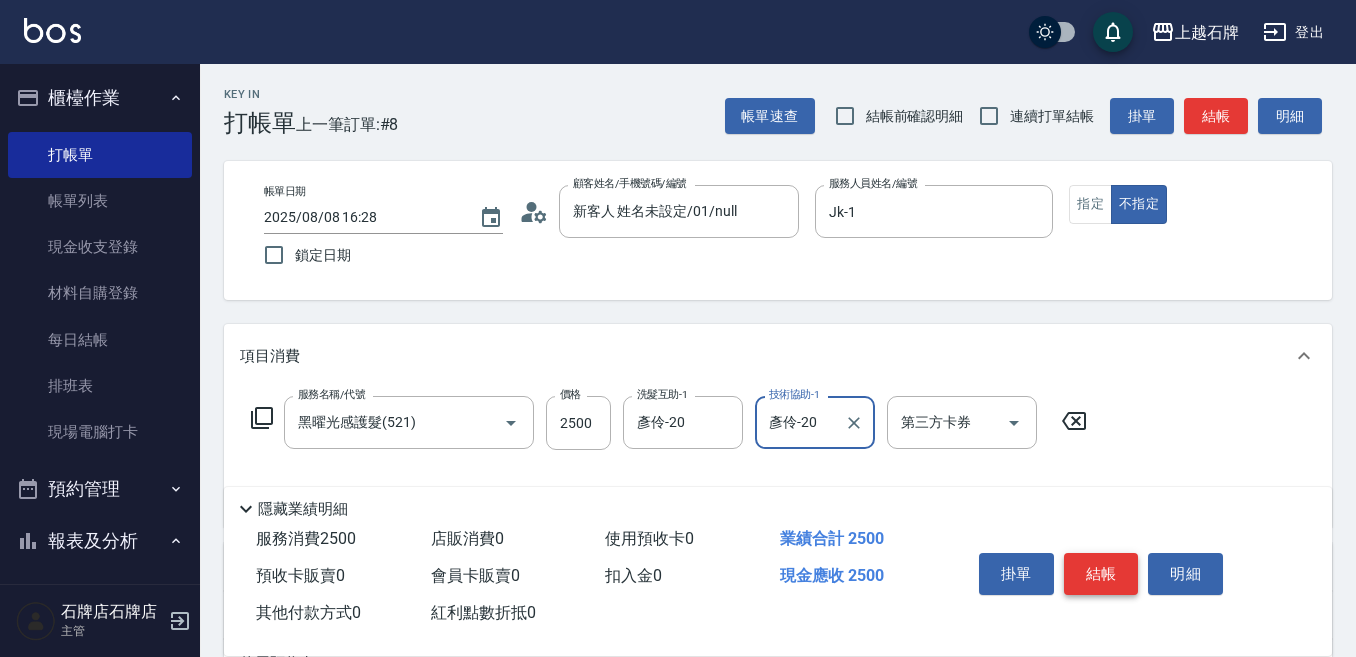 type on "彥伶-20" 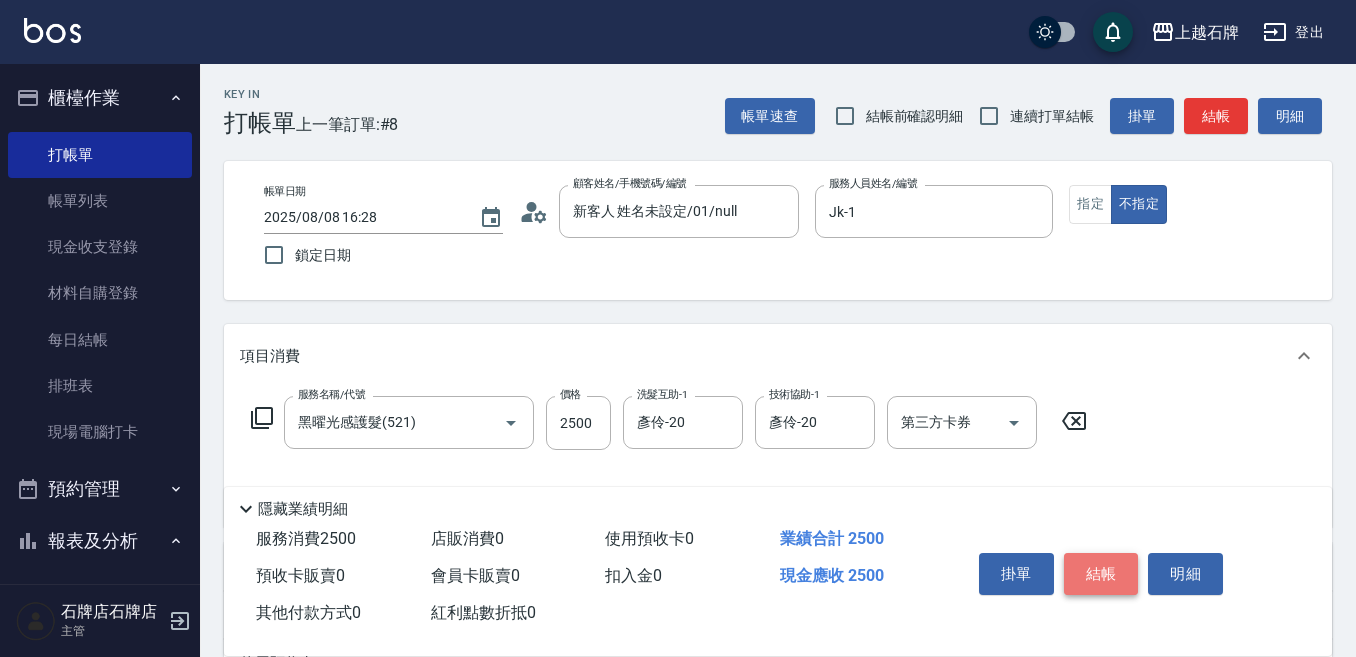 click on "結帳" at bounding box center [1101, 574] 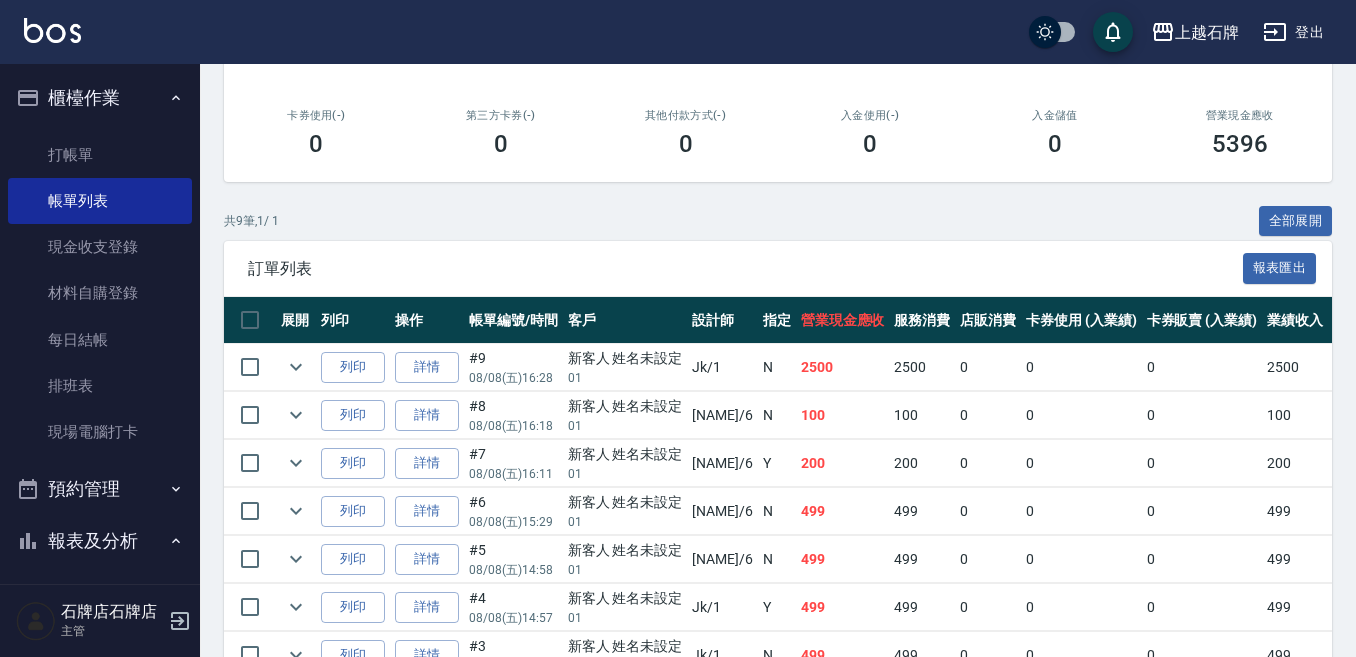 scroll, scrollTop: 400, scrollLeft: 0, axis: vertical 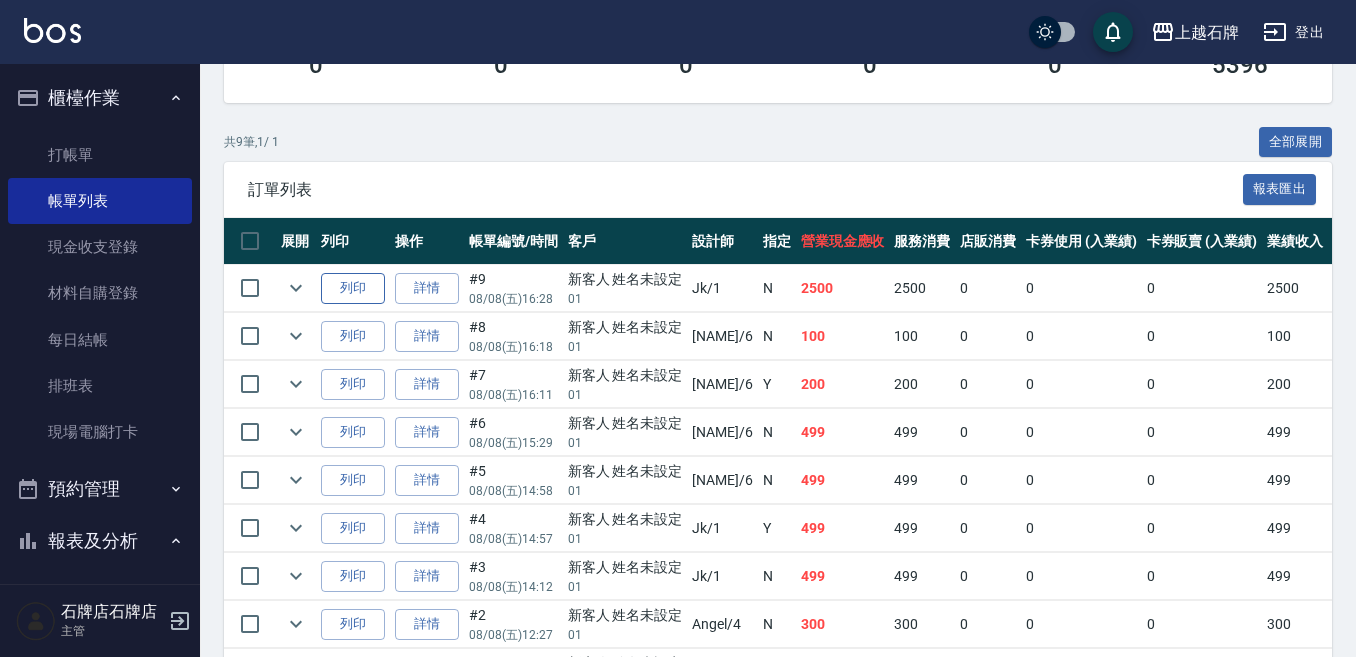 click on "列印" at bounding box center [353, 288] 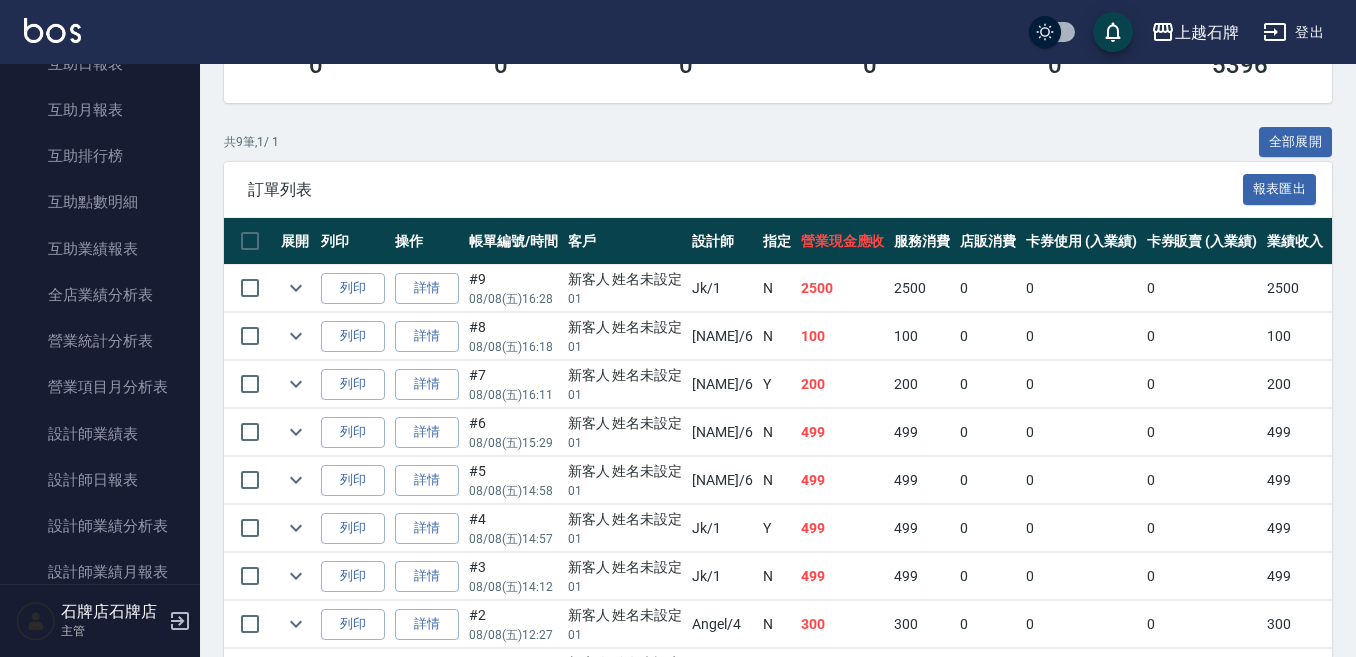 scroll, scrollTop: 800, scrollLeft: 0, axis: vertical 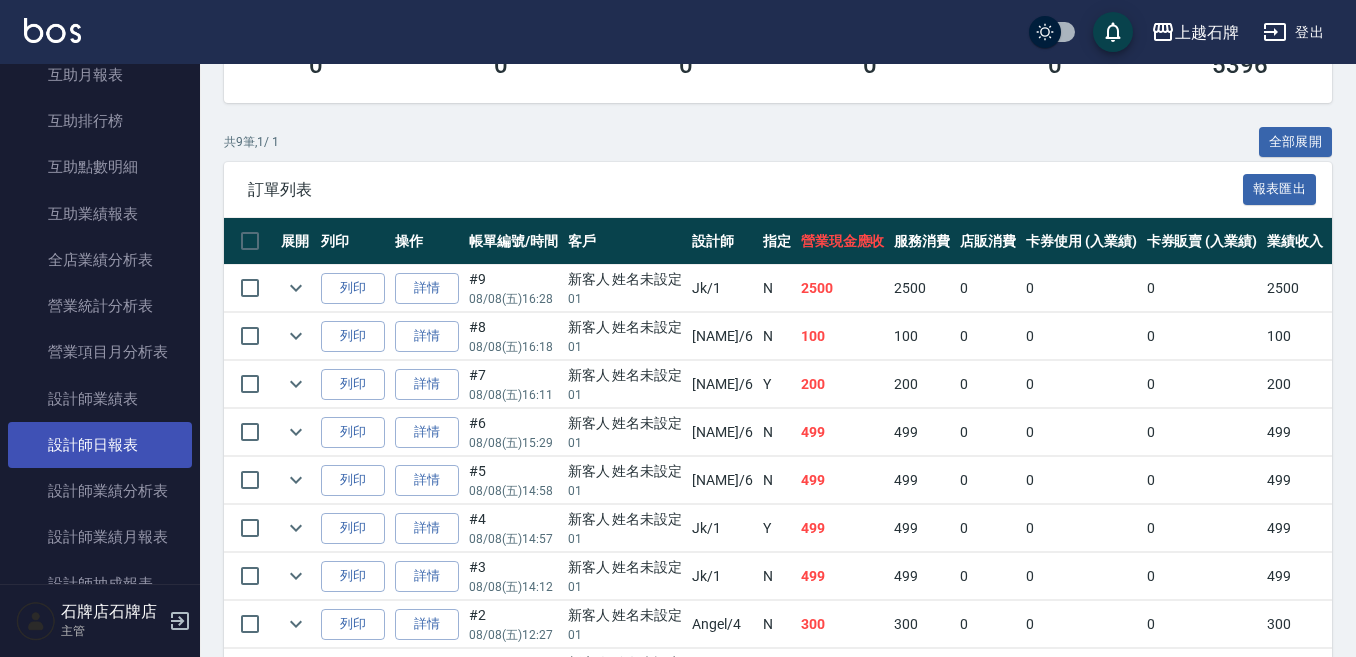 click on "設計師日報表" at bounding box center [100, 445] 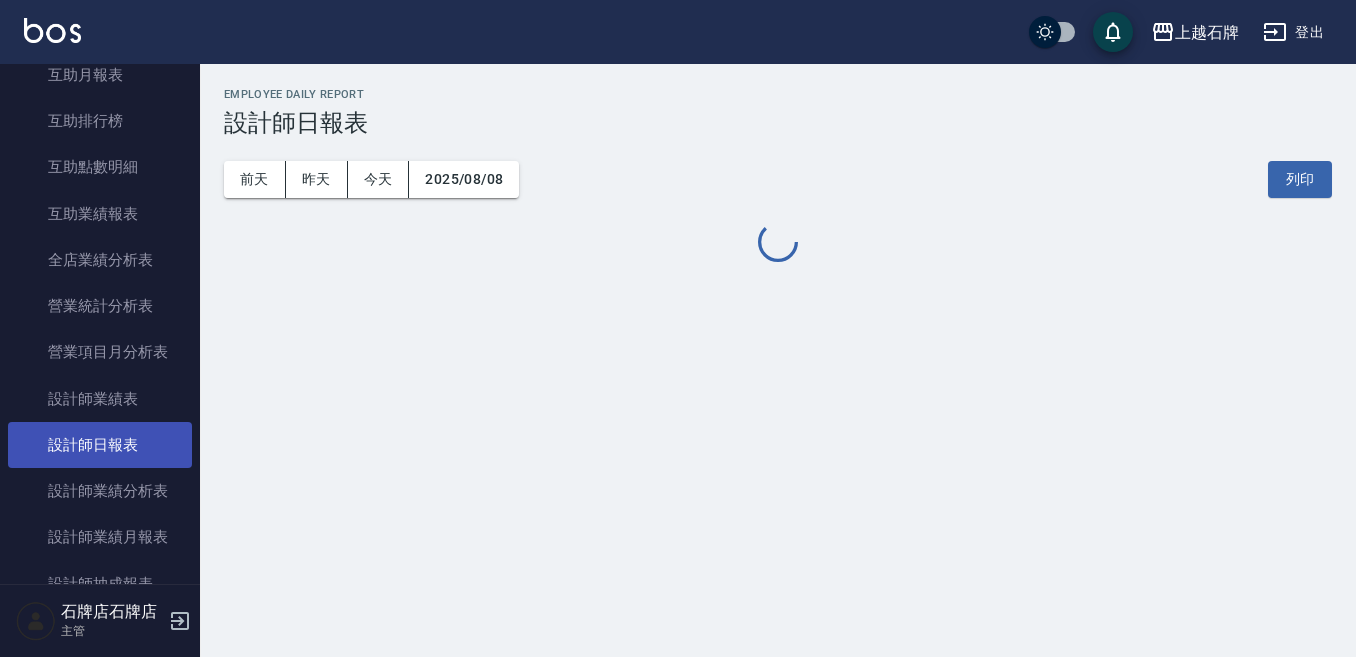 scroll, scrollTop: 0, scrollLeft: 0, axis: both 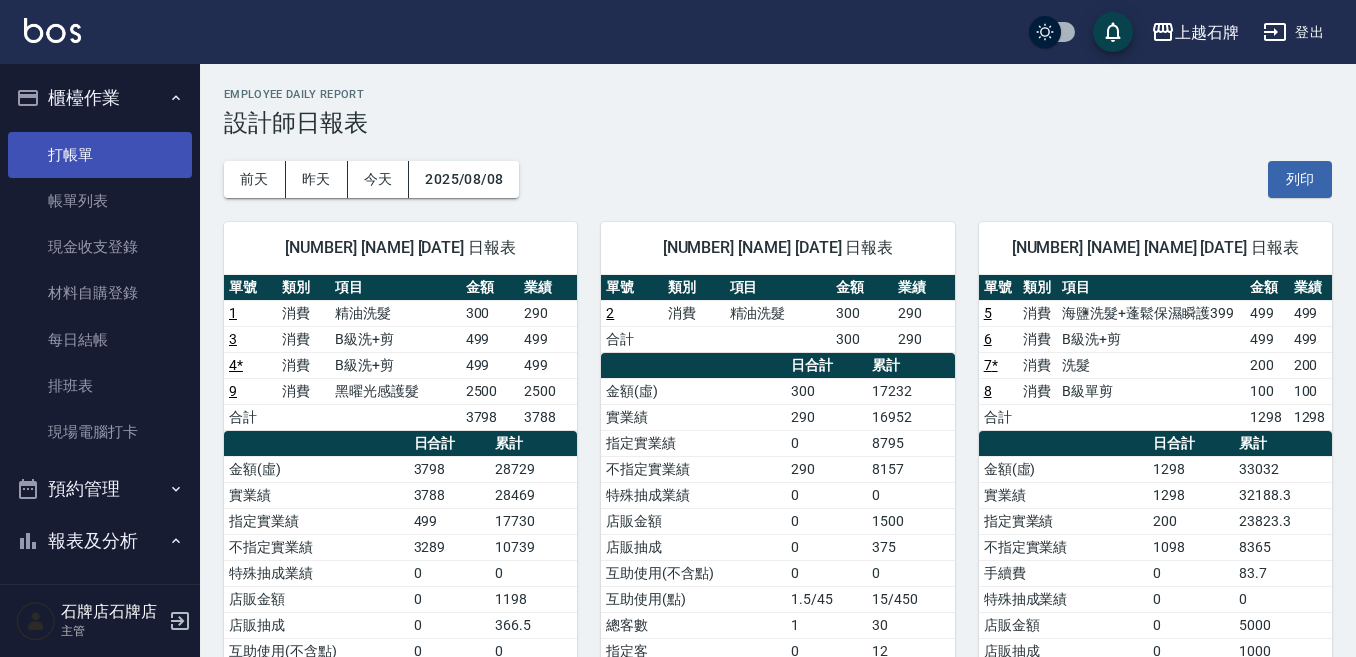 click on "打帳單" at bounding box center [100, 155] 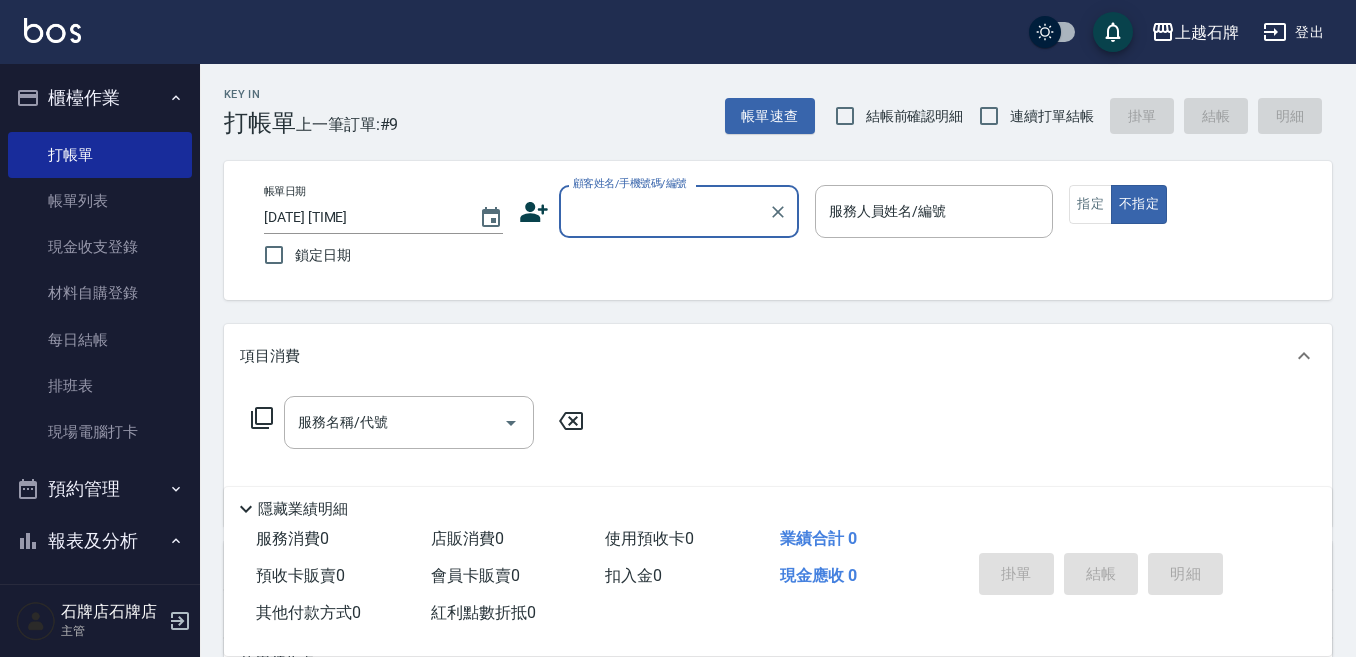 click on "帳單日期 [DATE] [TIME] 鎖定日期 顧客姓名/手機號碼/編號 顧客姓名/手機號碼/編號 服務人員姓名/編號 服務人員姓名/編號 指定 不指定 項目消費 服務名稱/代號 服務名稱/代號 店販銷售 服務人員姓名/編號 服務人員姓名/編號 商品代號/名稱 商品代號/名稱 預收卡販賣 卡券名稱/代號 卡券名稱/代號 使用預收卡 其他付款方式 其他付款方式 其他付款方式 備註及來源 備註 備註 訂單來源 ​ 訂單來源 隱藏業績明細 服務消費  0 店販消費  0 使用預收卡  0 業績合計   0 預收卡販賣  0 會員卡販賣  0 扣入金  0 現金應收   0 其他付款方式  0 紅利點數折抵  0 掛單 結帳 明細" at bounding box center (778, 519) 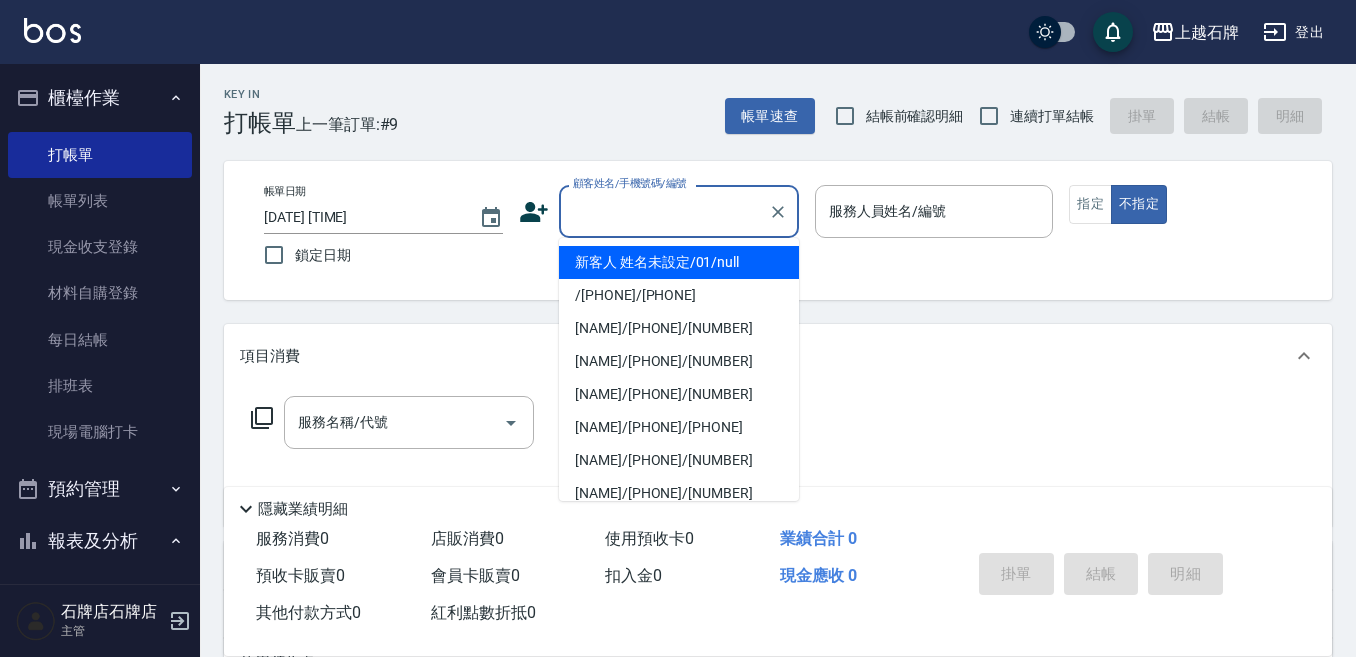 drag, startPoint x: 647, startPoint y: 220, endPoint x: 621, endPoint y: 315, distance: 98.49365 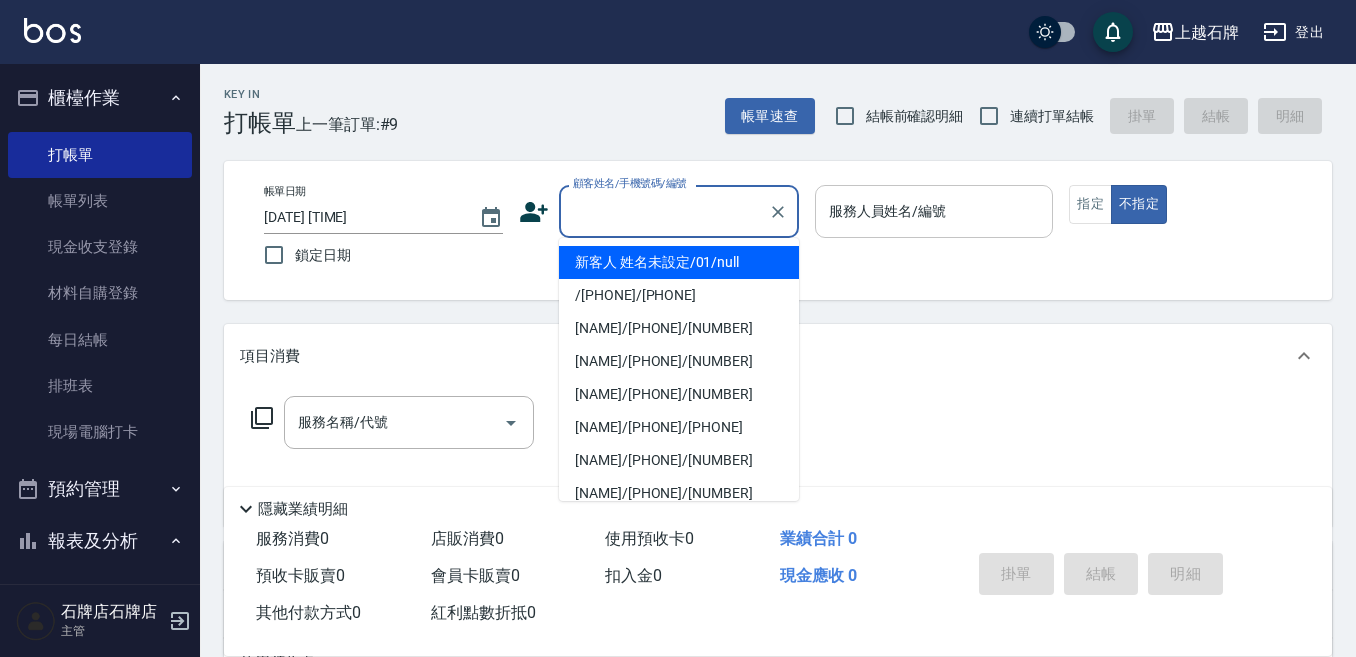 type on "新客人 姓名未設定/01/null" 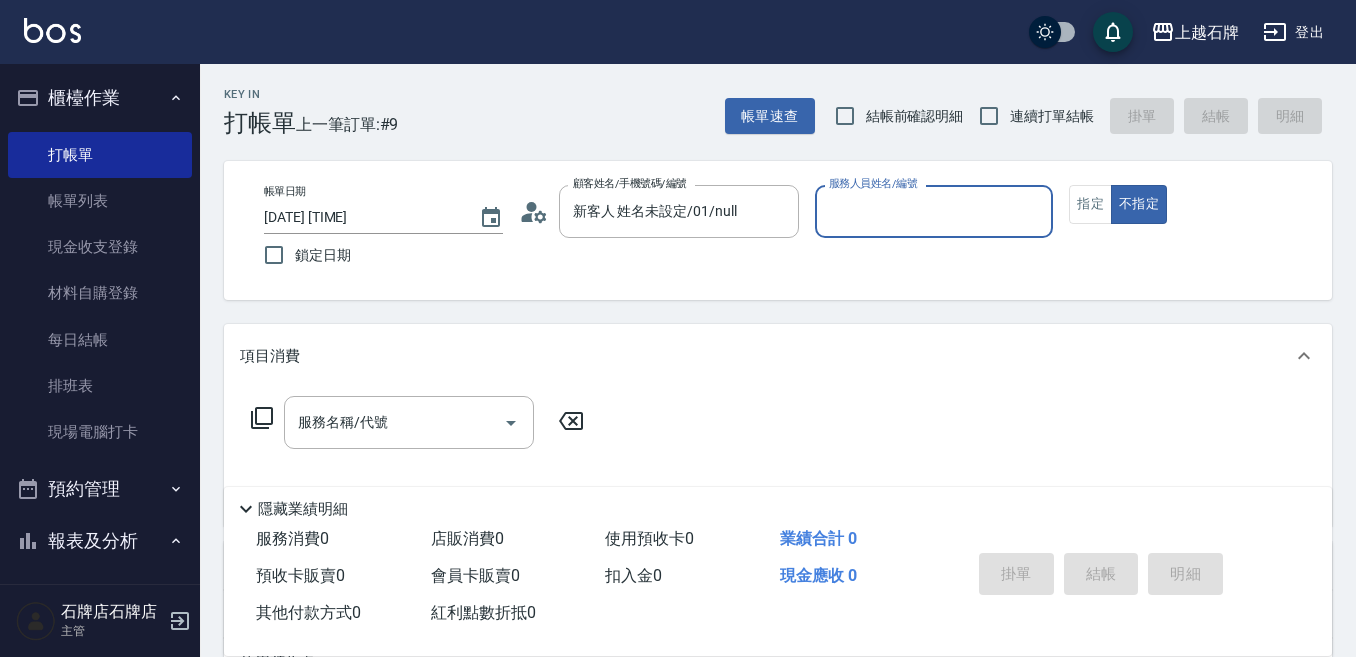 click on "服務人員姓名/編號" at bounding box center (934, 211) 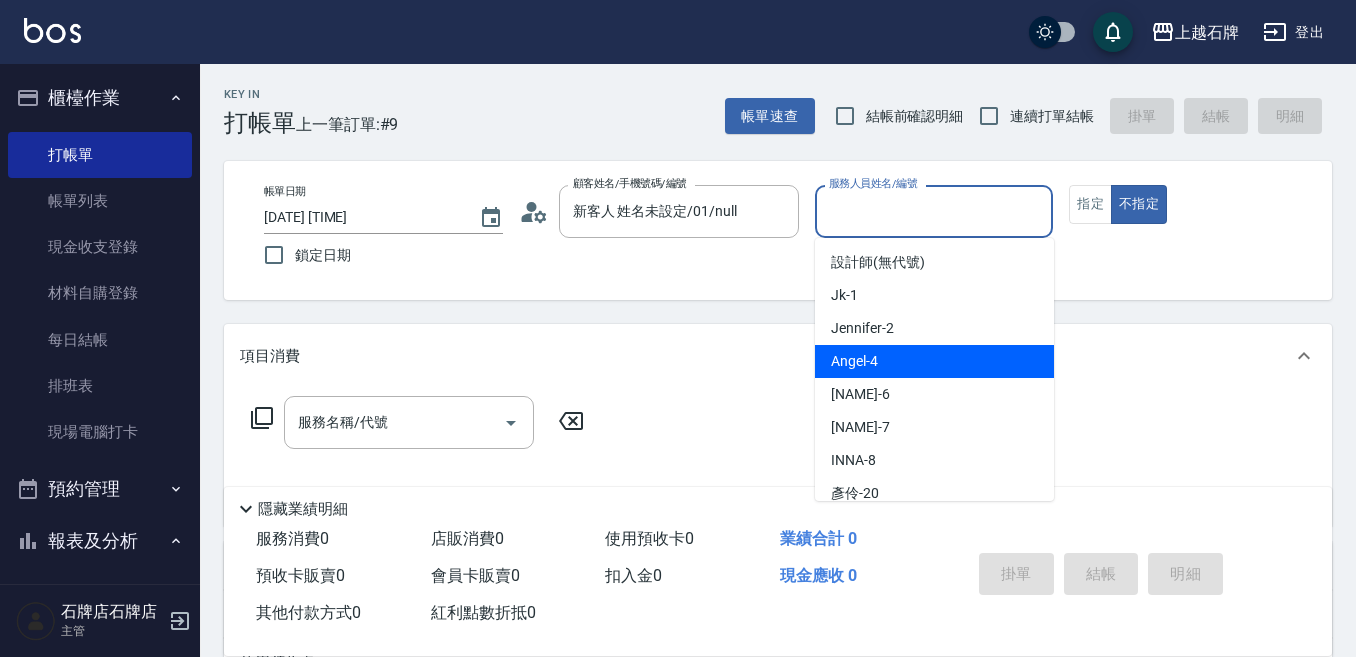 click on "Angel -4" at bounding box center [934, 361] 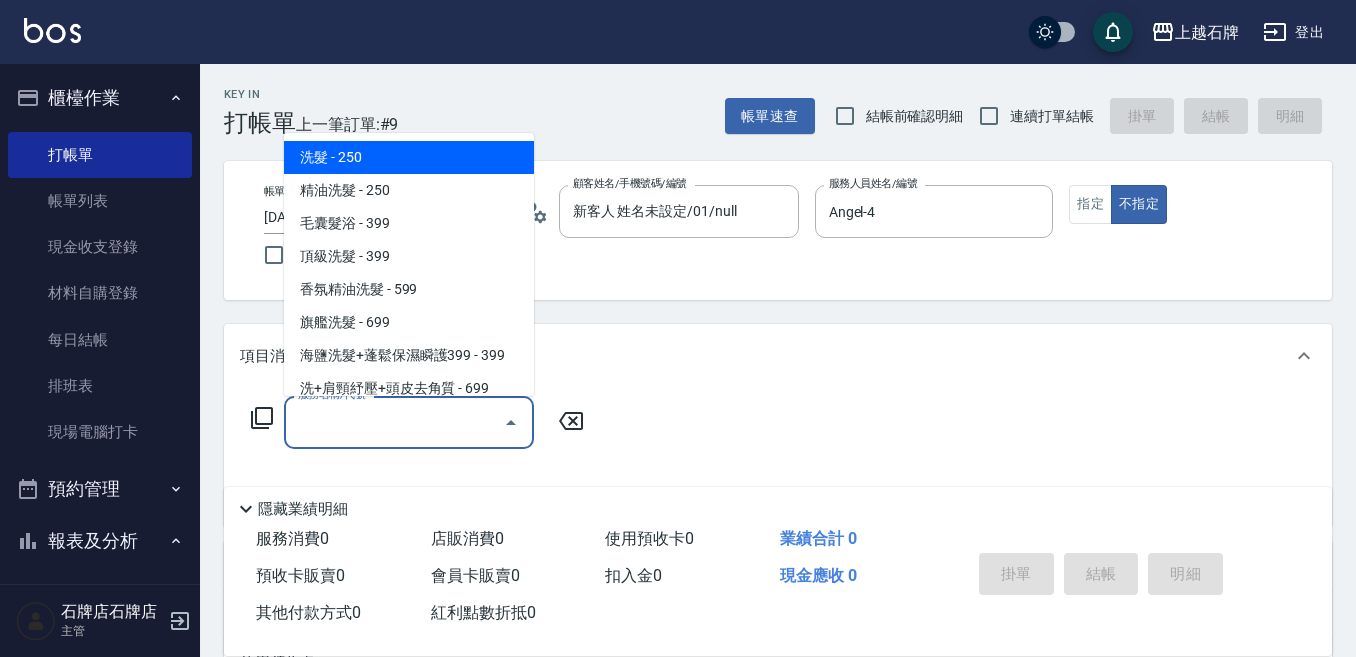 click on "服務名稱/代號" at bounding box center [394, 422] 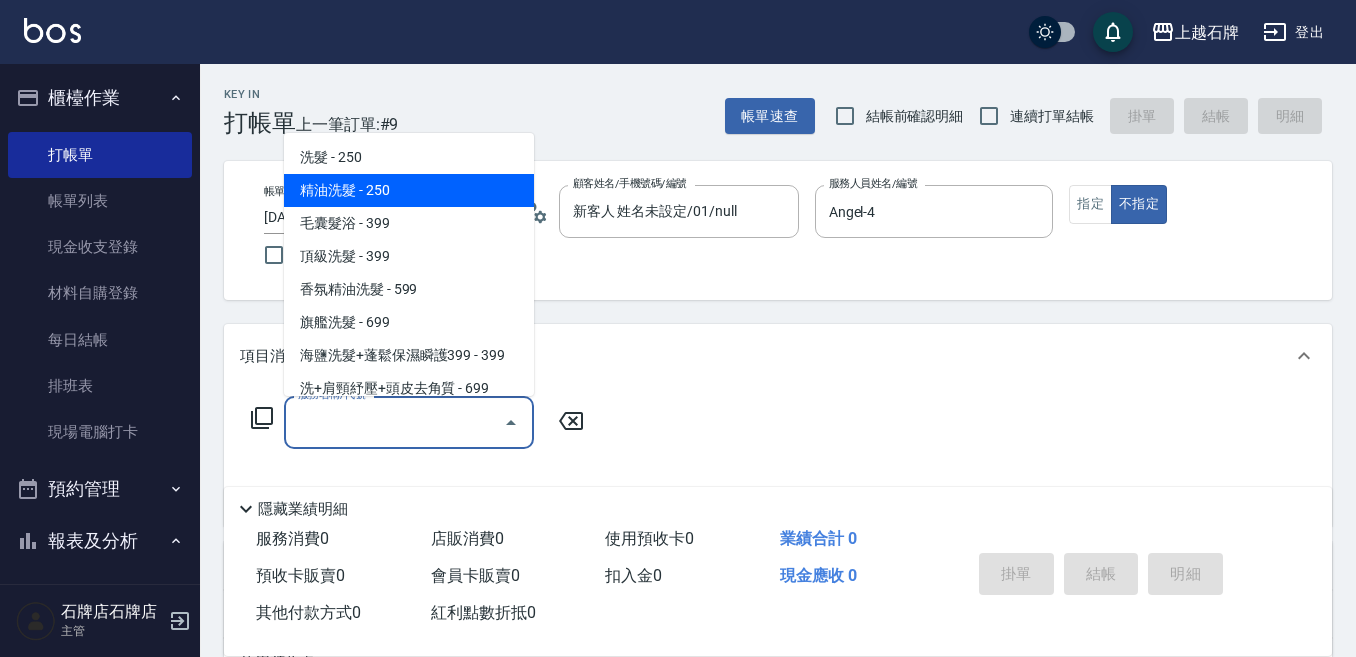 drag, startPoint x: 406, startPoint y: 190, endPoint x: 424, endPoint y: 169, distance: 27.658634 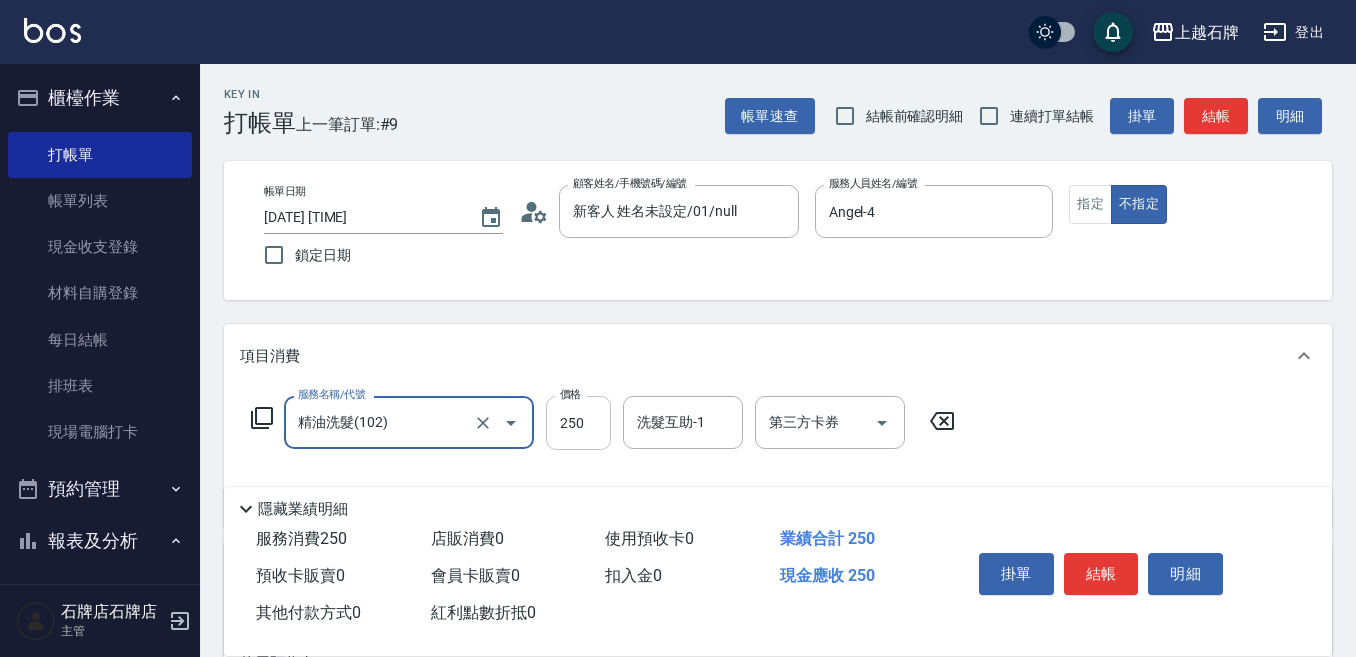 click on "250" at bounding box center [578, 423] 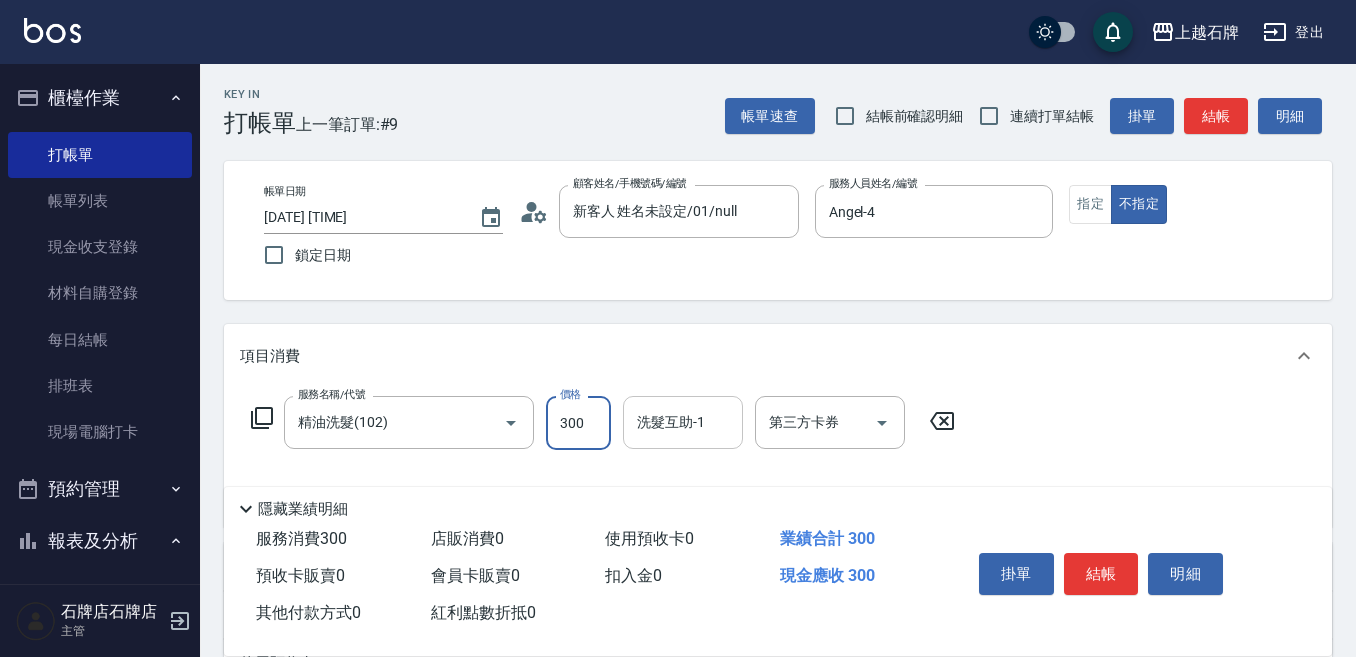 type on "300" 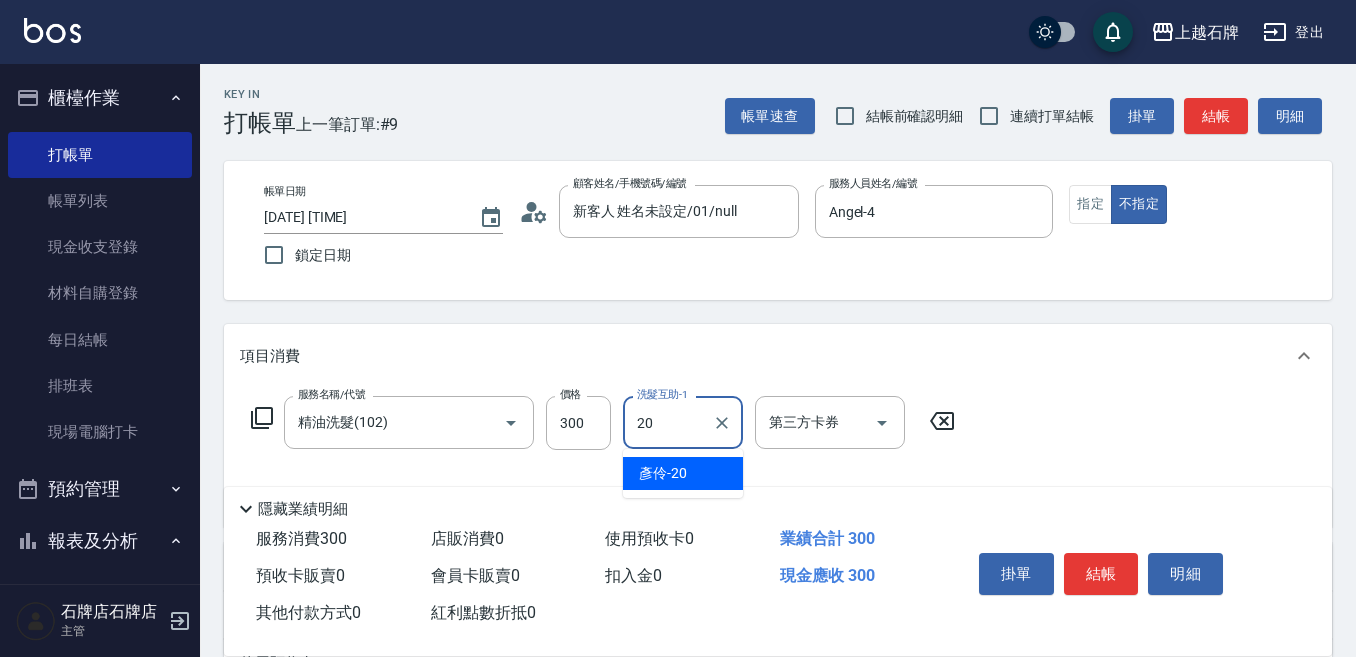 click on "[NAME] -[AGE]" at bounding box center [683, 473] 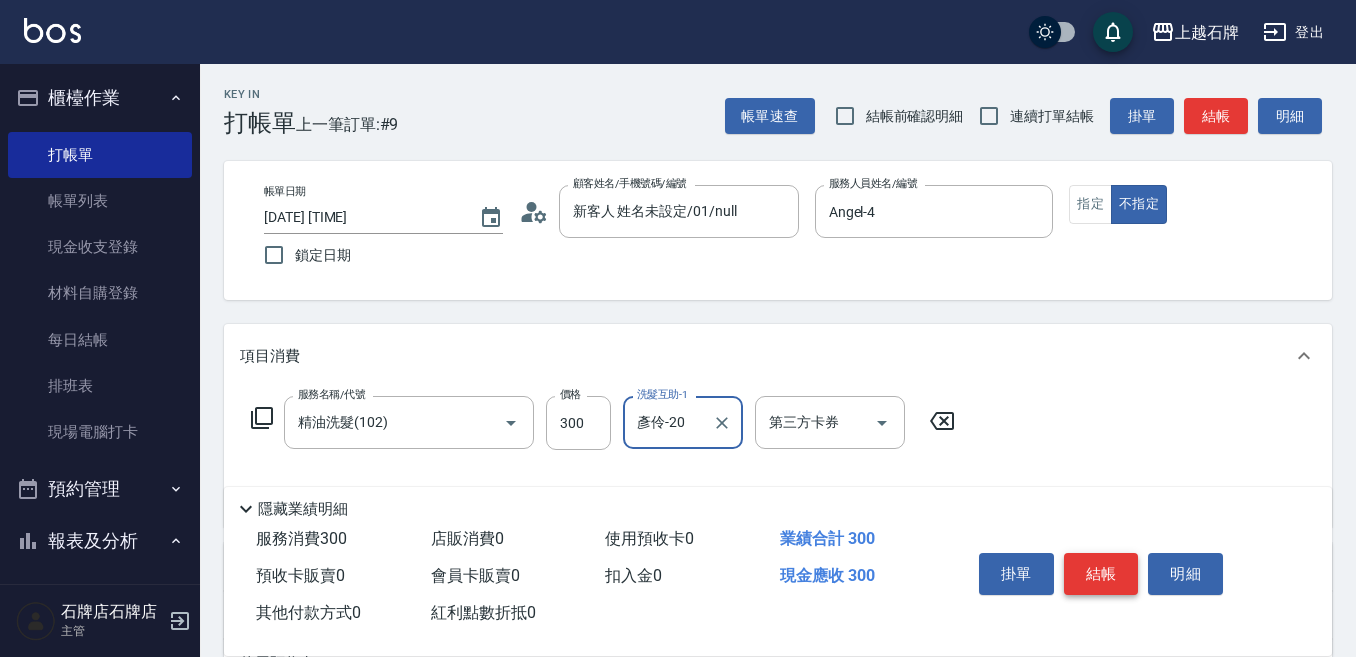 type on "彥伶-20" 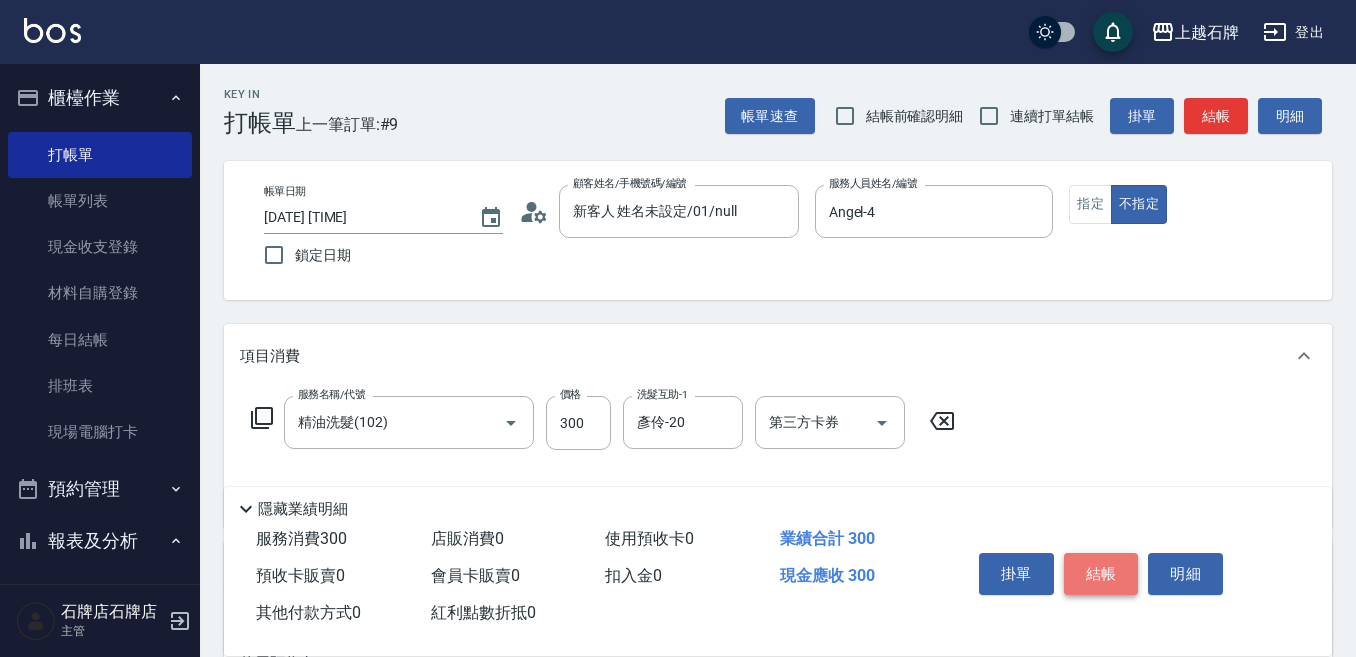 click on "結帳" at bounding box center [1101, 574] 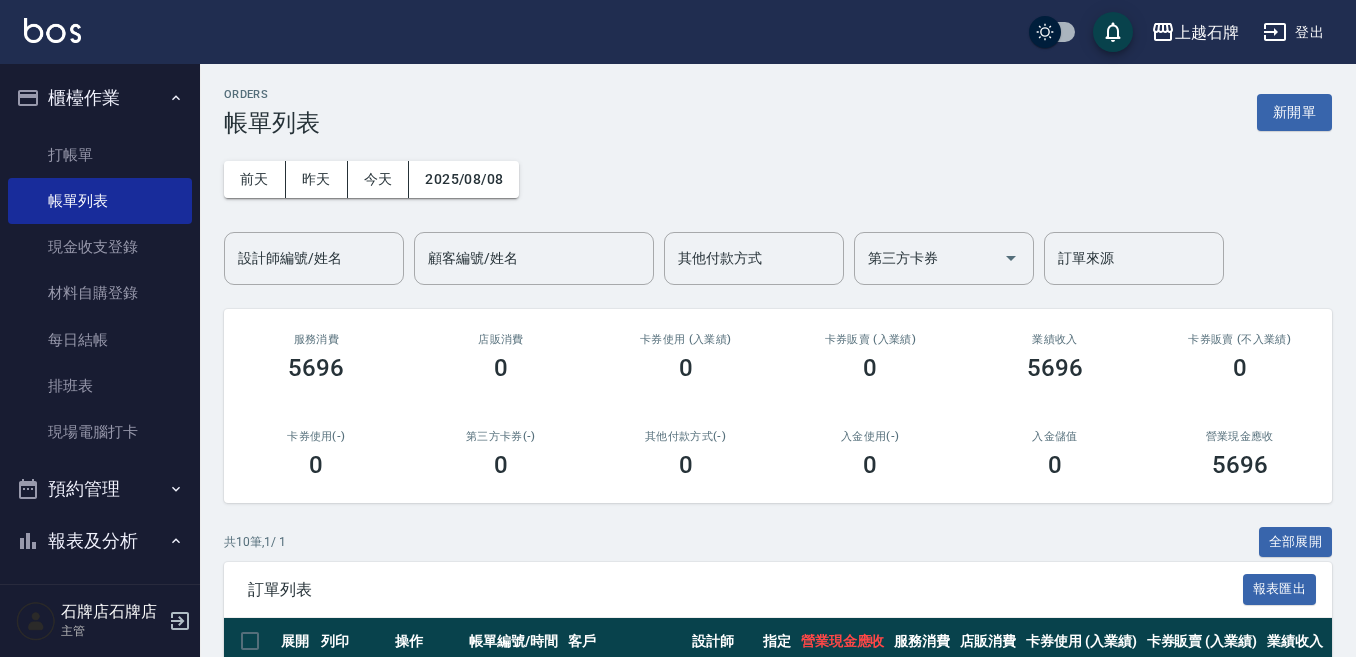 scroll, scrollTop: 200, scrollLeft: 0, axis: vertical 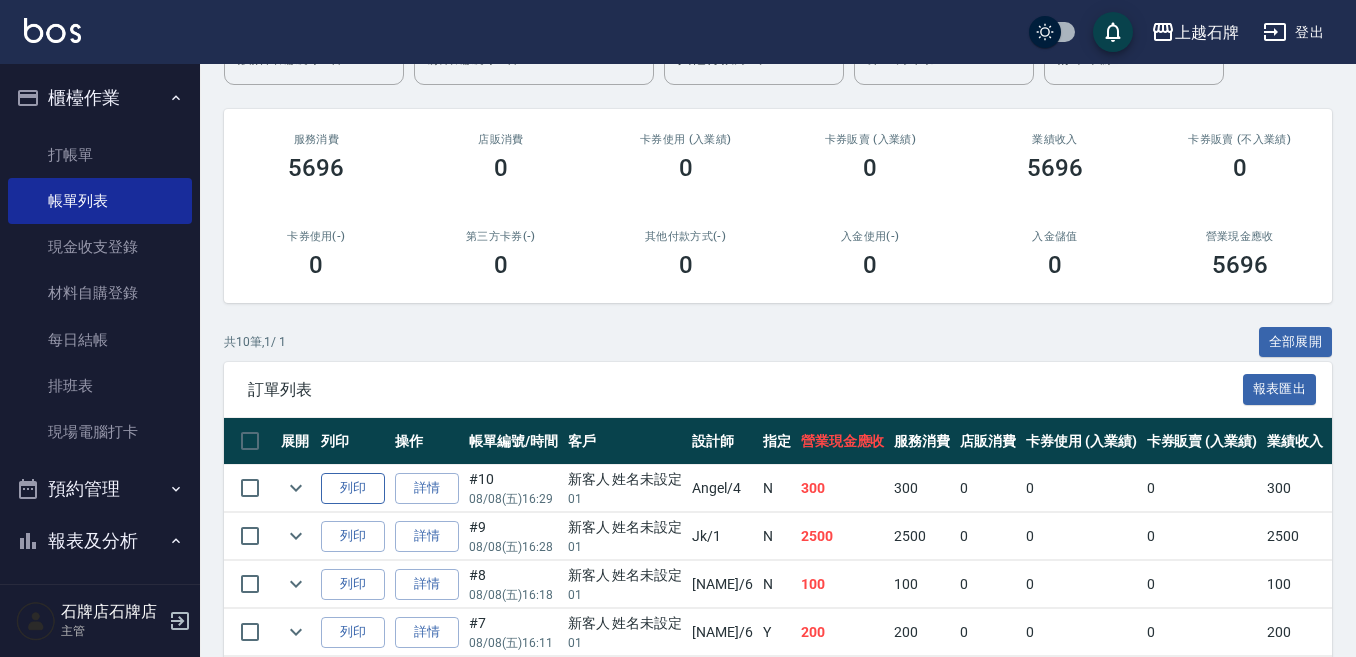 click on "列印" at bounding box center [353, 488] 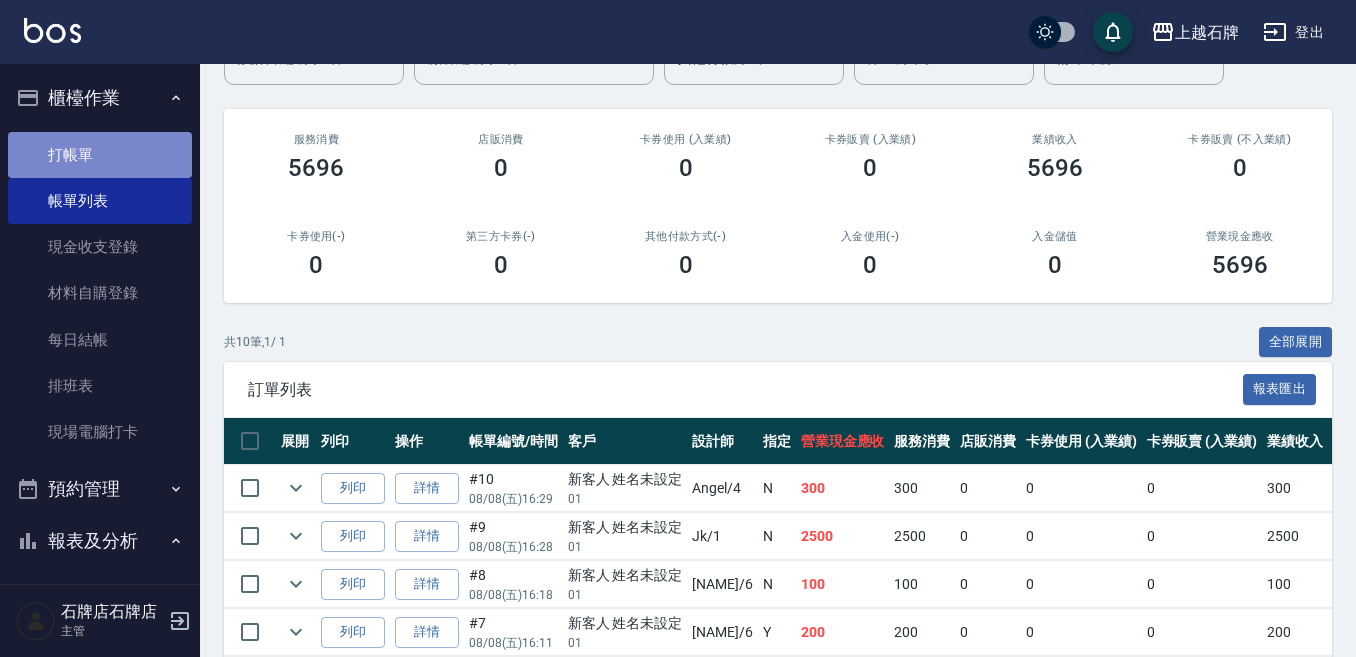 click on "打帳單" at bounding box center [100, 155] 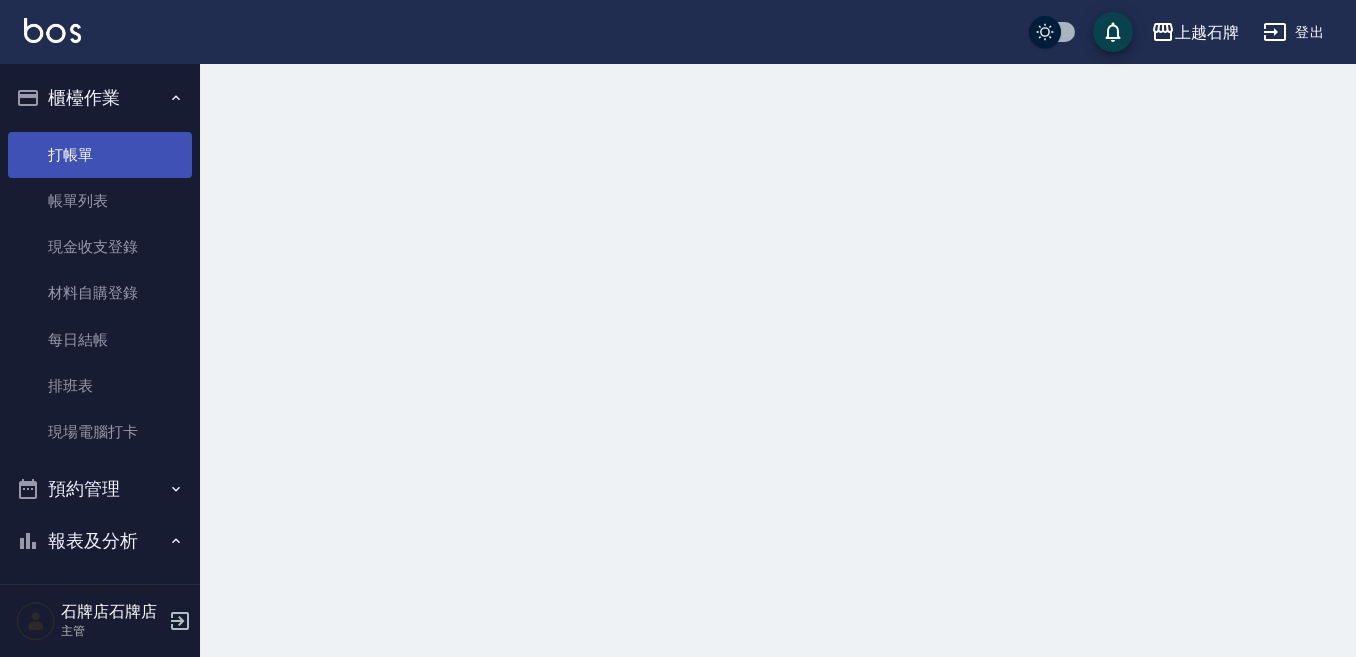 scroll, scrollTop: 0, scrollLeft: 0, axis: both 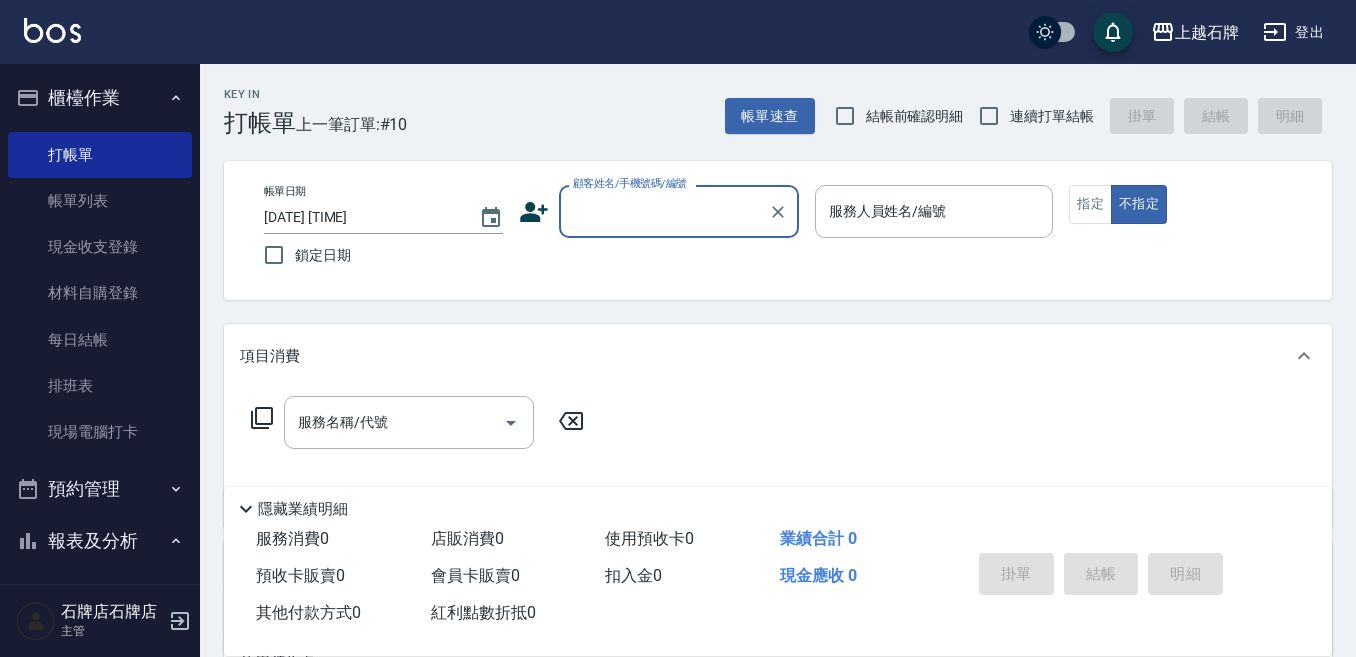 click on "上越石牌 登出" at bounding box center (678, 32) 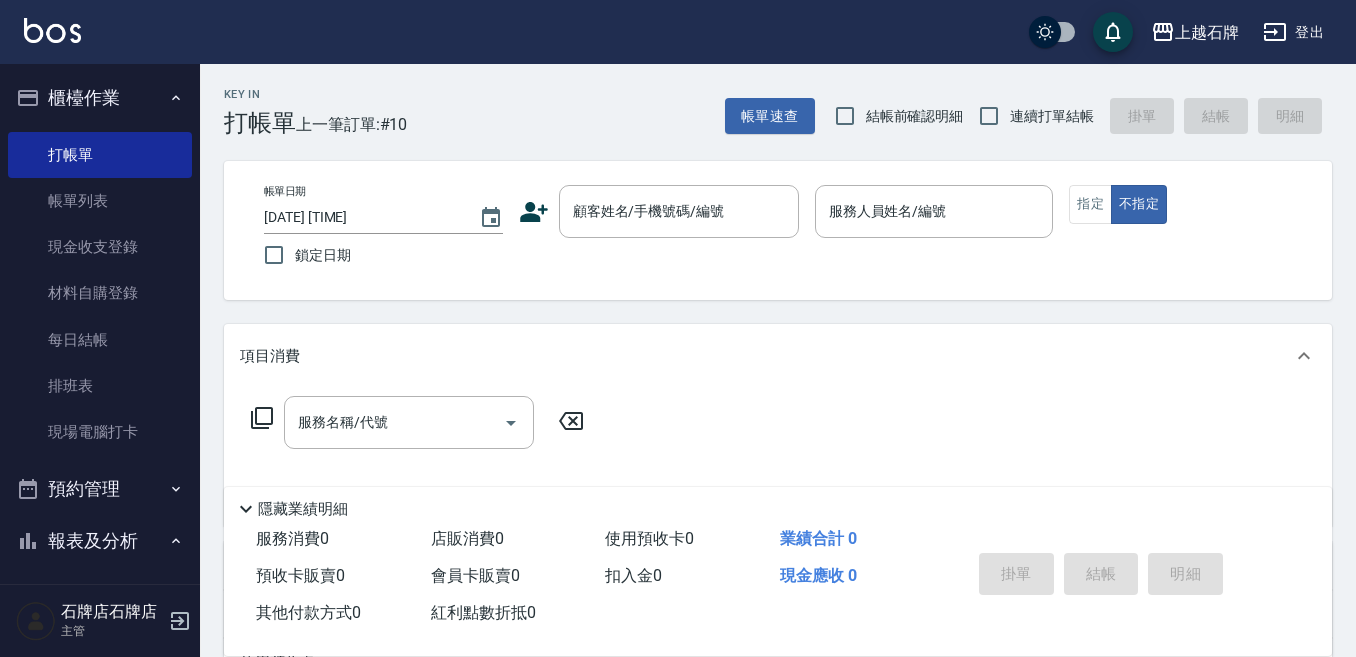 click on "Key In 打帳單 上一筆訂單:#10 帳單速查 結帳前確認明細 連續打單結帳 掛單 結帳 明細" at bounding box center (766, 100) 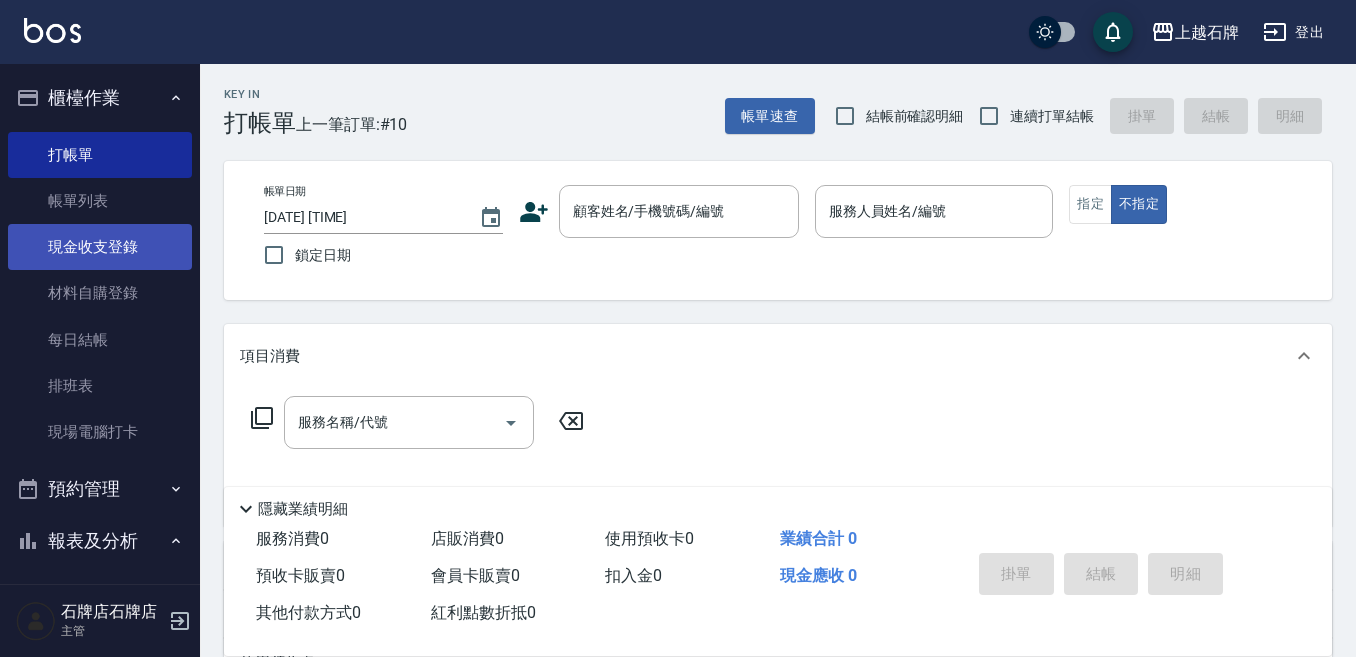 click on "現金收支登錄" at bounding box center [100, 247] 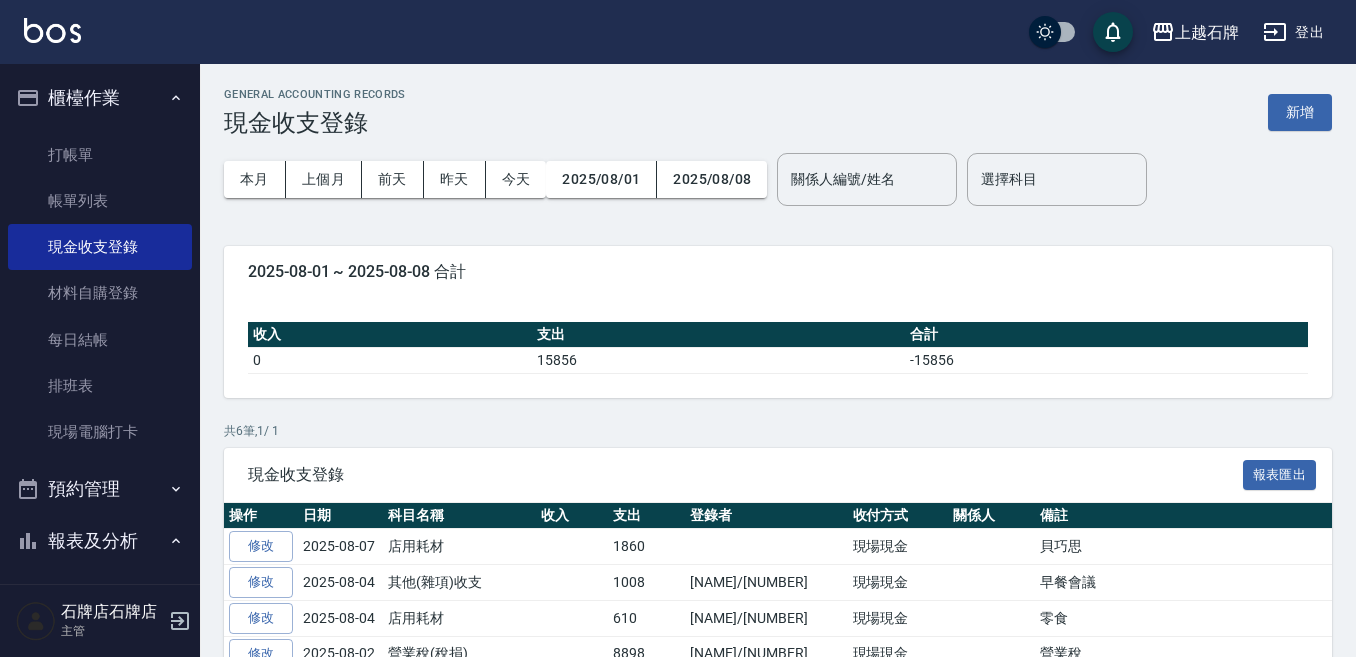 click on "GENERAL ACCOUNTING RECORDS 現金收支登錄 新增 本月 上個月 前天 昨天 今天 [DATE] [DATE] 關係人編號/姓名 關係人編號/姓名 選擇科目 選擇科目 [DATE] ~ [DATE] 合計 收入 支出 合計 0 15856 -15856 共  6  筆,  1  /   1 現金收支登錄 報表匯出 操作 日期 科目名稱 收入 支出 登錄者 收付方式 關係人 備註 修改 2025-08-07 店用耗材 1860 現場現金 [NAME] 修改 2025-08-04 其他(雜項)收支 1008 [NAME]/[NUMBER] 現場現金 早餐會議 修改 2025-08-04 店用耗材 610 [NAME]/[NUMBER] 現場現金 零食 修改 2025-08-02 營業稅(稅捐) 8898 [NAME]/[NUMBER] 現場現金 營業稅 修改 2025-08-02 水電瓦斯費 2180 [NAME]/[NUMBER] 現場現金 水費 修改 2025-08-02 郵電費(郵匯電話) 1300 [NAME]/[NUMBER] 現場現金 電話費 每頁顯示數量 500 500 第 1–6 筆   共 6 筆" at bounding box center [778, 443] 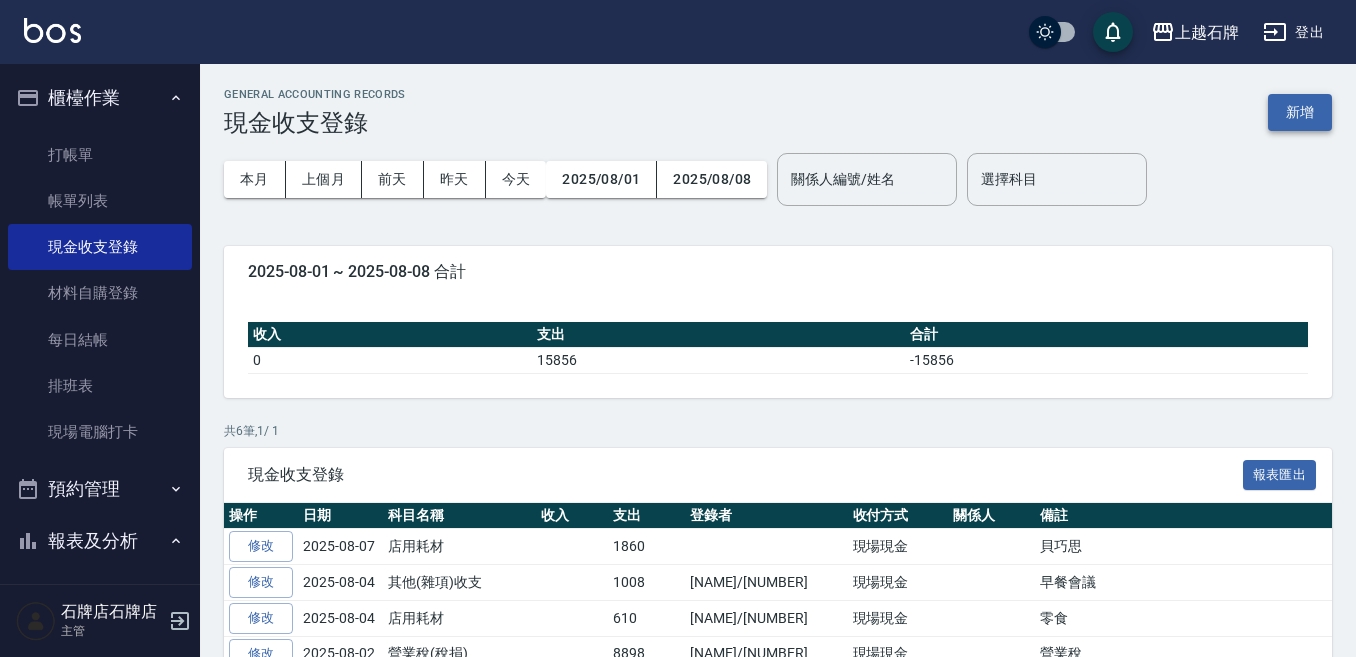 click on "GENERAL ACCOUNTING RECORDS 現金收支登錄 新增 本月 上個月 前天 昨天 今天 [DATE] [DATE] 關係人編號/姓名 關係人編號/姓名 選擇科目 選擇科目 [DATE] ~ [DATE] 合計 收入 支出 合計 0 15856 -15856 共  6  筆,  1  /   1 現金收支登錄 報表匯出 操作 日期 科目名稱 收入 支出 登錄者 收付方式 關係人 備註 修改 2025-08-07 店用耗材 1860 現場現金 [NAME] 修改 2025-08-04 其他(雜項)收支 1008 [NAME]/[NUMBER] 現場現金 早餐會議 修改 2025-08-04 店用耗材 610 [NAME]/[NUMBER] 現場現金 零食 修改 2025-08-02 營業稅(稅捐) 8898 [NAME]/[NUMBER] 現場現金 營業稅 修改 2025-08-02 水電瓦斯費 2180 [NAME]/[NUMBER] 現場現金 水費 修改 2025-08-02 郵電費(郵匯電話) 1300 [NAME]/[NUMBER] 現場現金 電話費 每頁顯示數量 500 500 第 1–6 筆   共 6 筆" at bounding box center (778, 443) 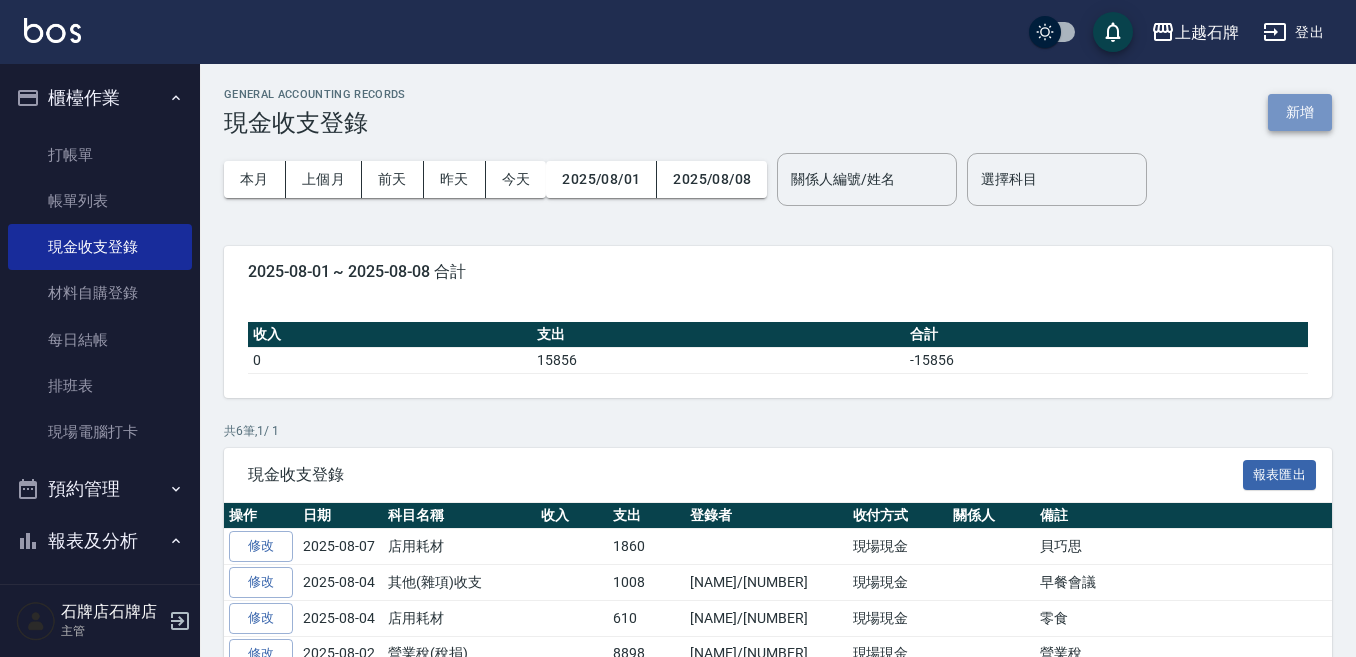 click on "新增" at bounding box center (1300, 112) 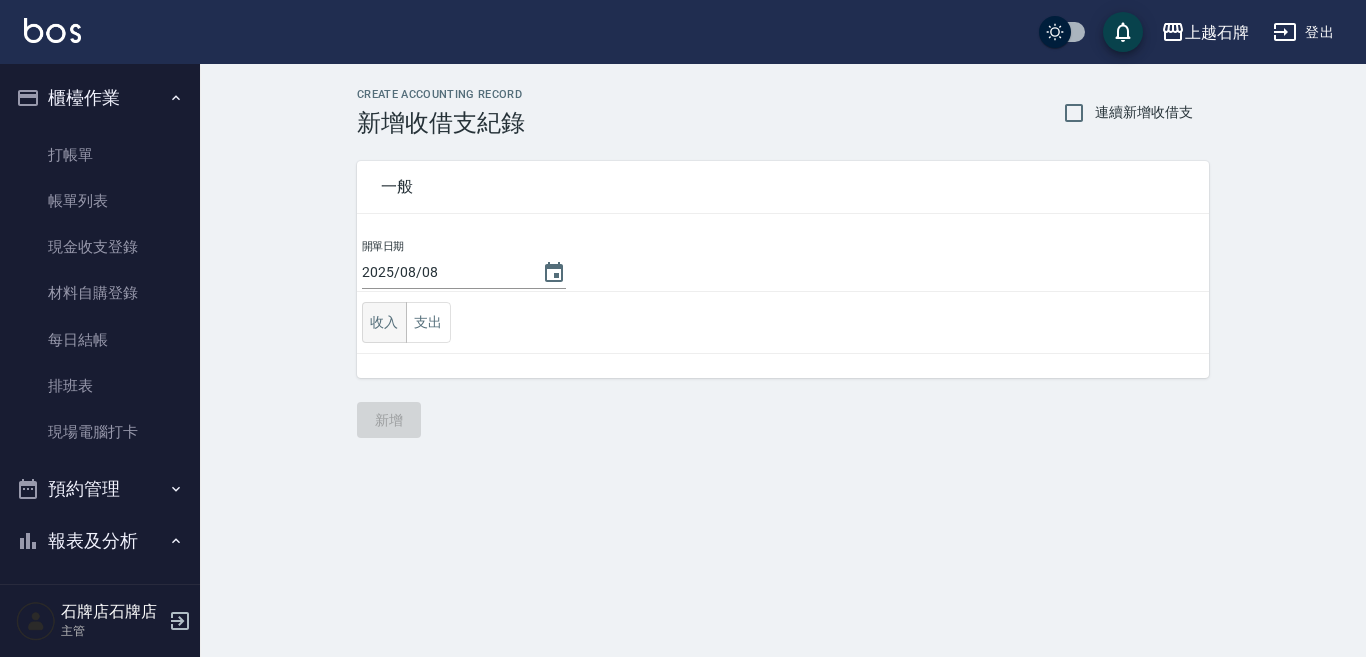 click on "收入" at bounding box center (384, 322) 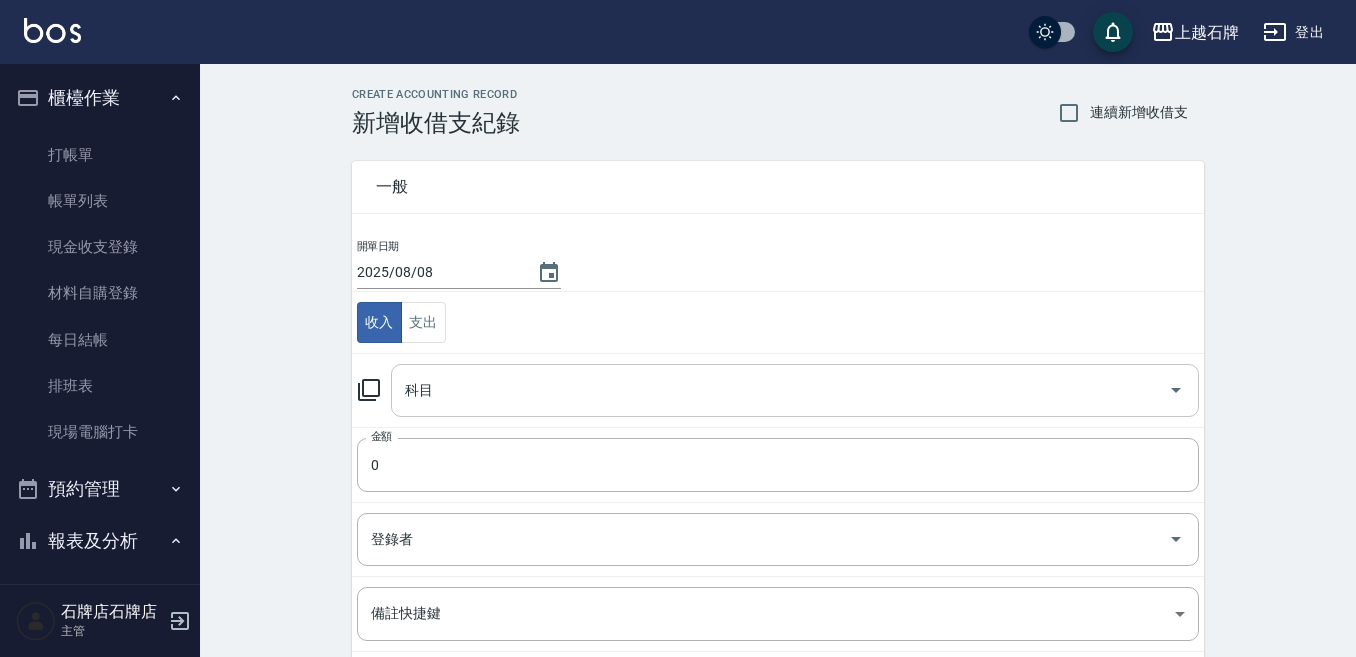 click on "科目" at bounding box center [795, 390] 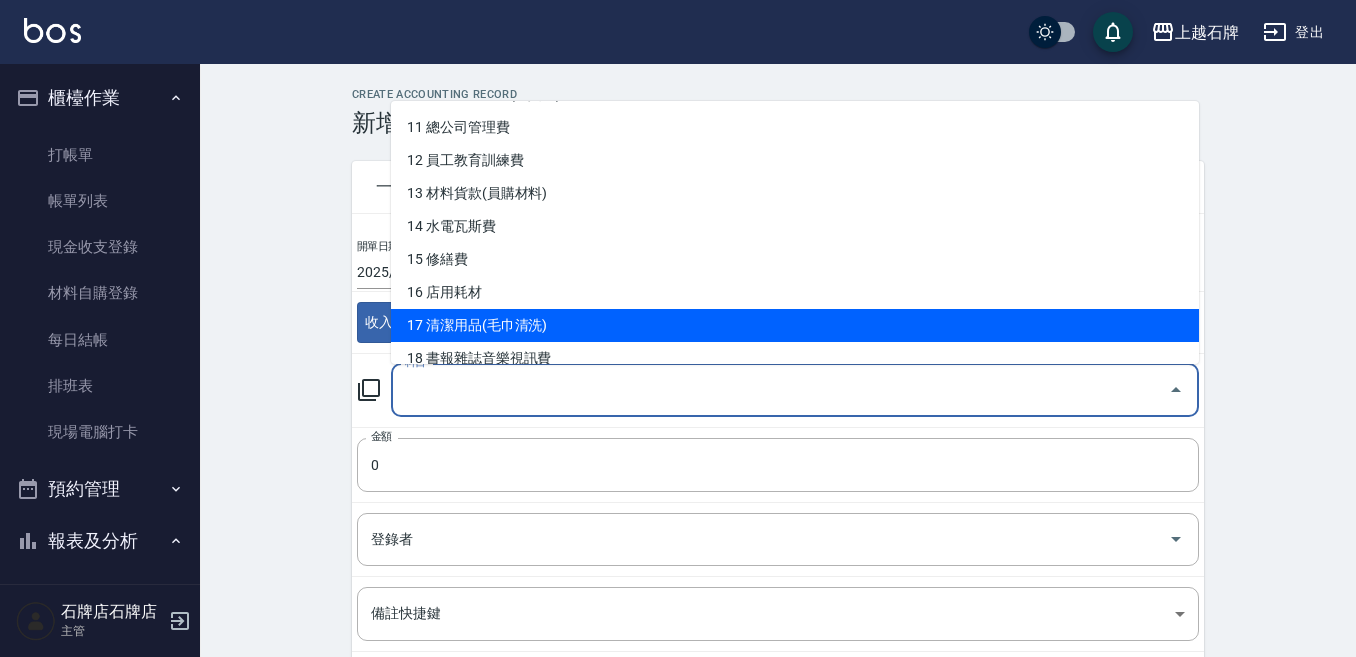 scroll, scrollTop: 400, scrollLeft: 0, axis: vertical 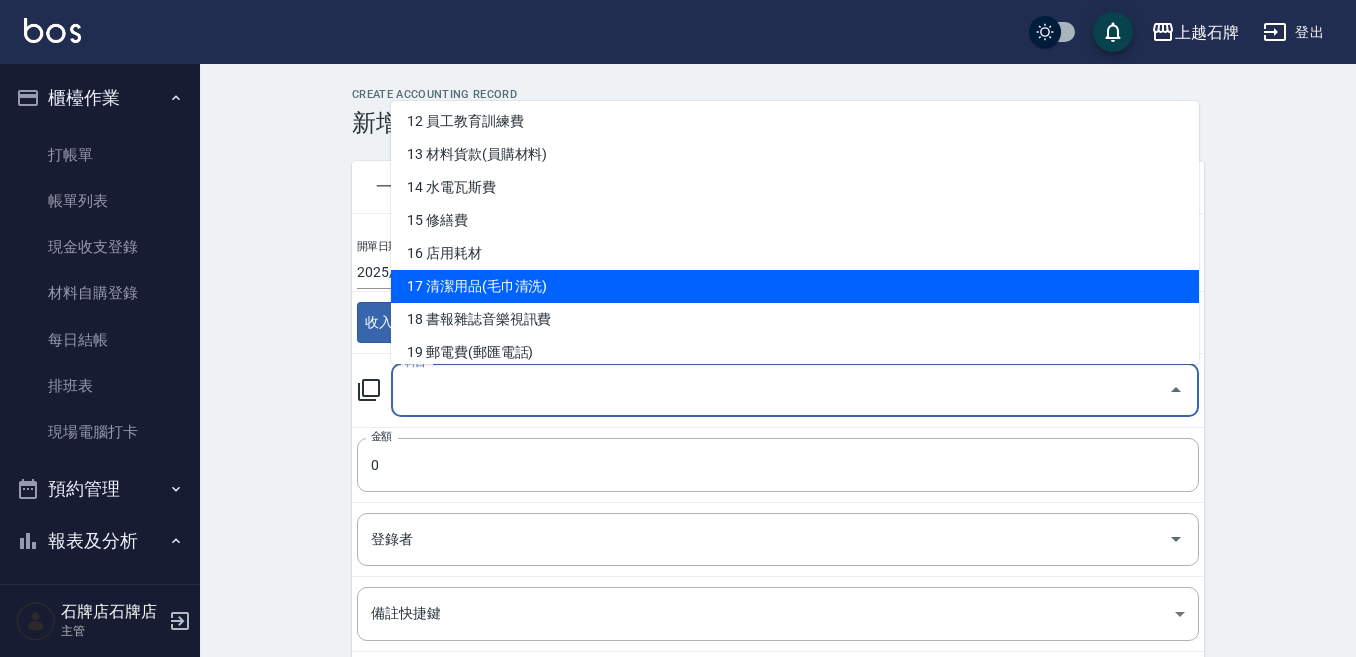 click on "16 店用耗材" at bounding box center (795, 253) 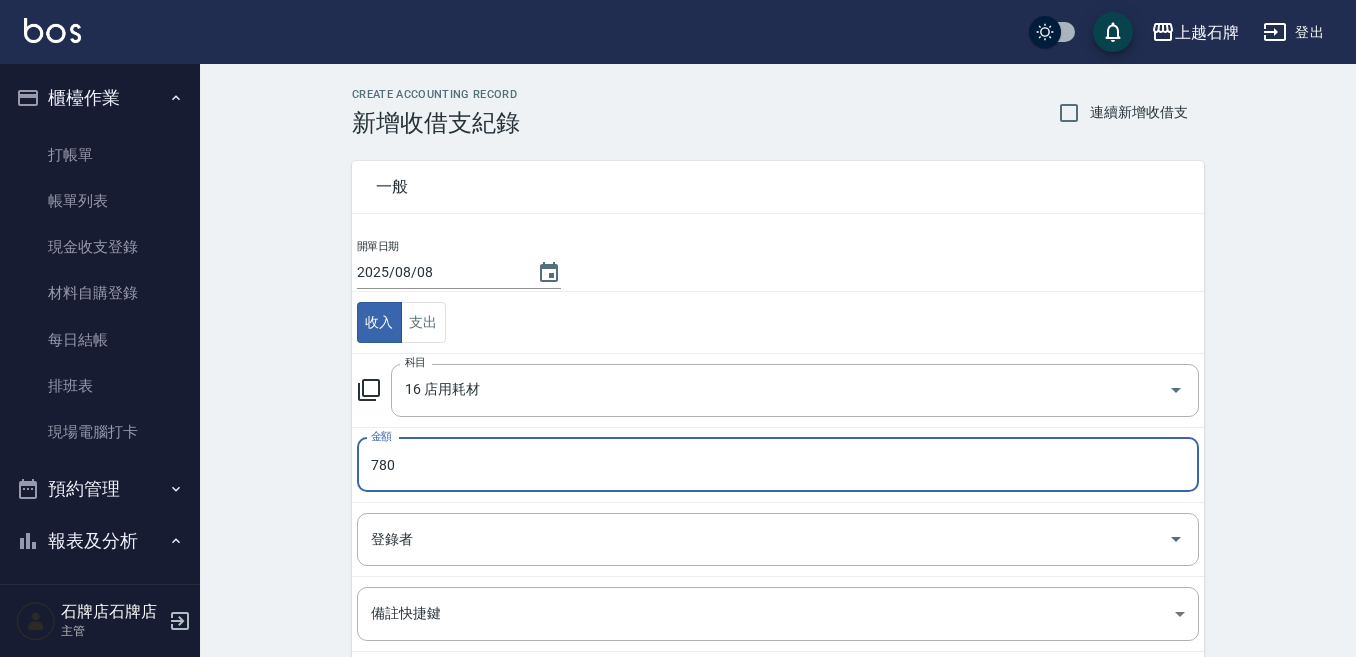 type on "780" 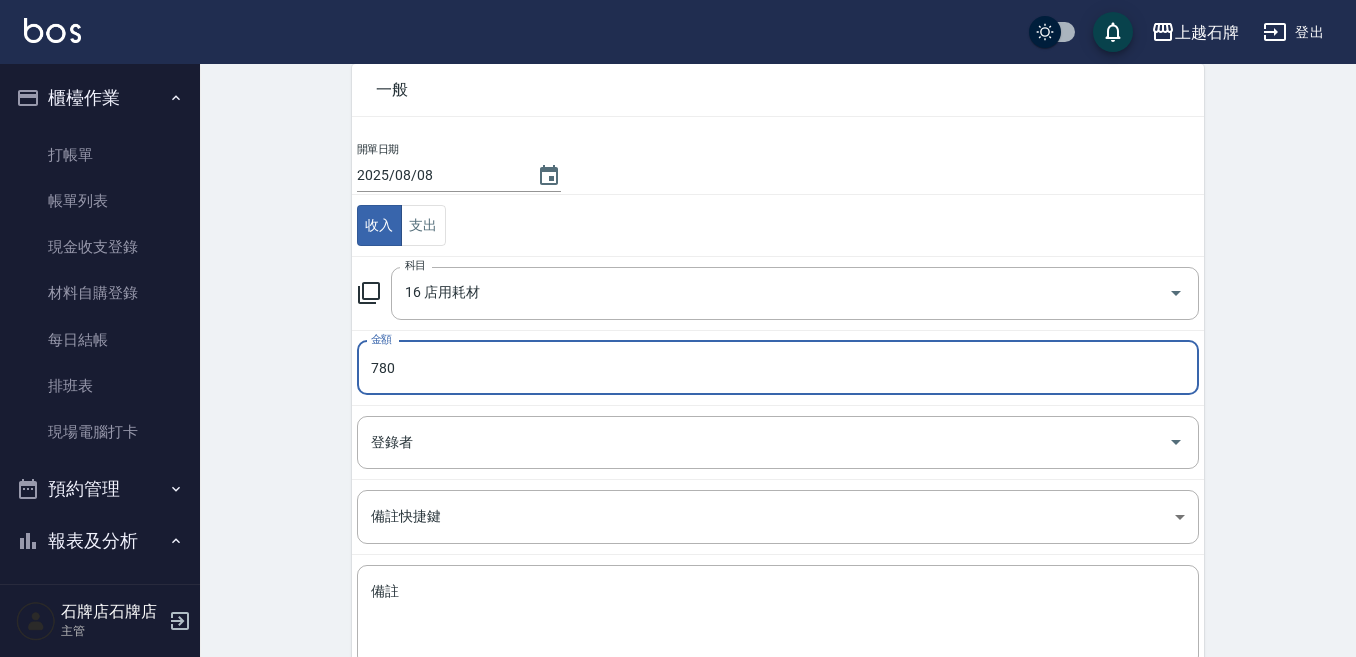 scroll, scrollTop: 200, scrollLeft: 0, axis: vertical 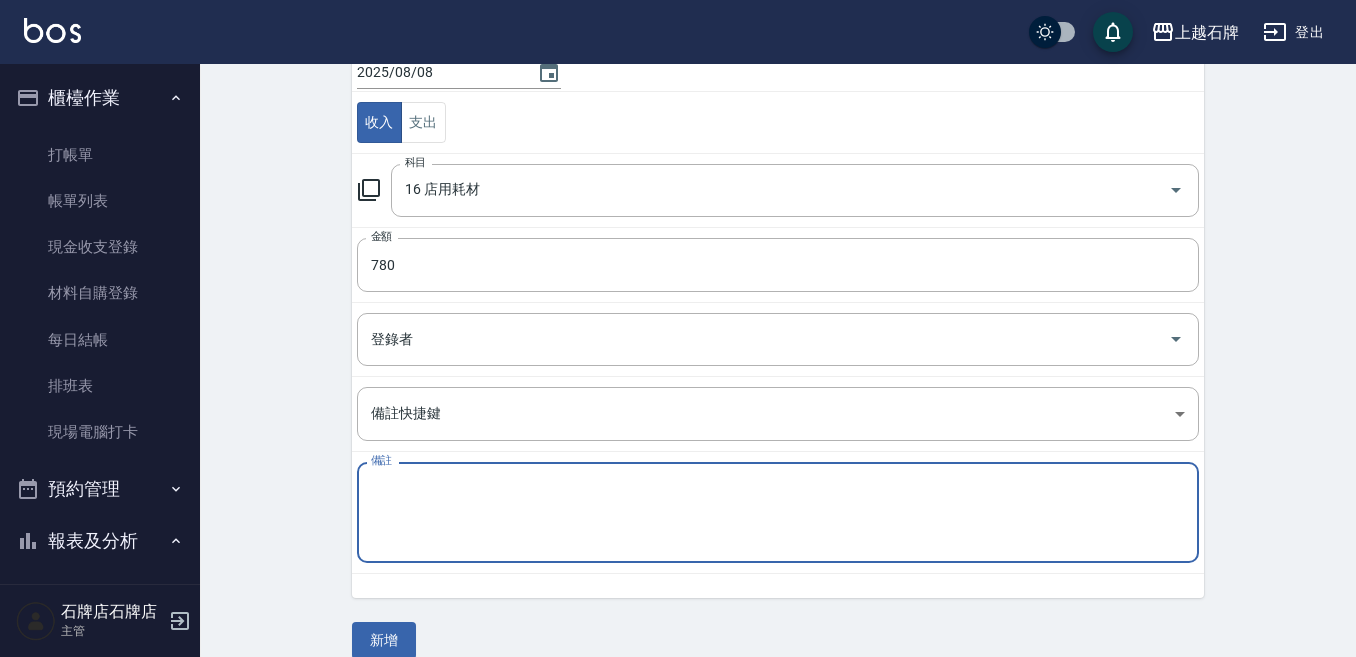 click on "備註" at bounding box center [778, 513] 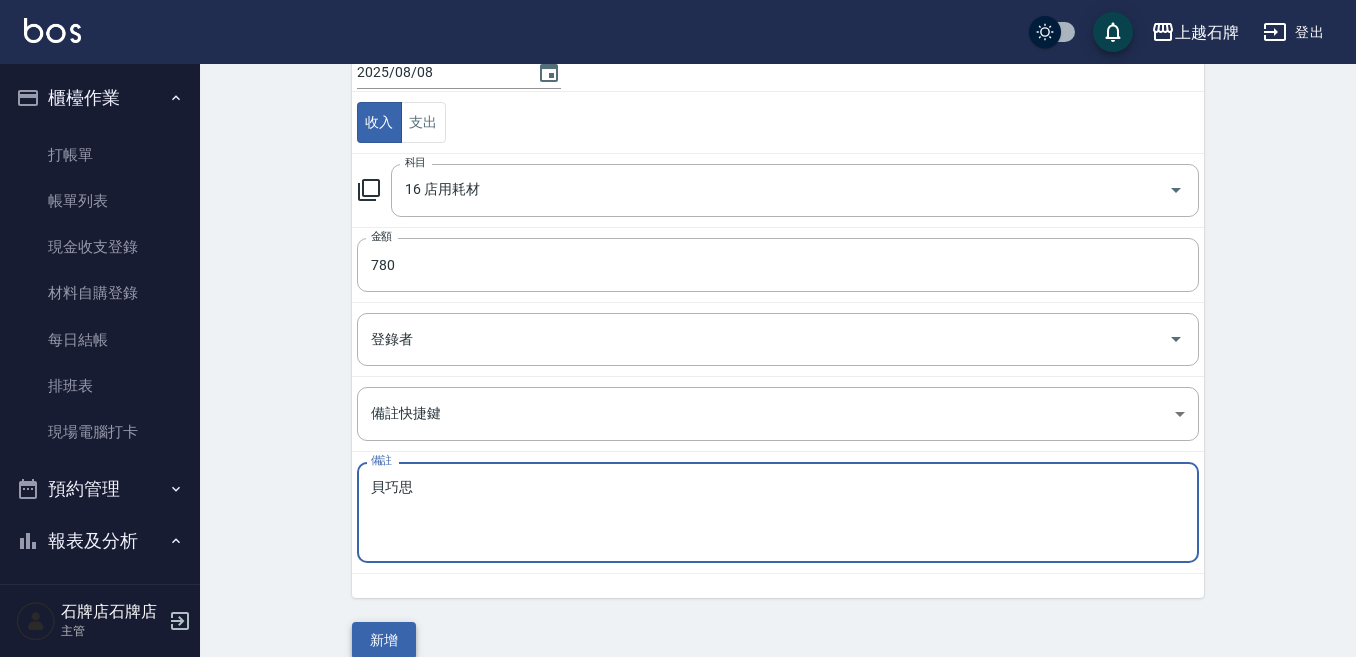 type on "貝巧思" 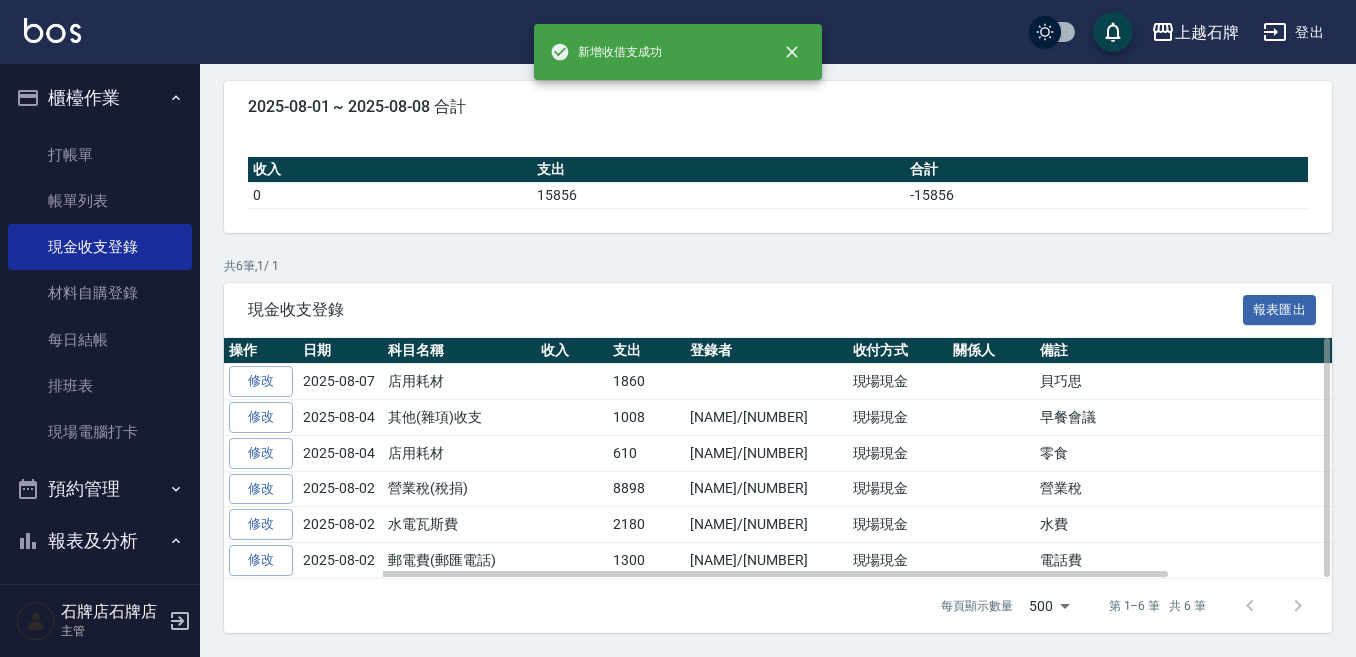 scroll, scrollTop: 0, scrollLeft: 0, axis: both 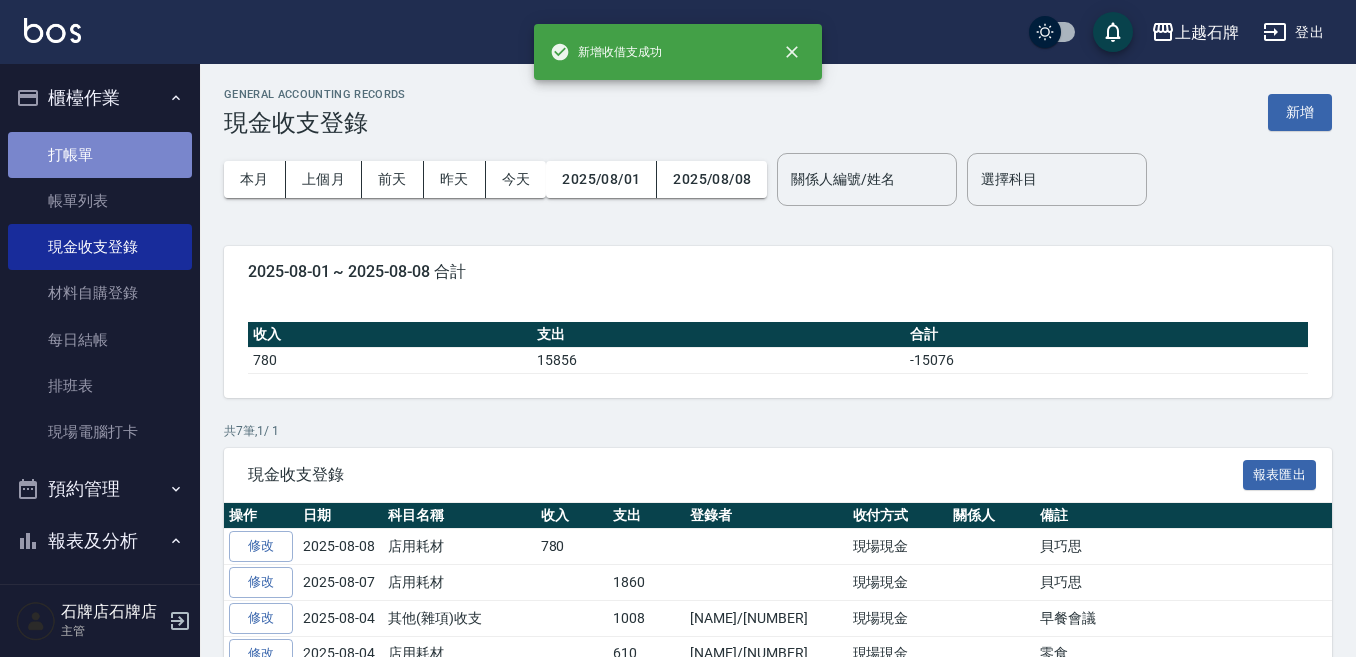 click on "打帳單" at bounding box center (100, 155) 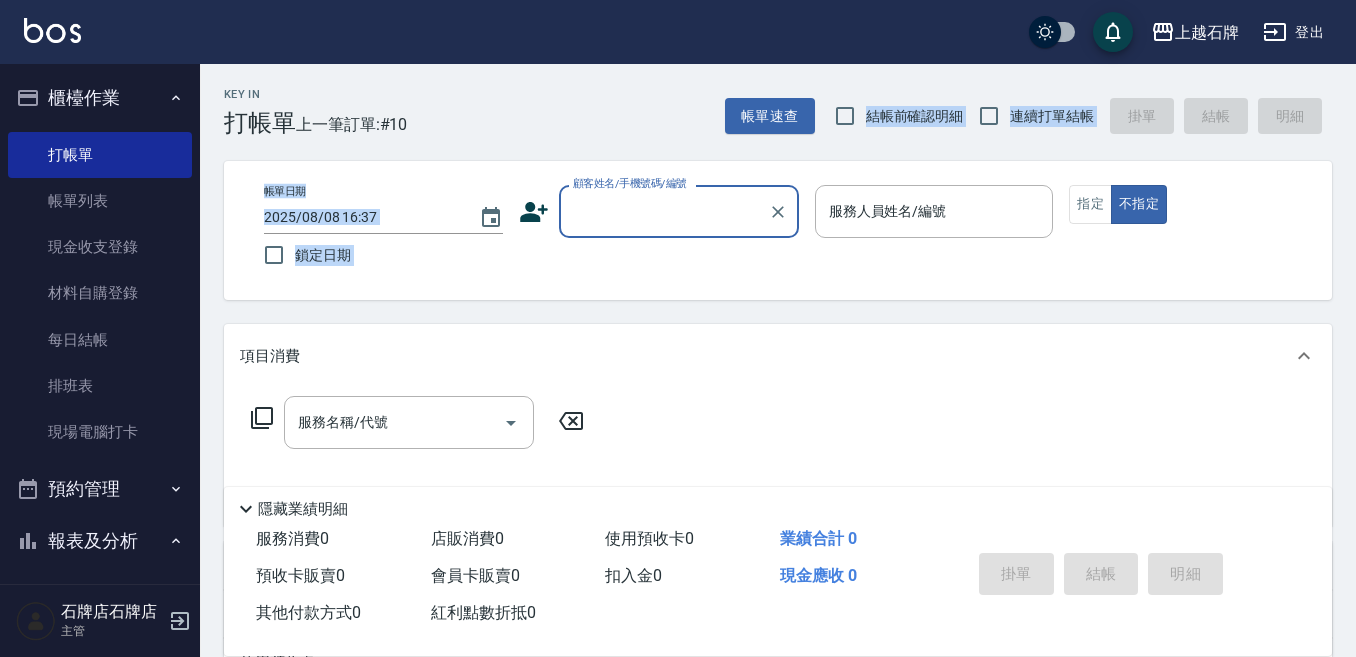click on "Key In 打帳單 上一筆訂單:#10 帳單速查 結帳前確認明細 連續打單結帳 掛單 結帳 明細 帳單日期 [DATE] [TIME] 鎖定日期 顧客姓名/手機號碼/編號 顧客姓名/手機號碼/編號 服務人員姓名/編號 服務人員姓名/編號 指定 不指定 項目消費 服務名稱/代號 服務名稱/代號 店販銷售 服務人員姓名/編號 服務人員姓名/編號 商品代號/名稱 商品代號/名稱 預收卡販賣 卡券名稱/代號 卡券名稱/代號 使用預收卡 其他付款方式 其他付款方式 其他付款方式 備註及來源 備註 備註 訂單來源 ​ 訂單來源 隱藏業績明細 服務消費  0 店販消費  0 使用預收卡  0 業績合計   0 預收卡販賣  0 會員卡販賣  0 扣入金  0 現金應收   0 其他付款方式  0 紅利點數折抵  0 掛單 結帳 明細" at bounding box center (778, 519) 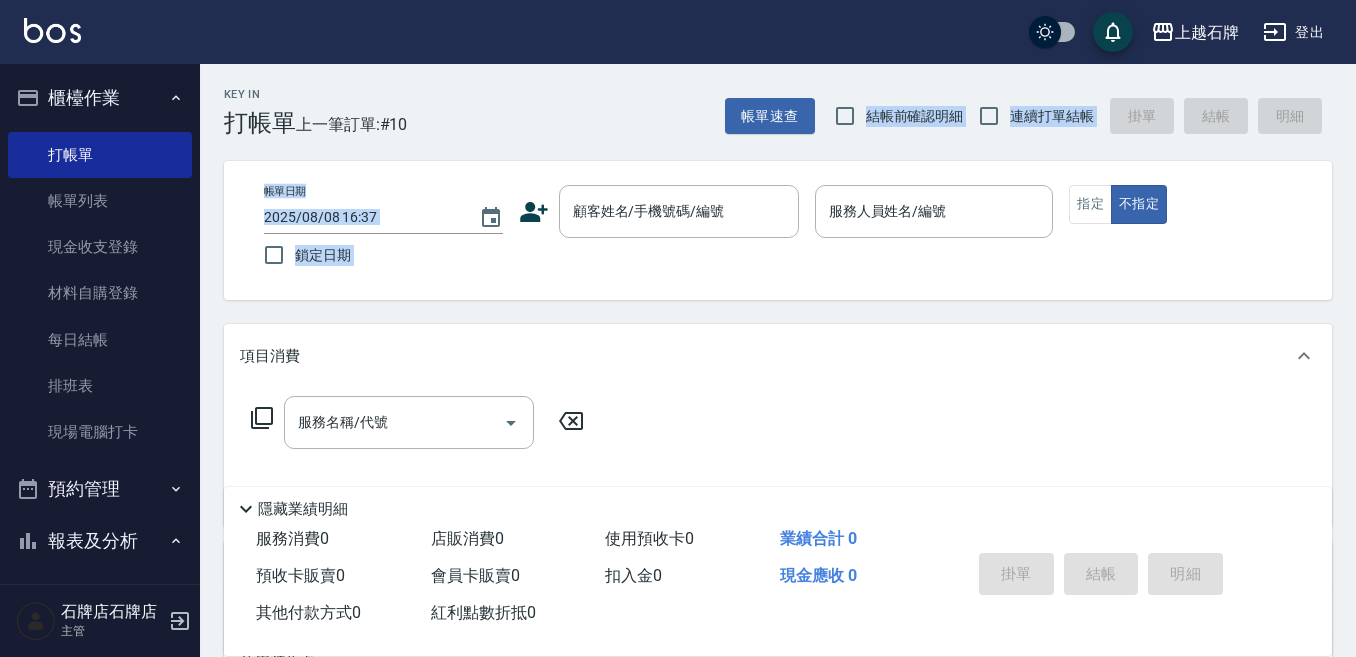 click on "Key In 打帳單 上一筆訂單:#10 帳單速查 結帳前確認明細 連續打單結帳 掛單 結帳 明細 帳單日期 [DATE] [TIME] 鎖定日期 顧客姓名/手機號碼/編號 顧客姓名/手機號碼/編號 服務人員姓名/編號 服務人員姓名/編號 指定 不指定 項目消費 服務名稱/代號 服務名稱/代號 店販銷售 服務人員姓名/編號 服務人員姓名/編號 商品代號/名稱 商品代號/名稱 預收卡販賣 卡券名稱/代號 卡券名稱/代號 使用預收卡 其他付款方式 其他付款方式 其他付款方式 備註及來源 備註 備註 訂單來源 ​ 訂單來源 隱藏業績明細 服務消費  0 店販消費  0 使用預收卡  0 業績合計   0 預收卡販賣  0 會員卡販賣  0 扣入金  0 現金應收   0 其他付款方式  0 紅利點數折抵  0 掛單 結帳 明細" at bounding box center [778, 519] 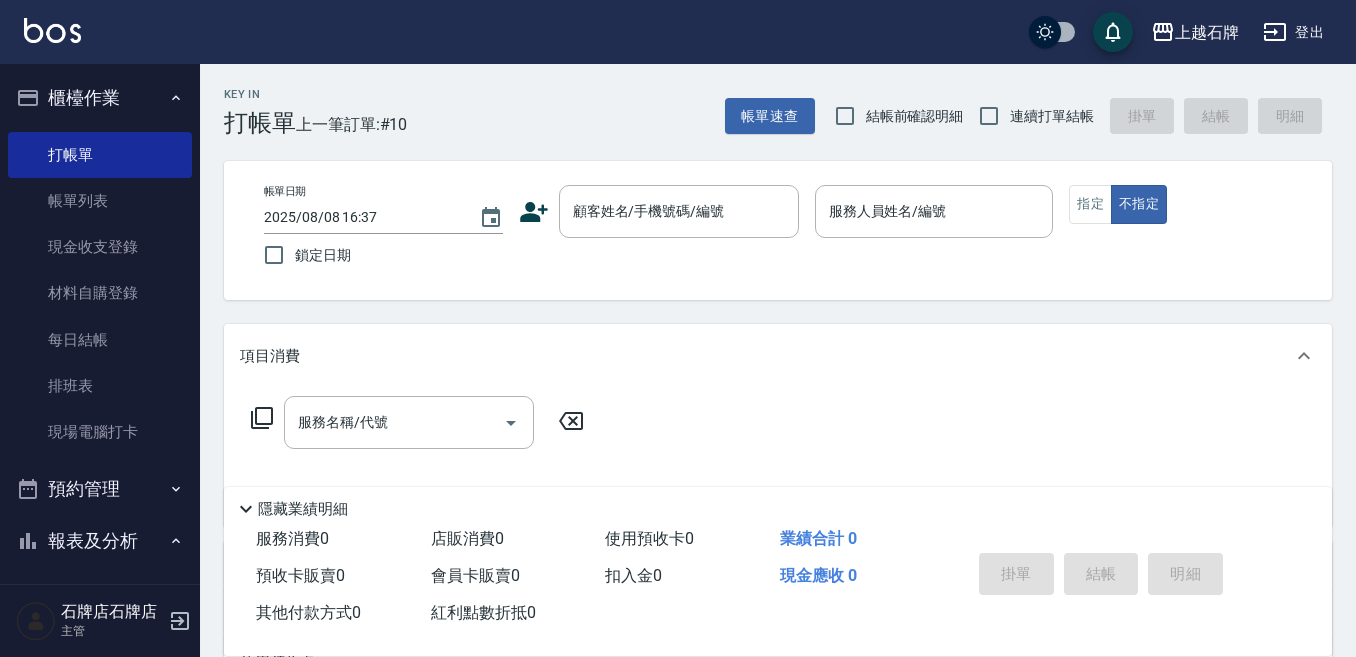 click on "帳單日期 [DATE] [TIME] 鎖定日期 顧客姓名/手機號碼/編號 顧客姓名/手機號碼/編號 服務人員姓名/編號 服務人員姓名/編號 指定 不指定" at bounding box center [778, 230] 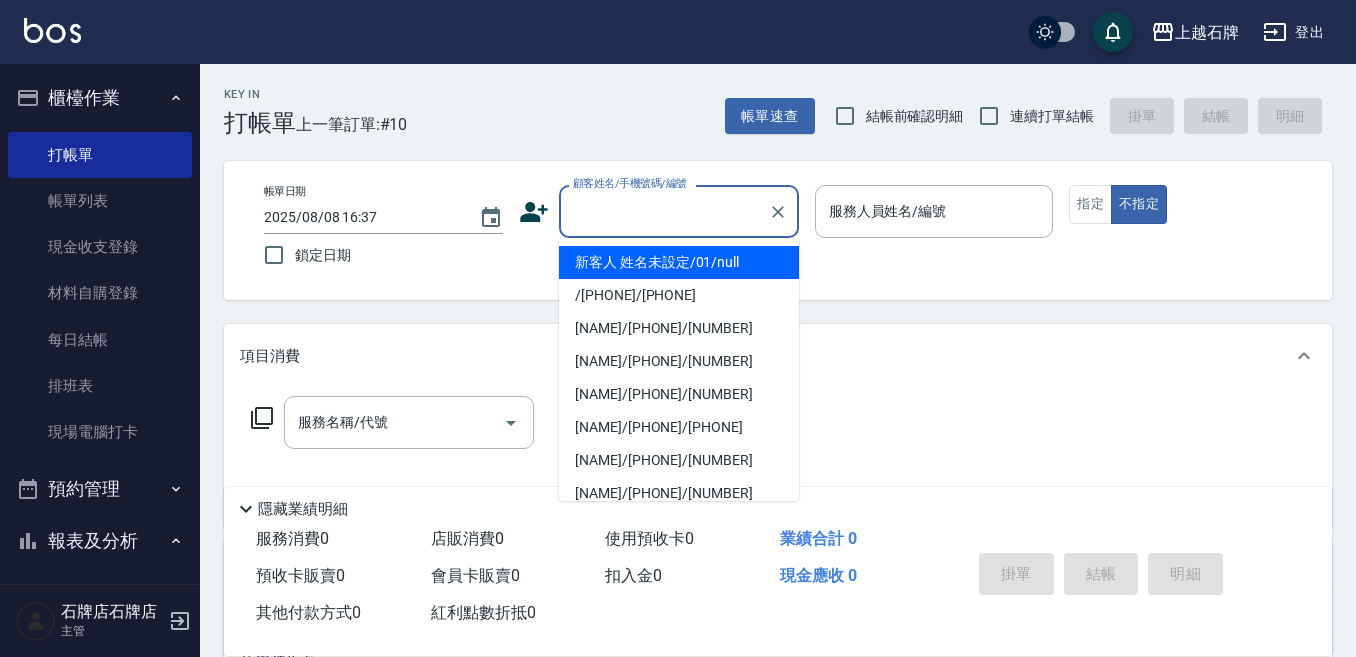 click on "顧客姓名/手機號碼/編號" at bounding box center (664, 211) 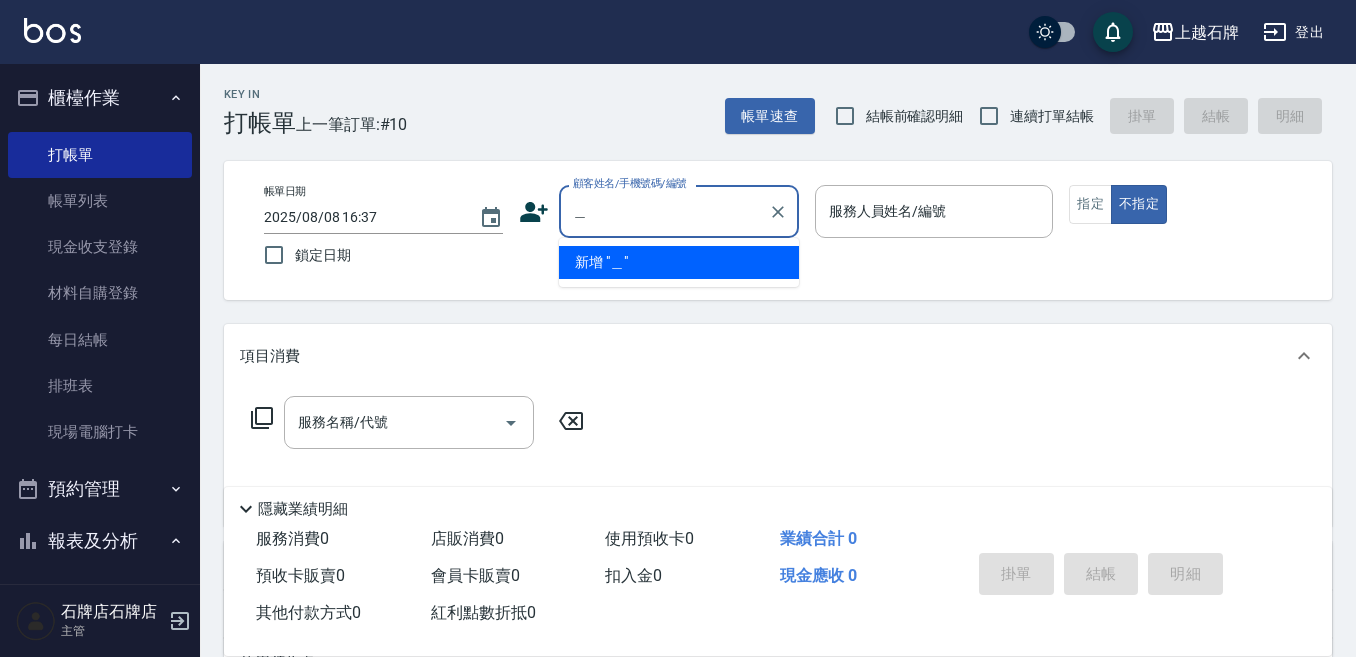 type on "[NAME]" 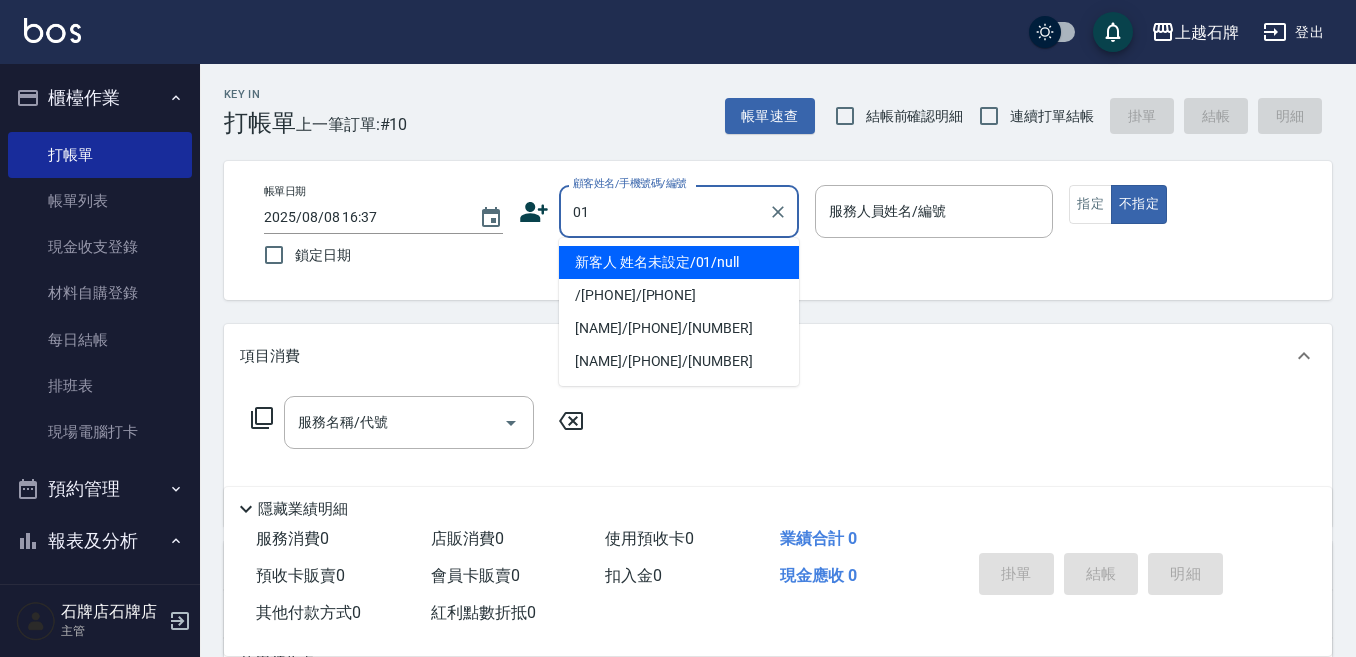 type on "新客人 姓名未設定/01/null" 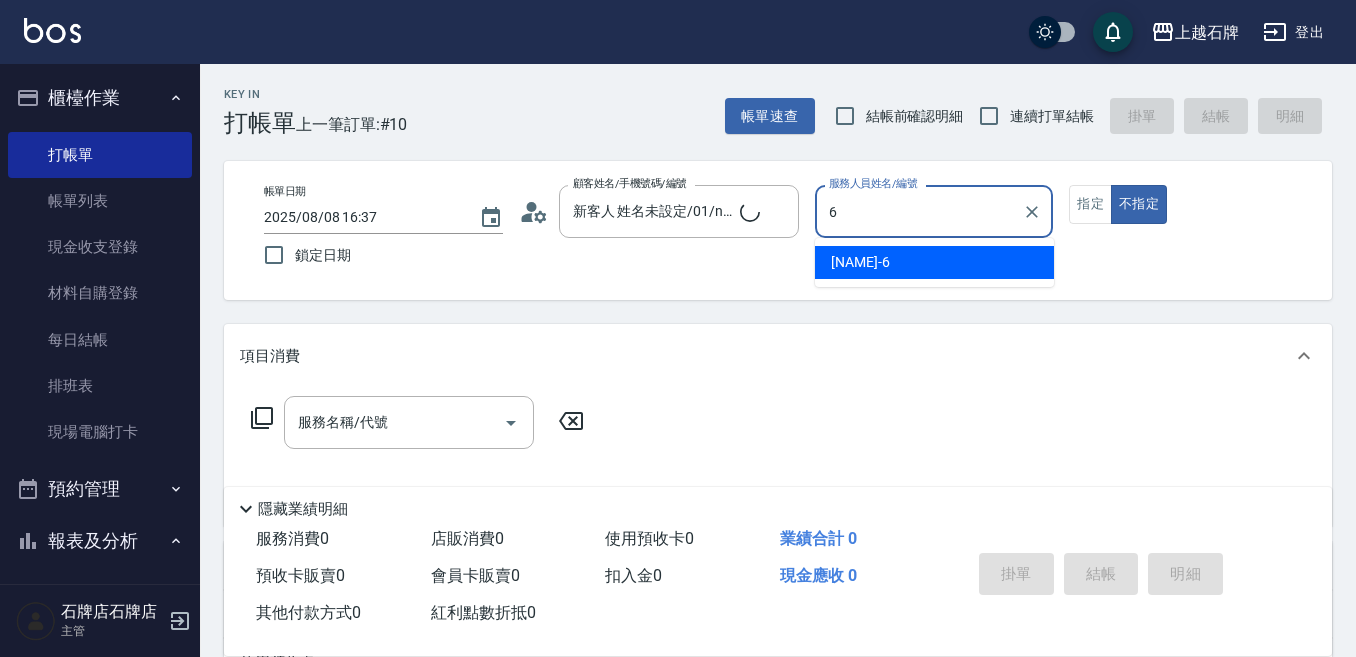 type on "ViVi-6" 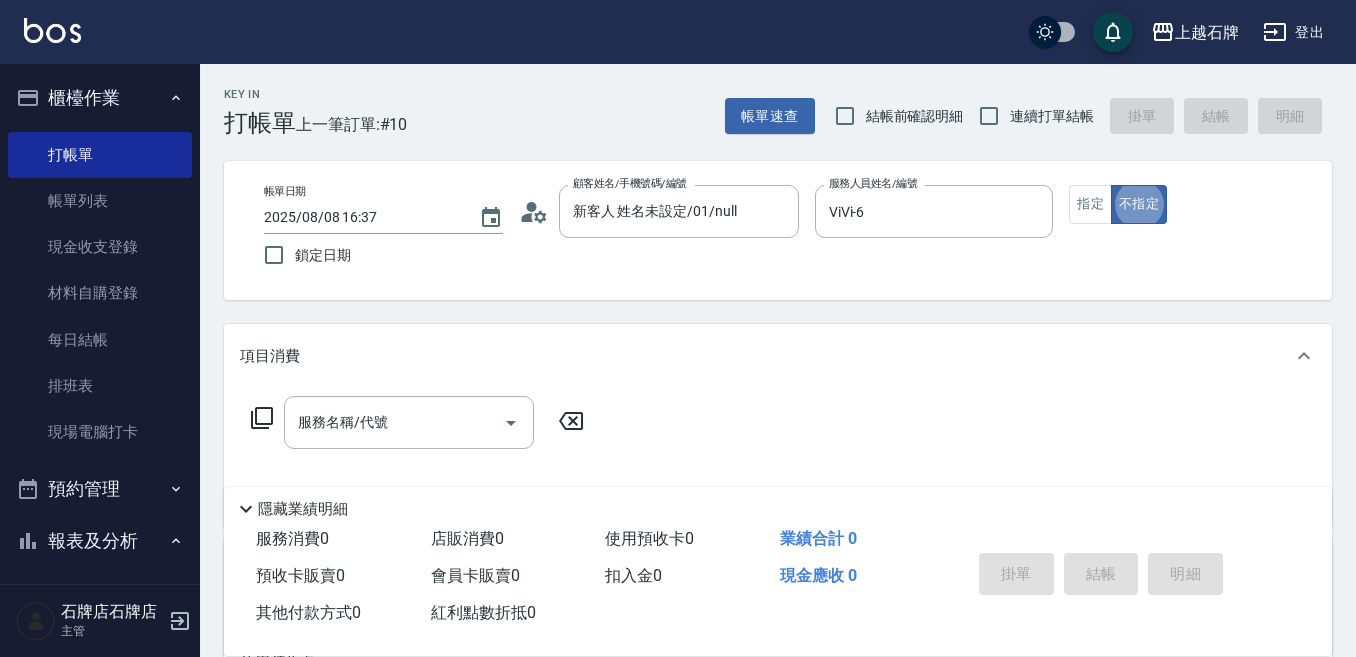 type on "false" 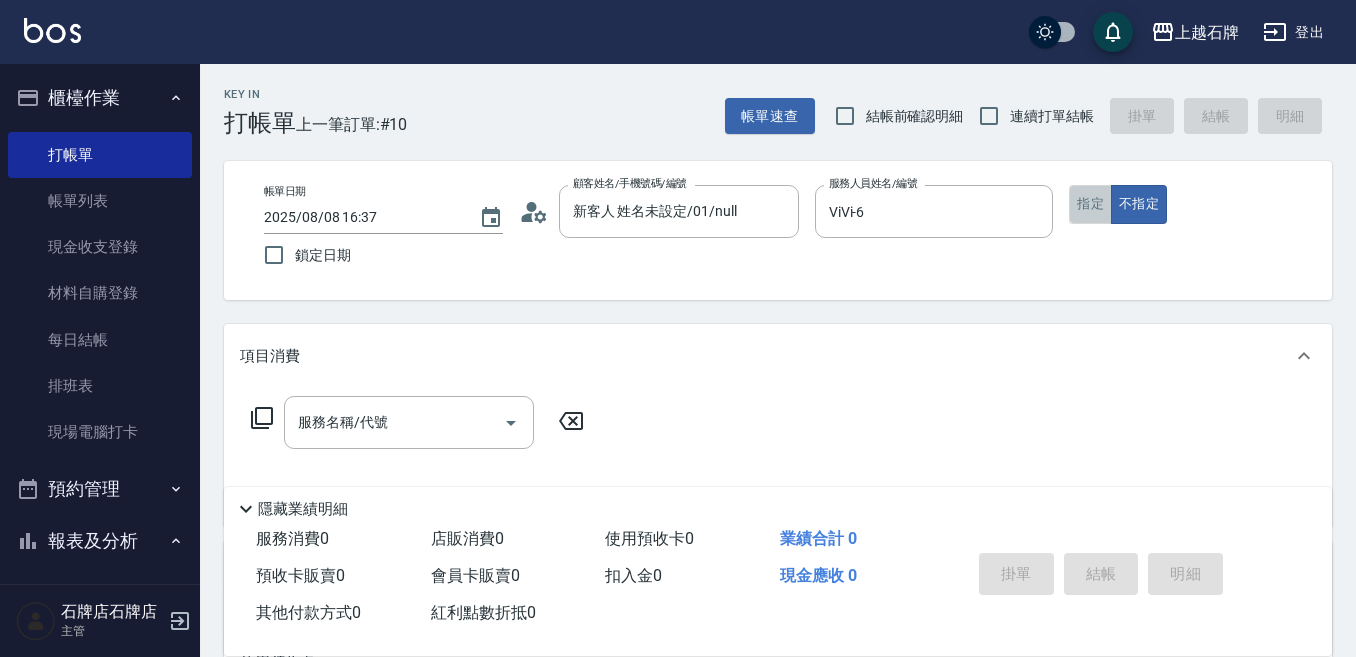 click on "指定" at bounding box center (1090, 204) 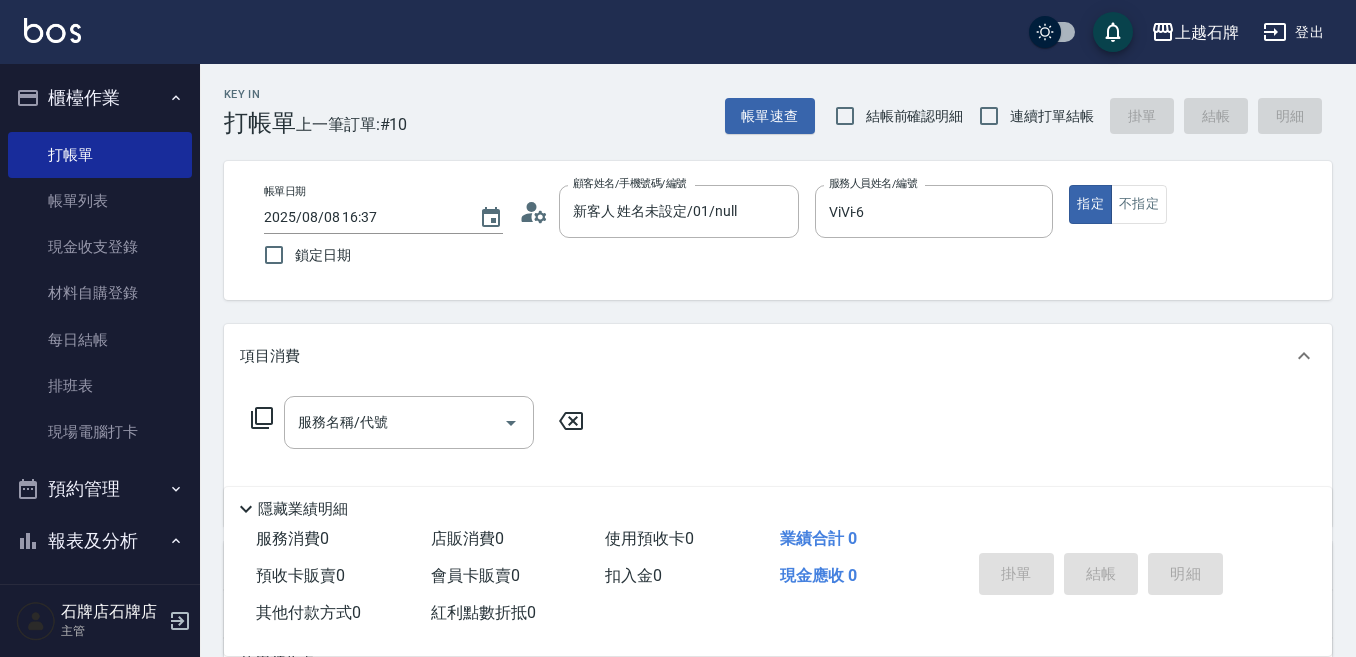 click 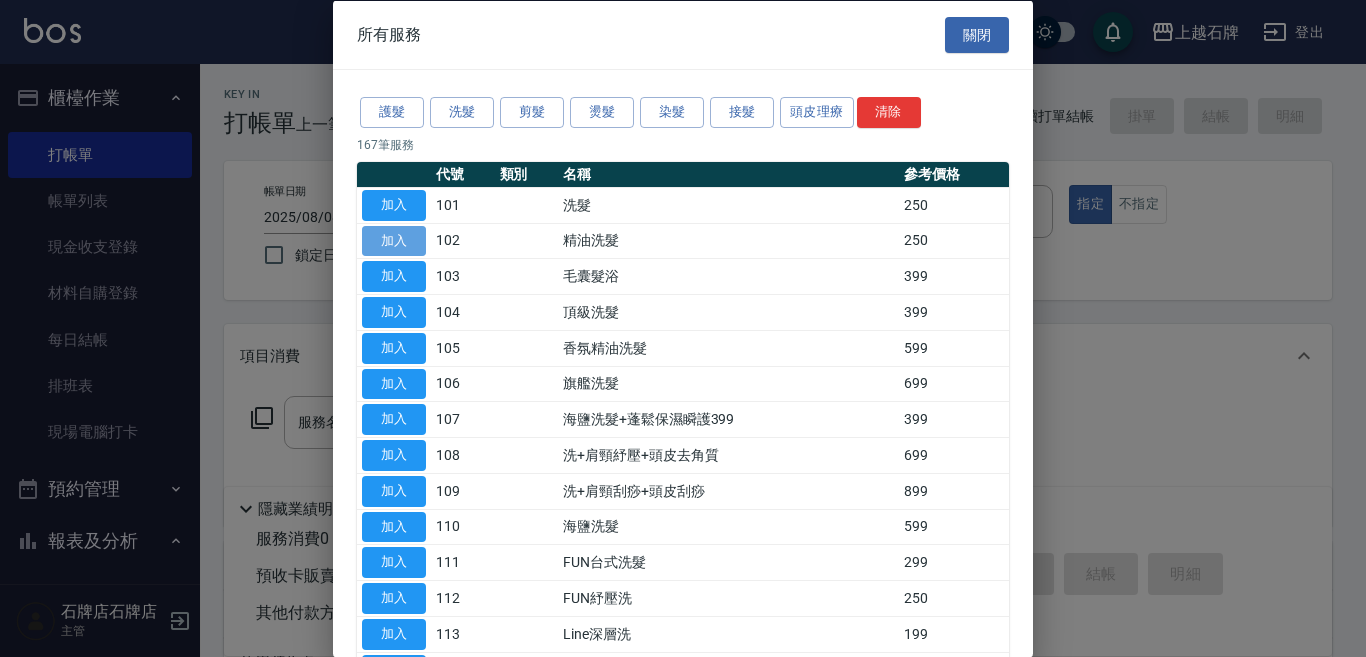 click on "加入" at bounding box center (394, 240) 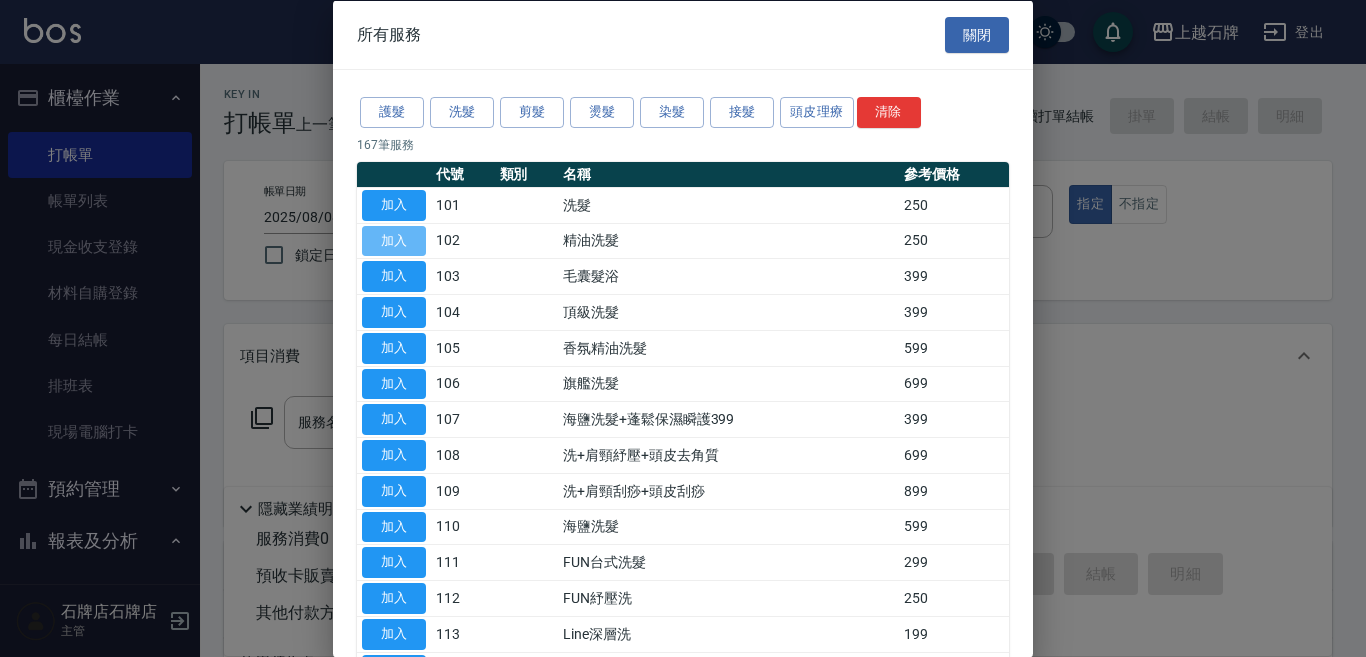 type on "精油洗髮(102)" 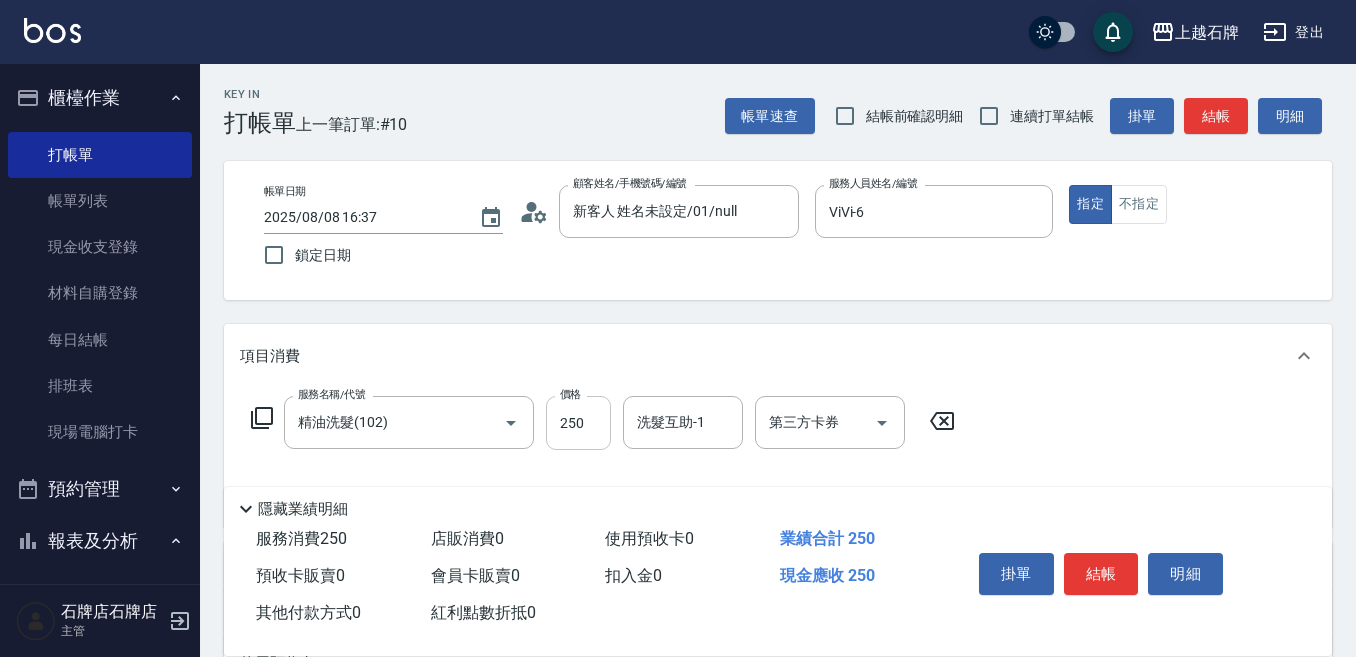 click on "250" at bounding box center (578, 423) 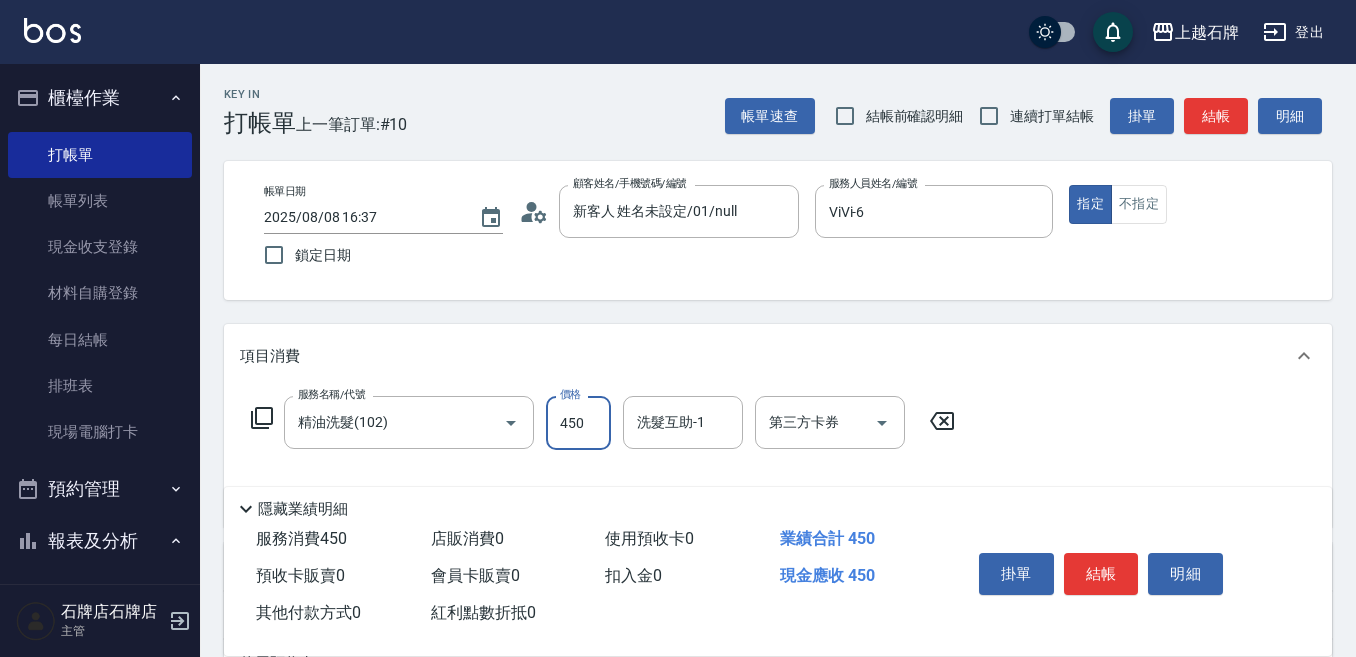 type on "450" 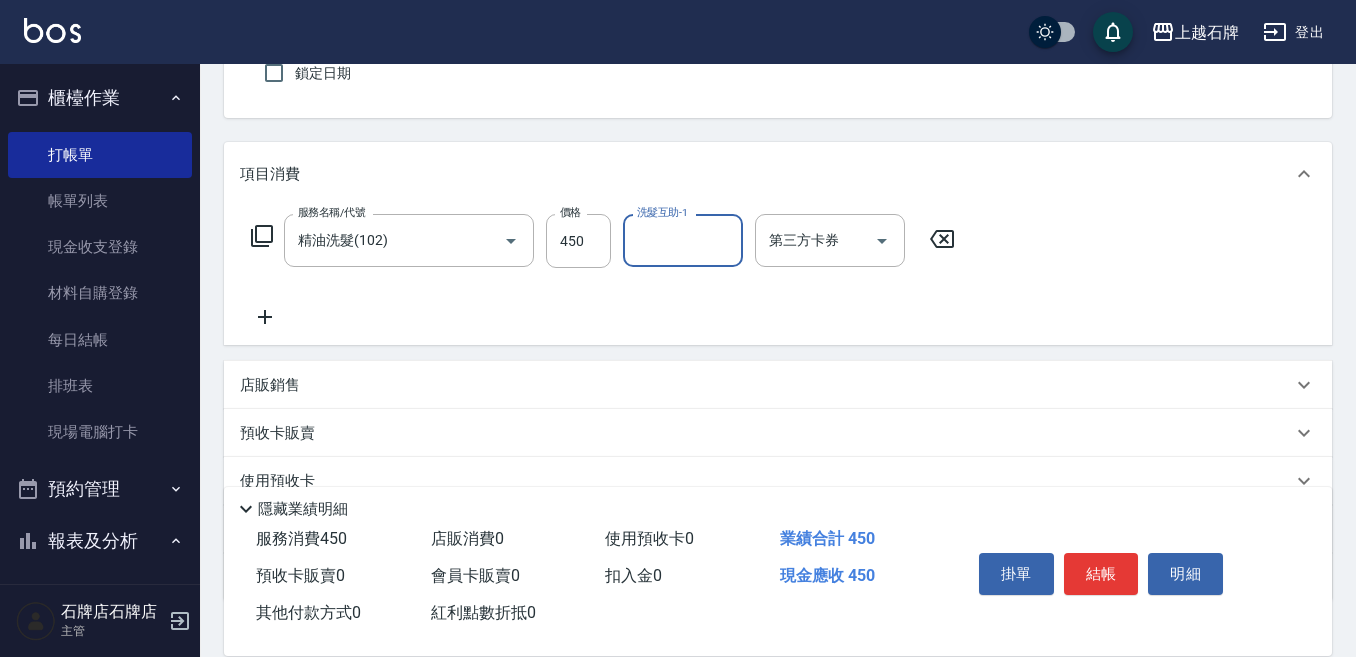 scroll, scrollTop: 200, scrollLeft: 0, axis: vertical 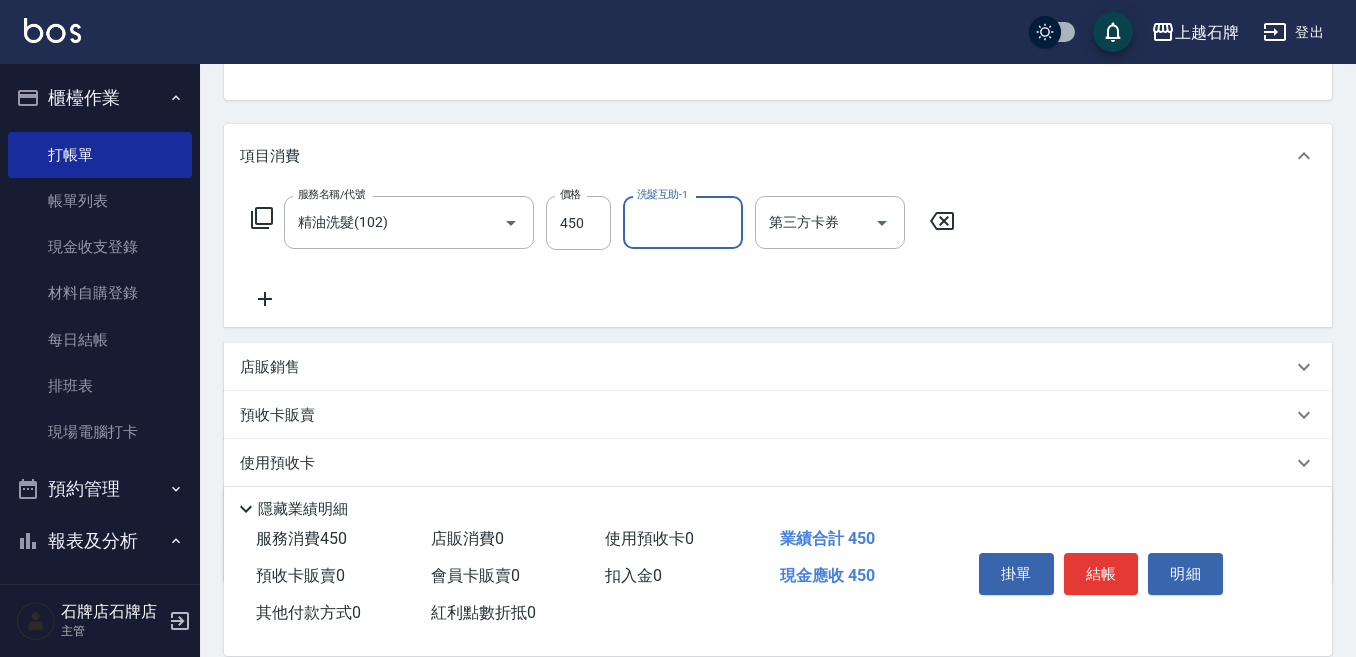 click on "店販銷售" at bounding box center (778, 367) 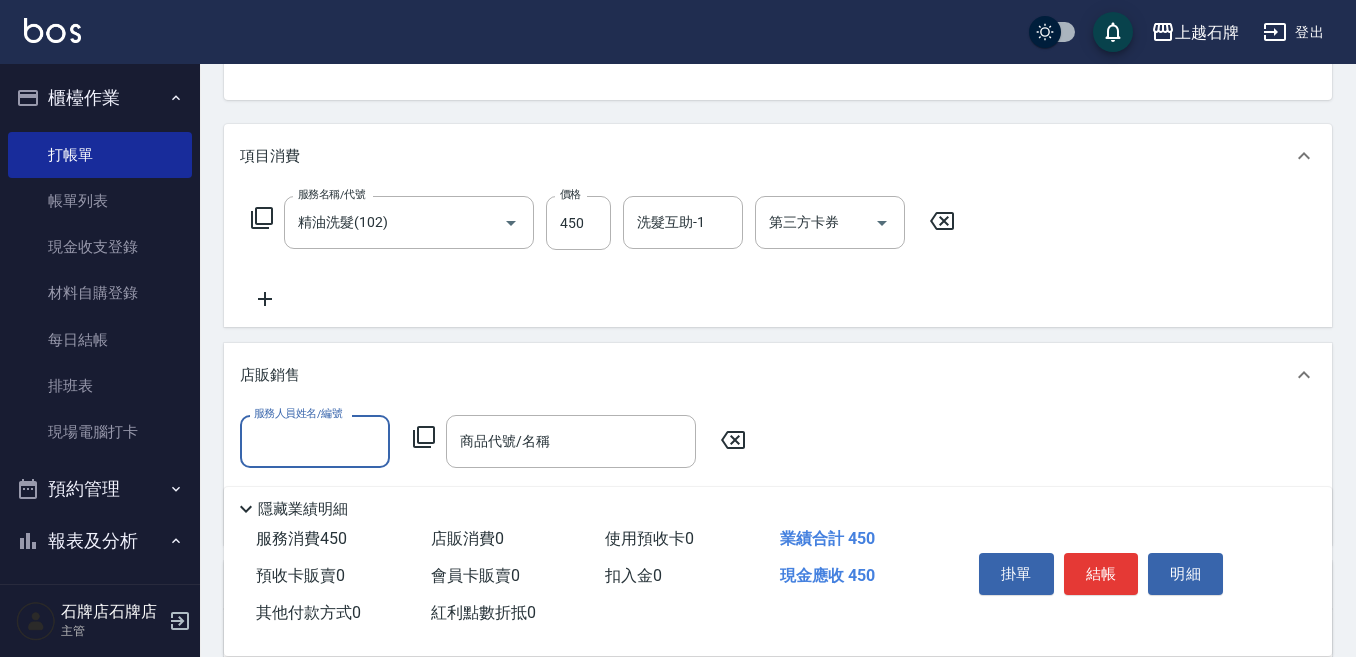 scroll, scrollTop: 1, scrollLeft: 0, axis: vertical 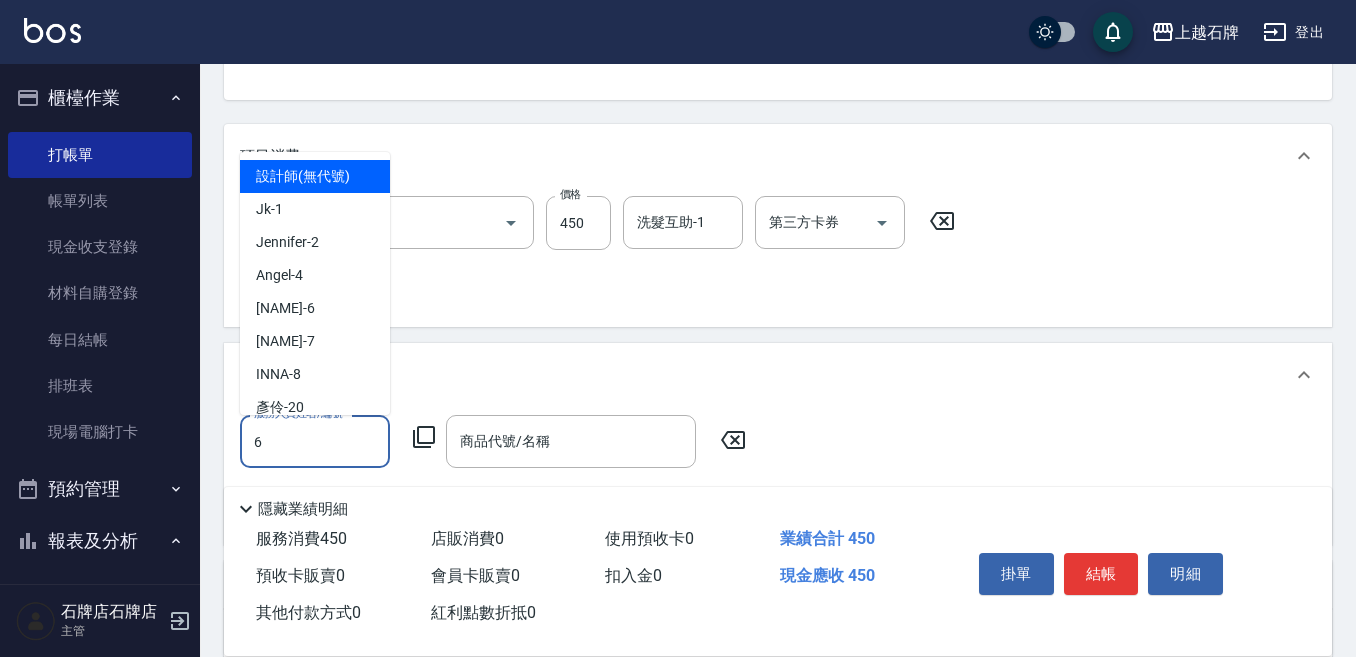 type on "ViVi-6" 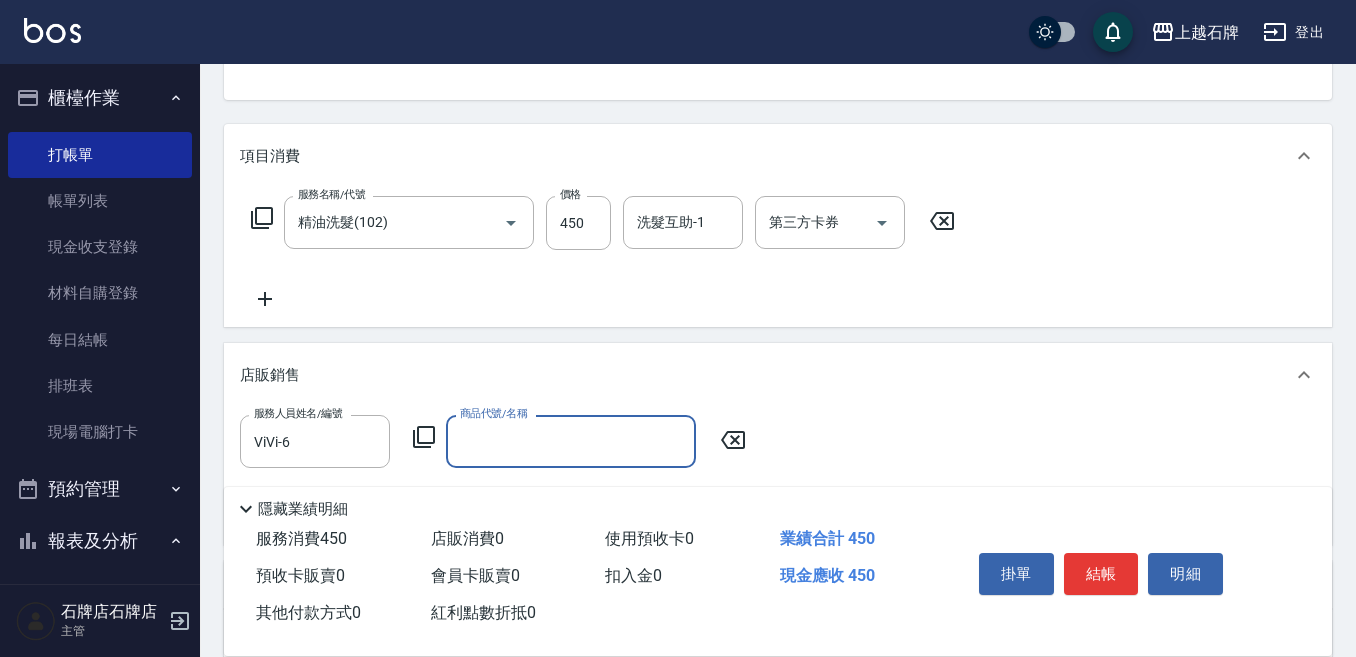 click 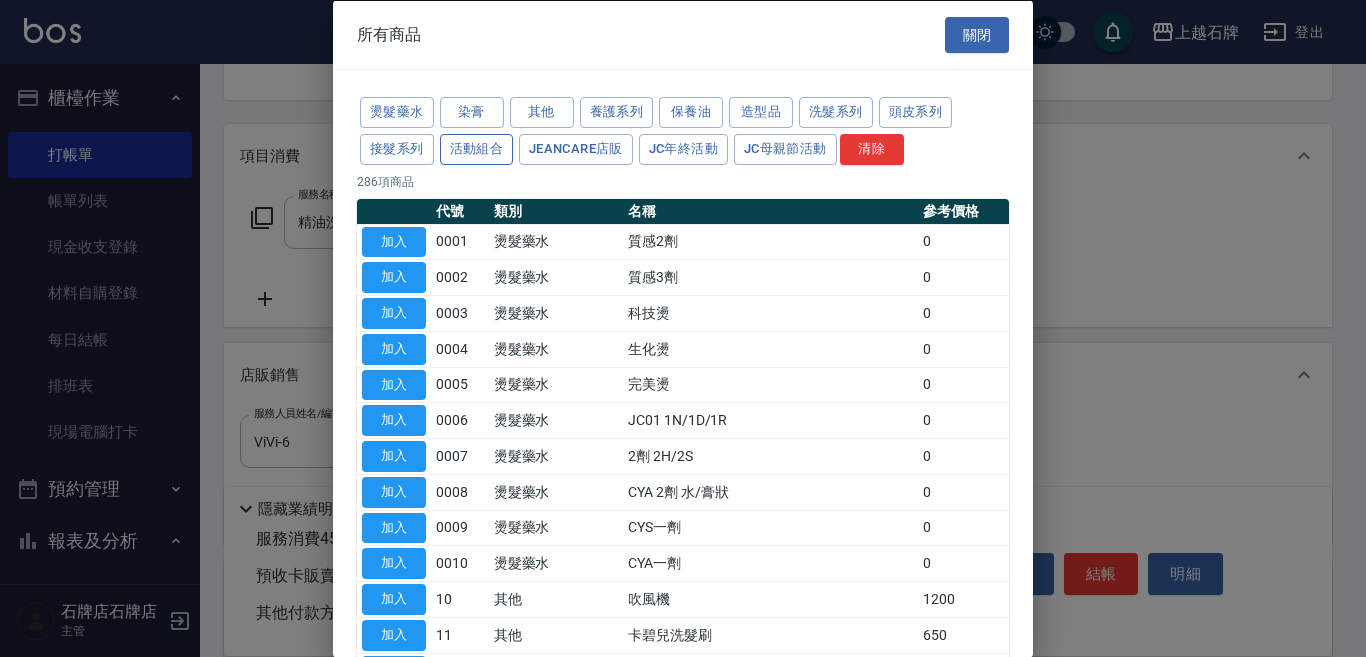 click on "活動組合" at bounding box center [477, 148] 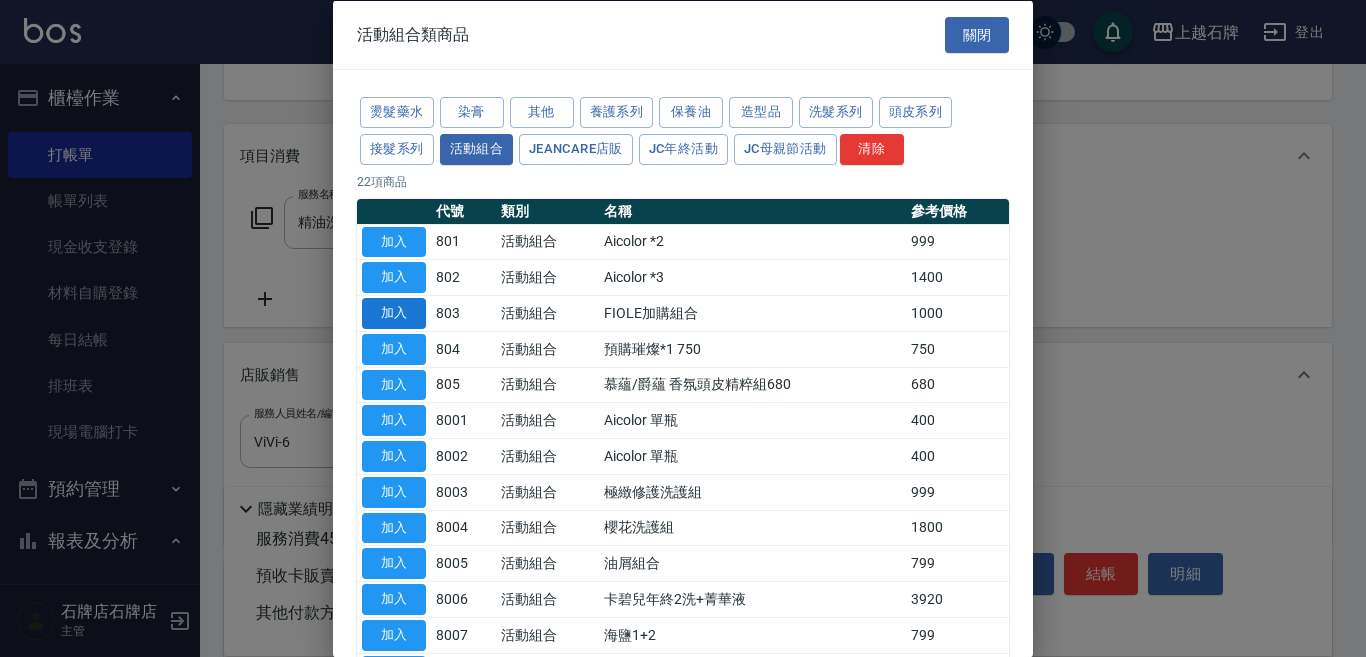 click on "加入" at bounding box center [394, 313] 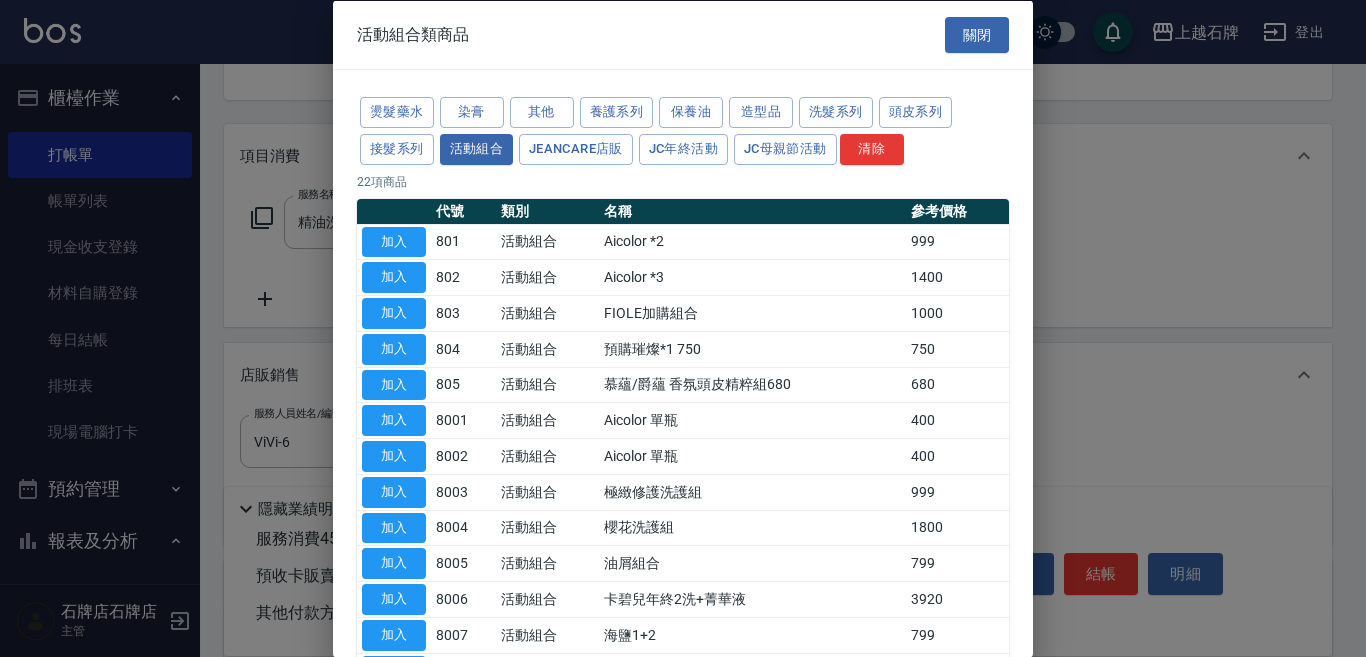 type on "FIOLE加購組合" 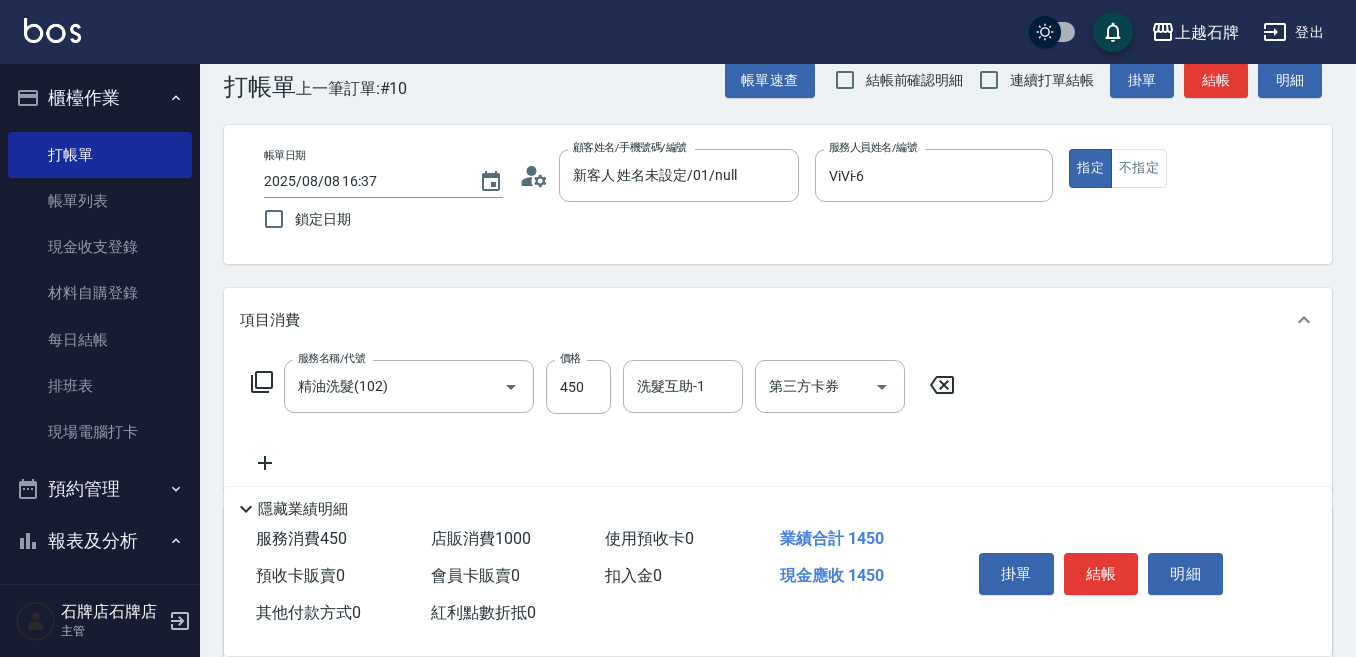 scroll, scrollTop: 0, scrollLeft: 0, axis: both 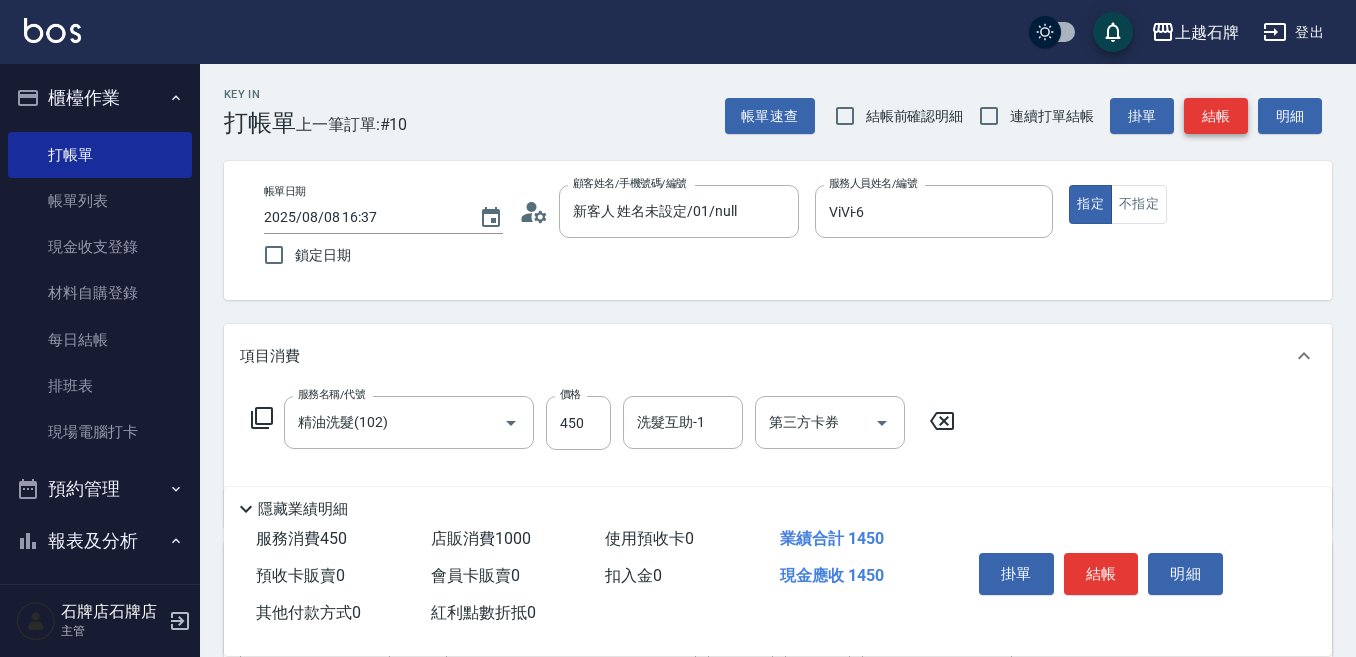 click on "結帳" at bounding box center [1216, 116] 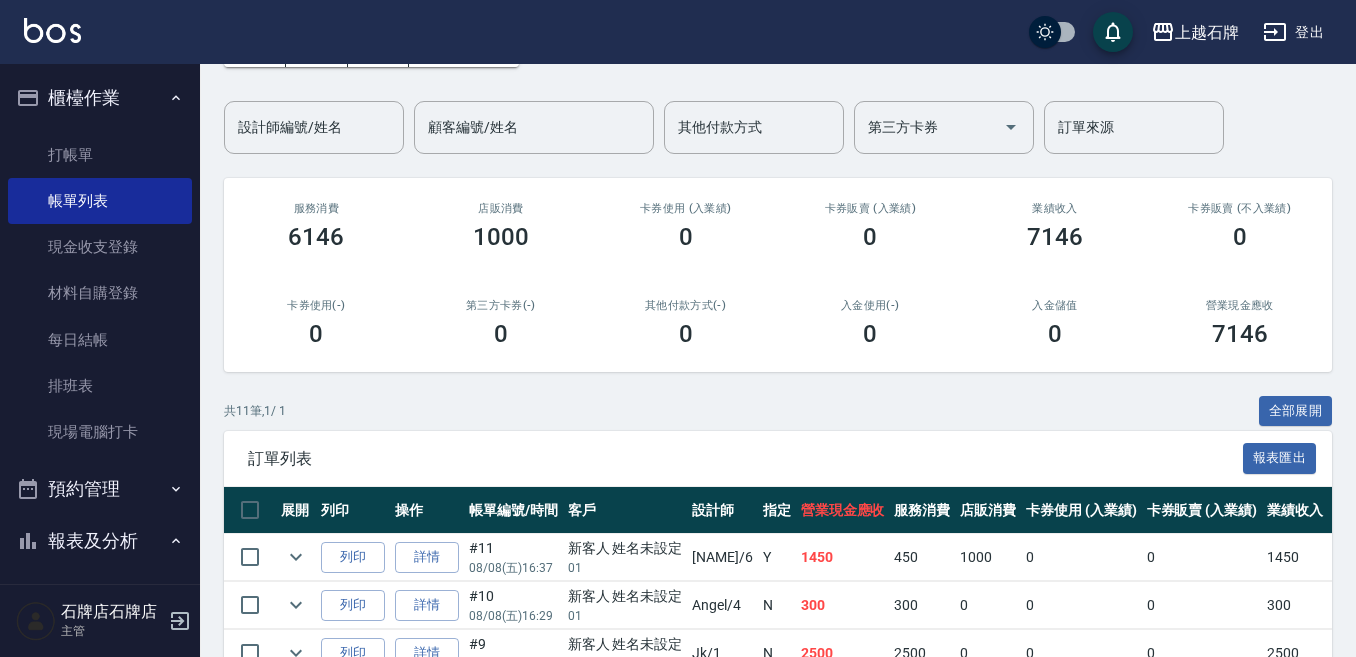 scroll, scrollTop: 400, scrollLeft: 0, axis: vertical 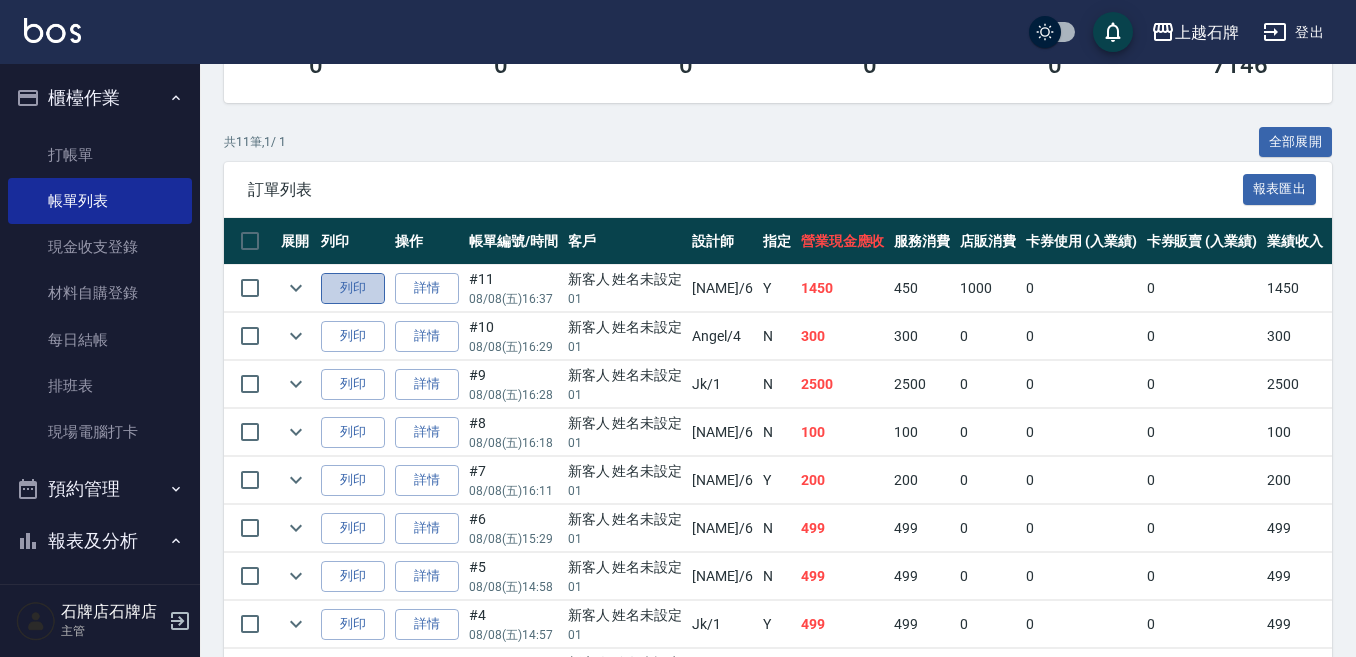 click on "列印" at bounding box center [353, 288] 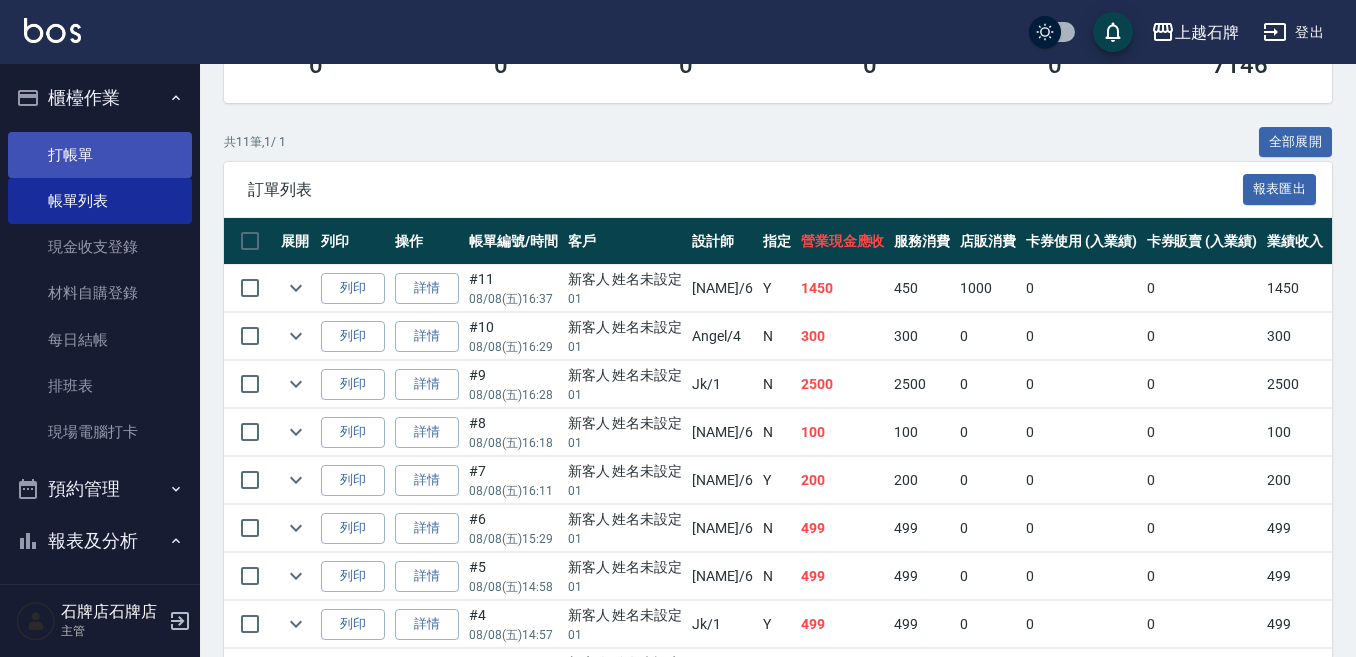 click on "打帳單" at bounding box center [100, 155] 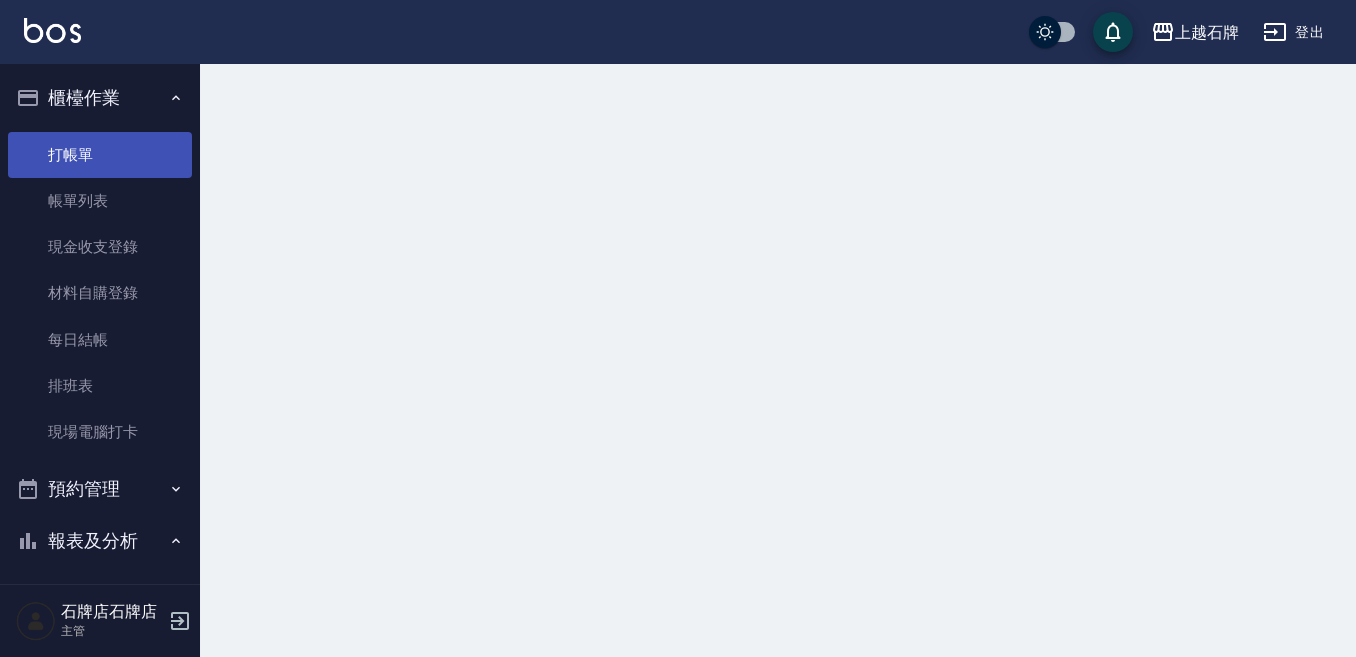 scroll, scrollTop: 0, scrollLeft: 0, axis: both 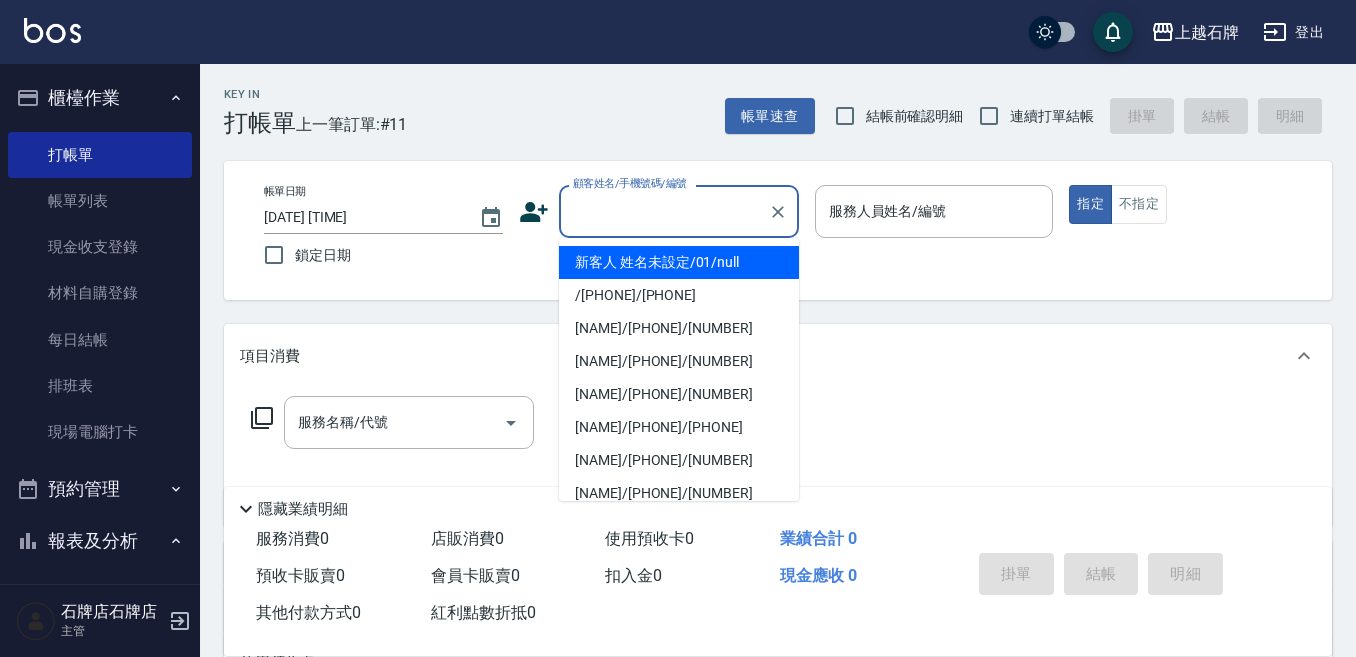 click on "顧客姓名/手機號碼/編號" at bounding box center [664, 211] 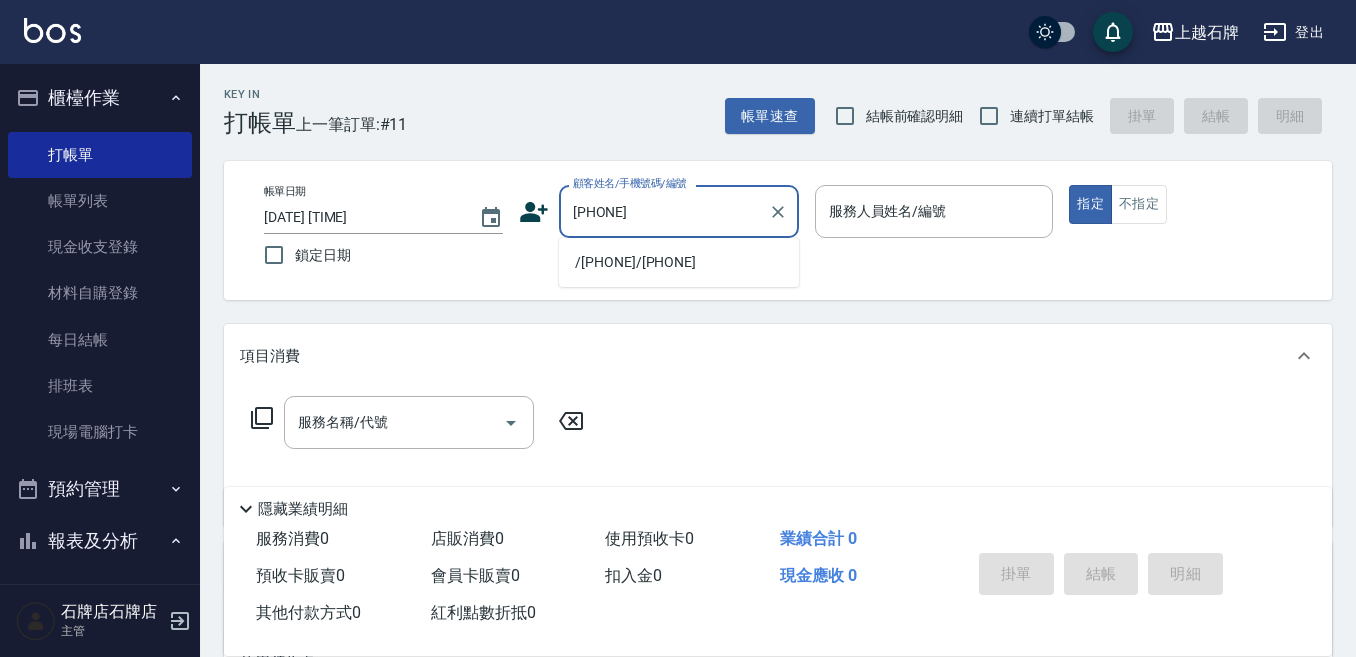 click on "/[PHONE]/[PHONE]" at bounding box center [679, 262] 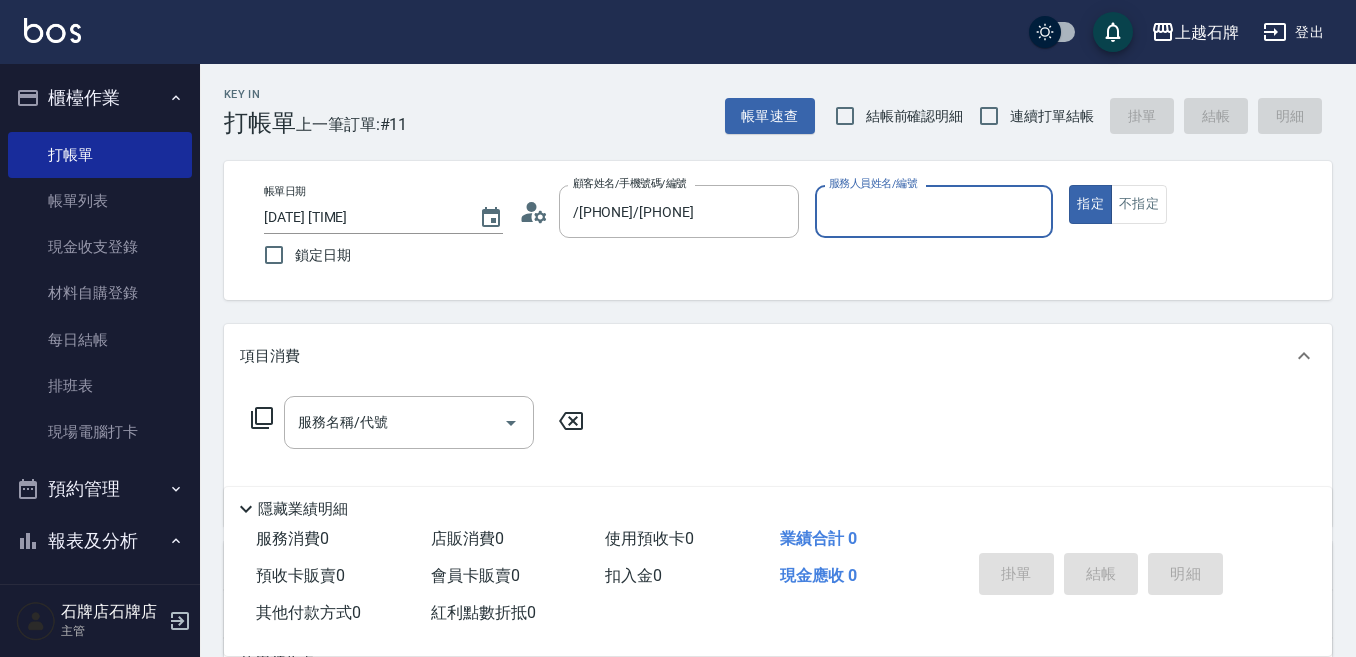 type on "Angel-4" 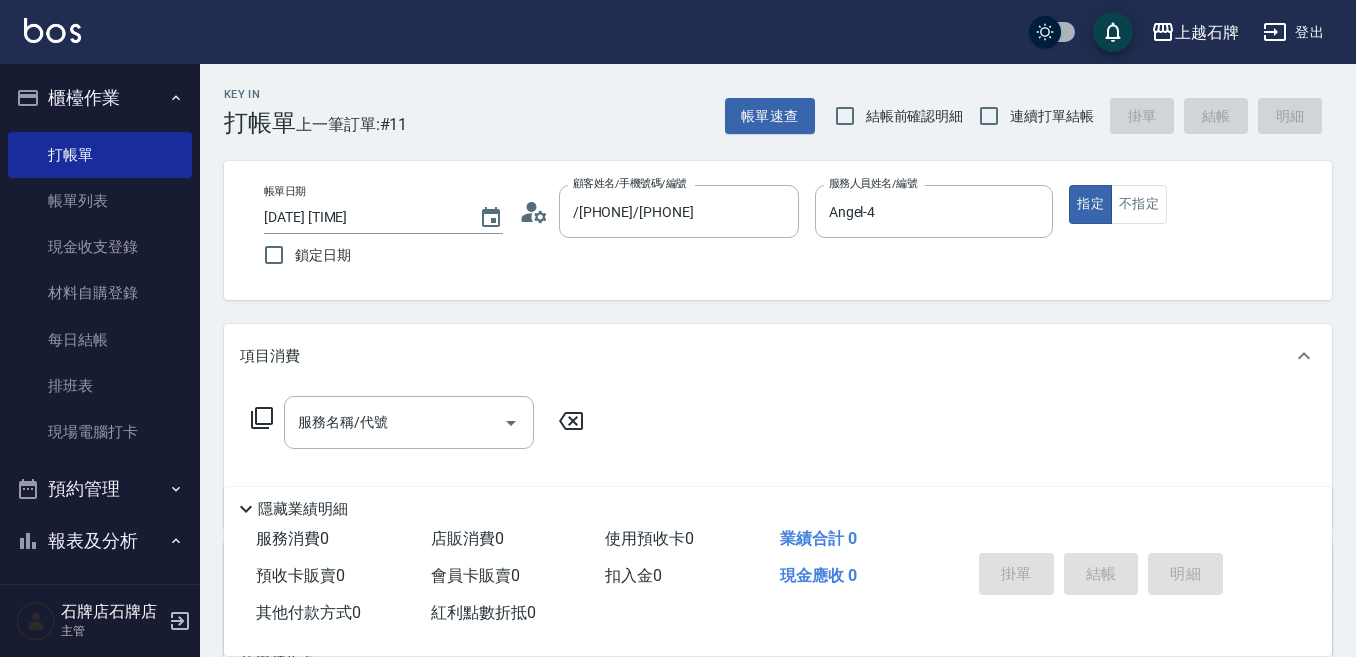 click 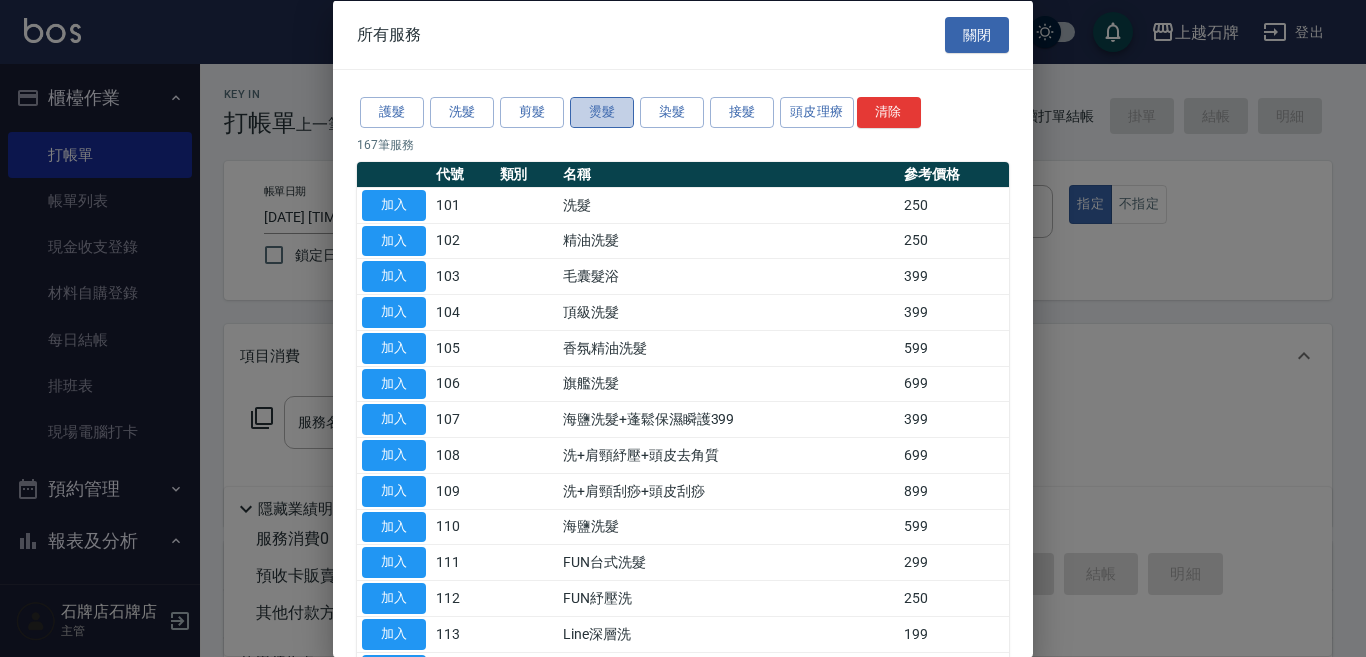 click on "燙髮" at bounding box center [602, 112] 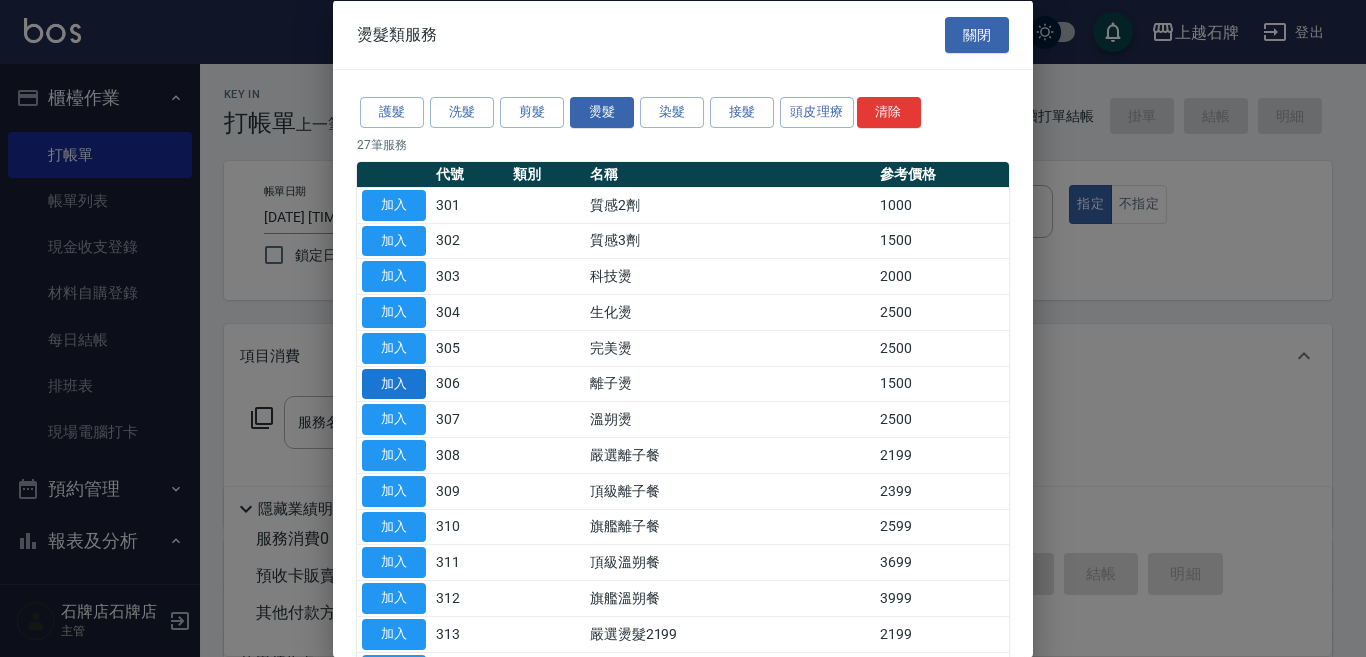 click on "加入" at bounding box center [394, 383] 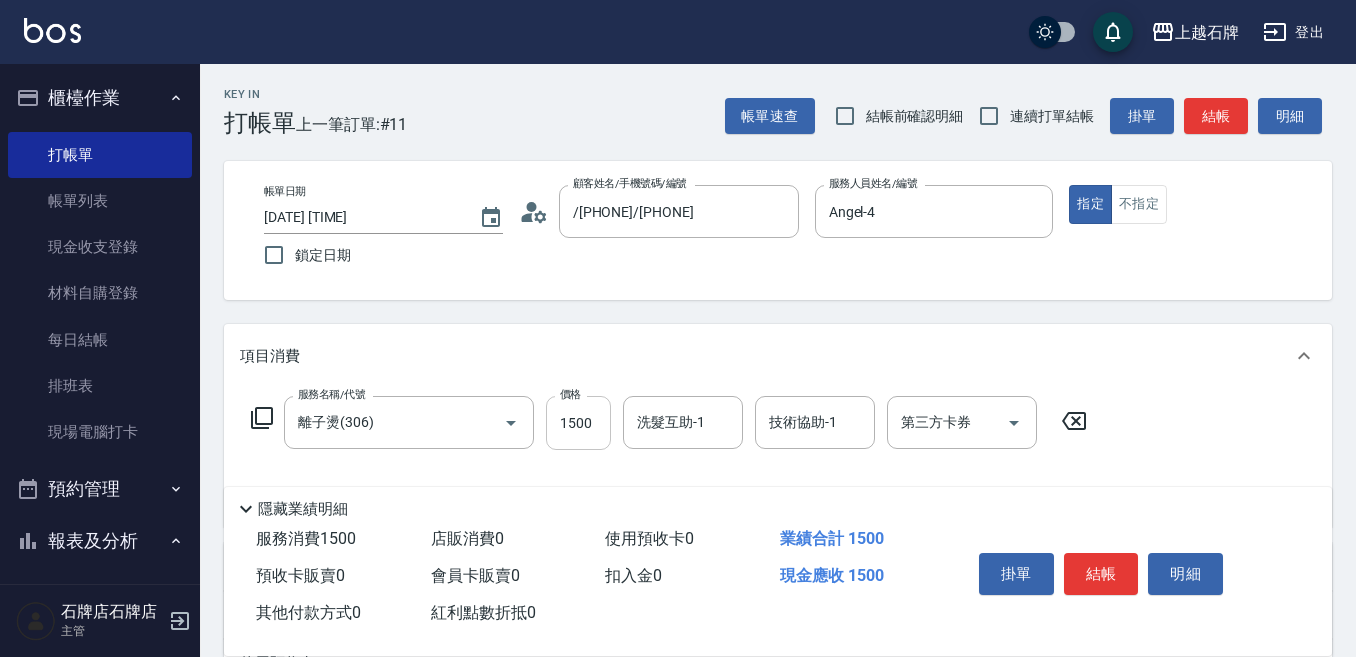click on "1500" at bounding box center [578, 423] 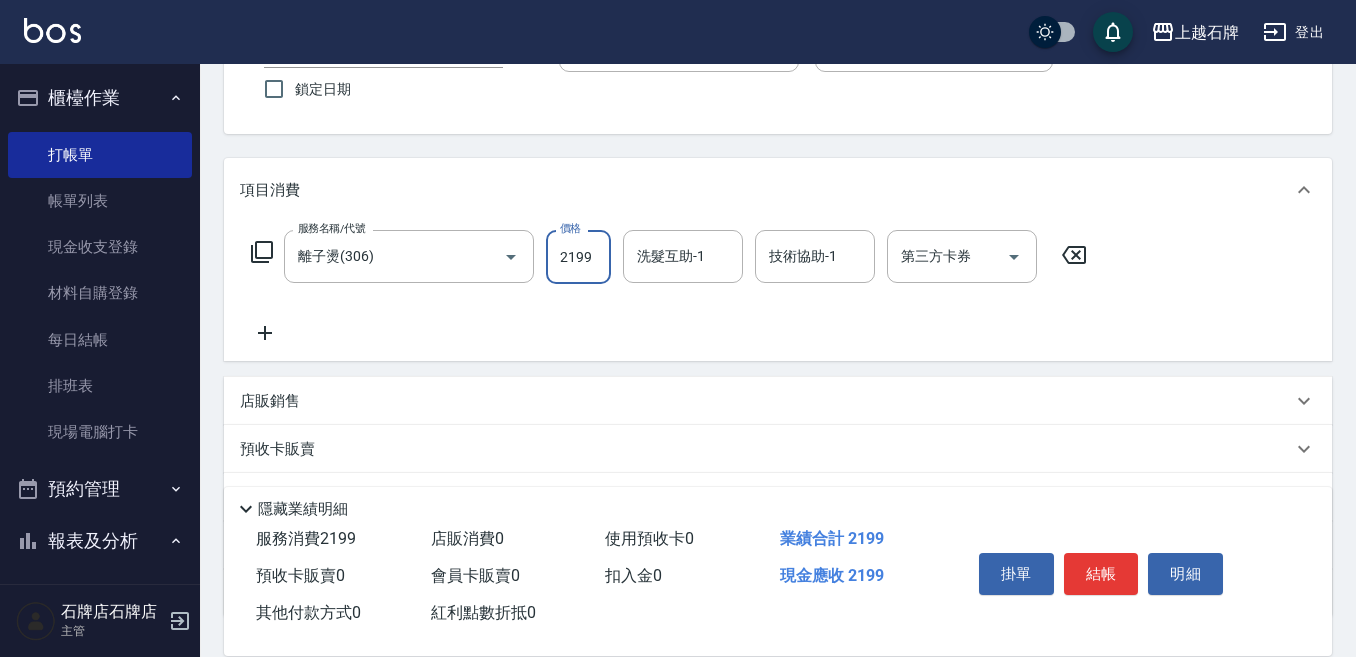 scroll, scrollTop: 300, scrollLeft: 0, axis: vertical 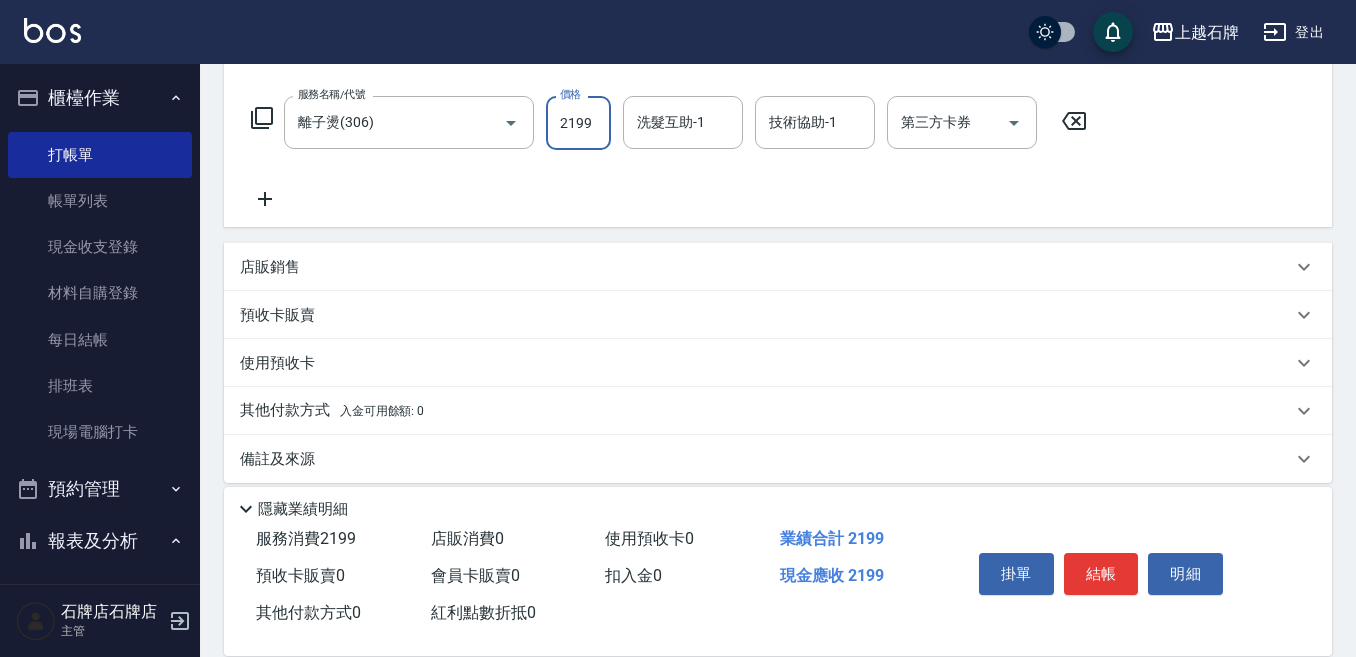 type on "2199" 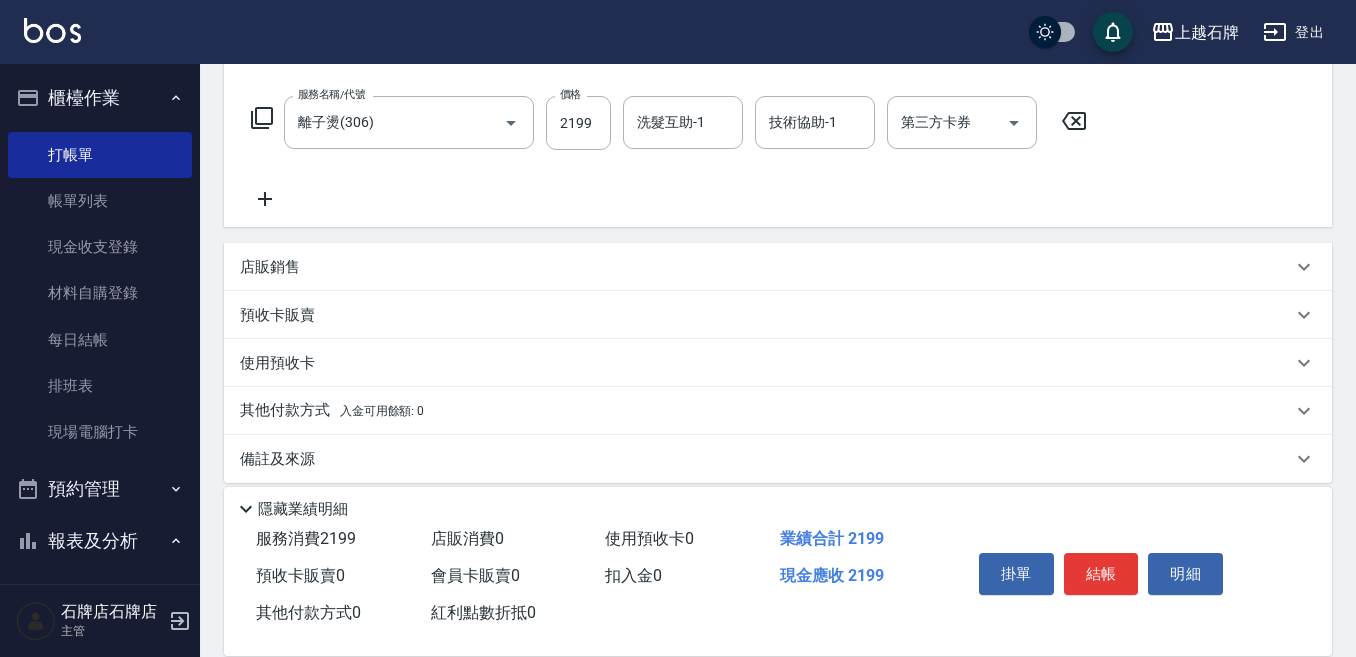 click on "店販銷售" at bounding box center (270, 267) 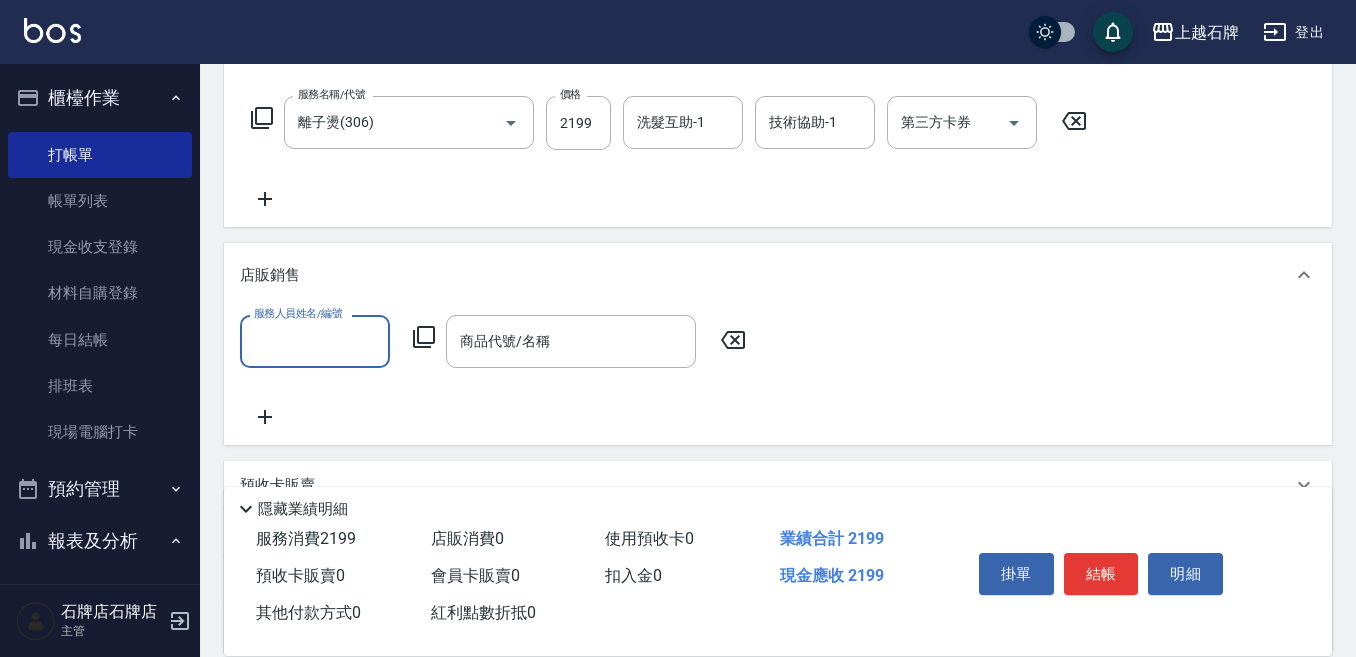 scroll, scrollTop: 0, scrollLeft: 0, axis: both 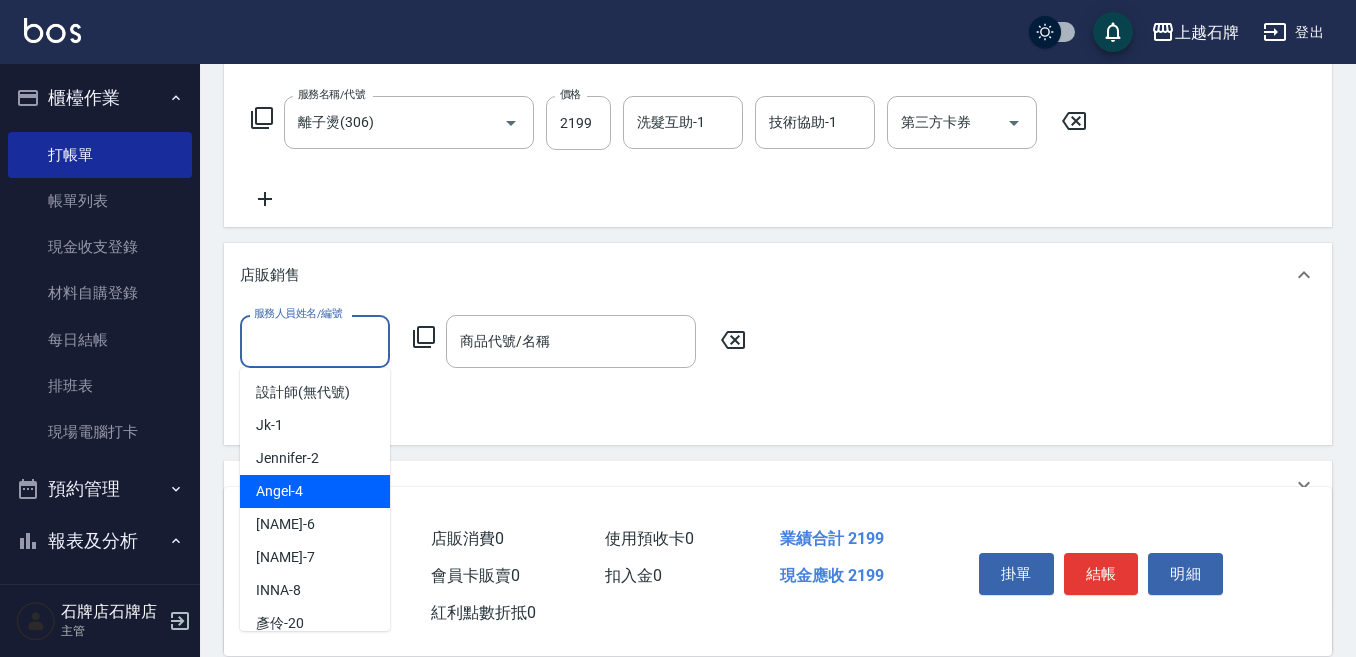 click on "Angel -4" at bounding box center [315, 491] 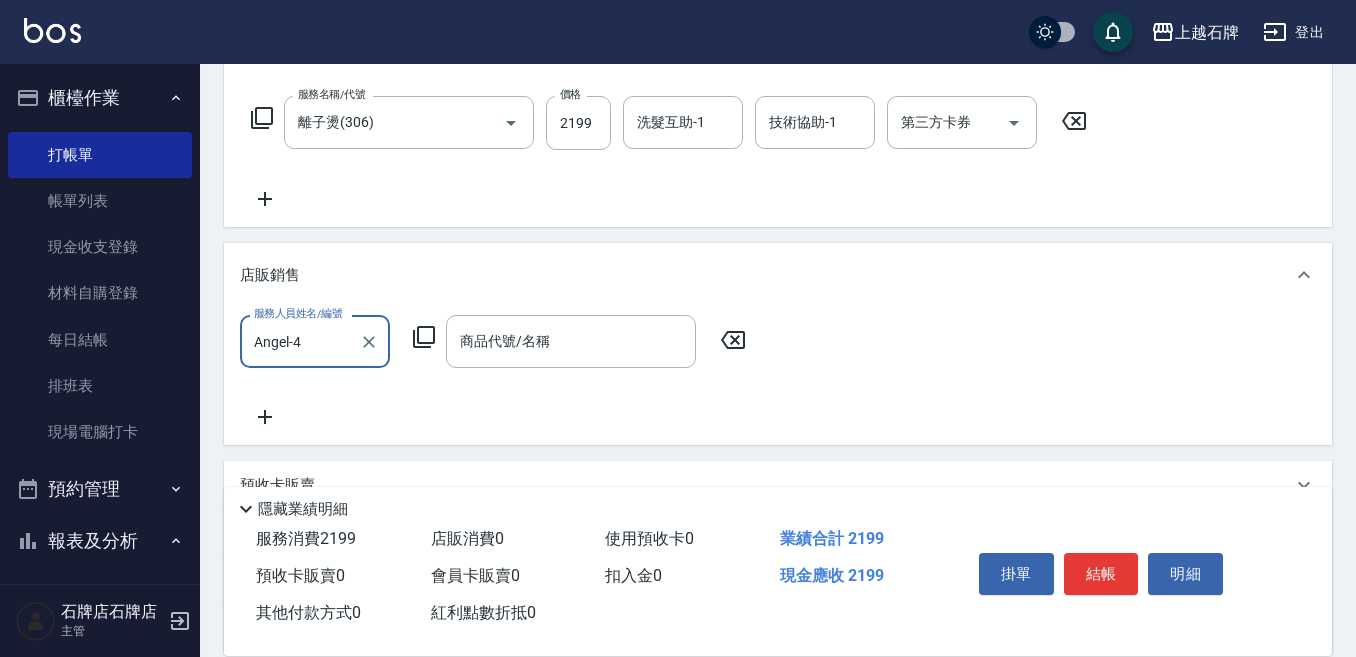 click 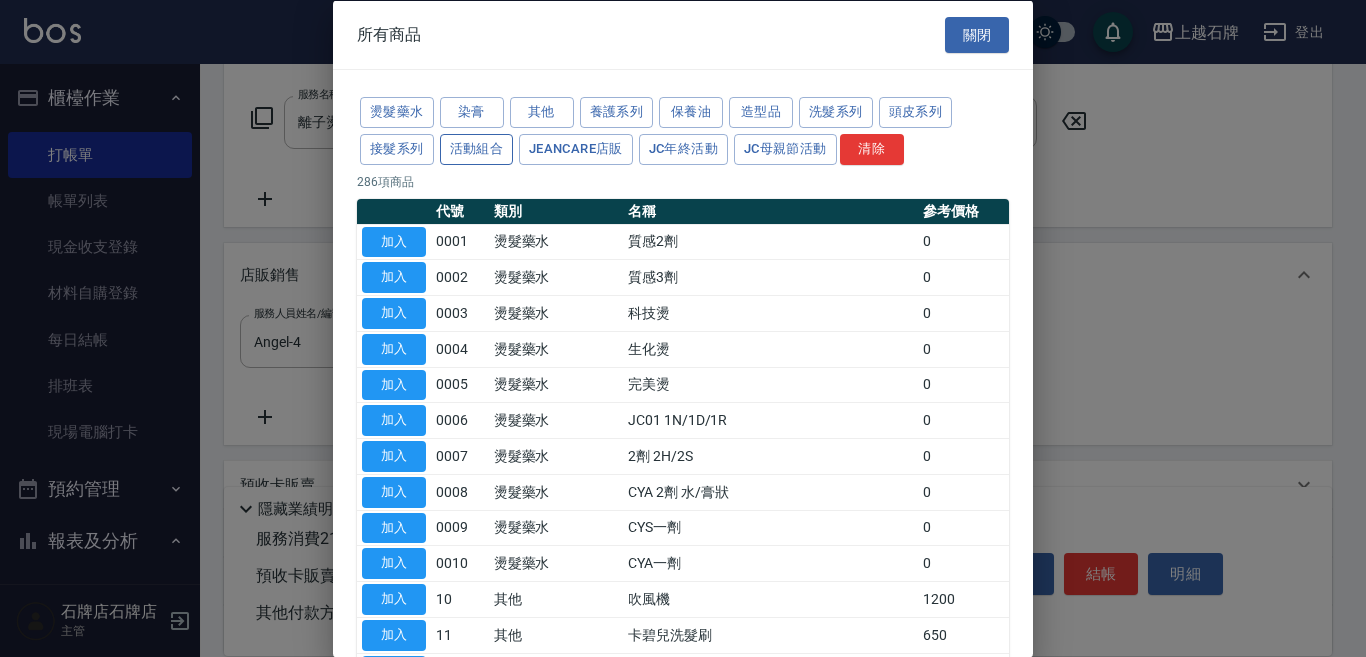 click on "活動組合" at bounding box center [477, 148] 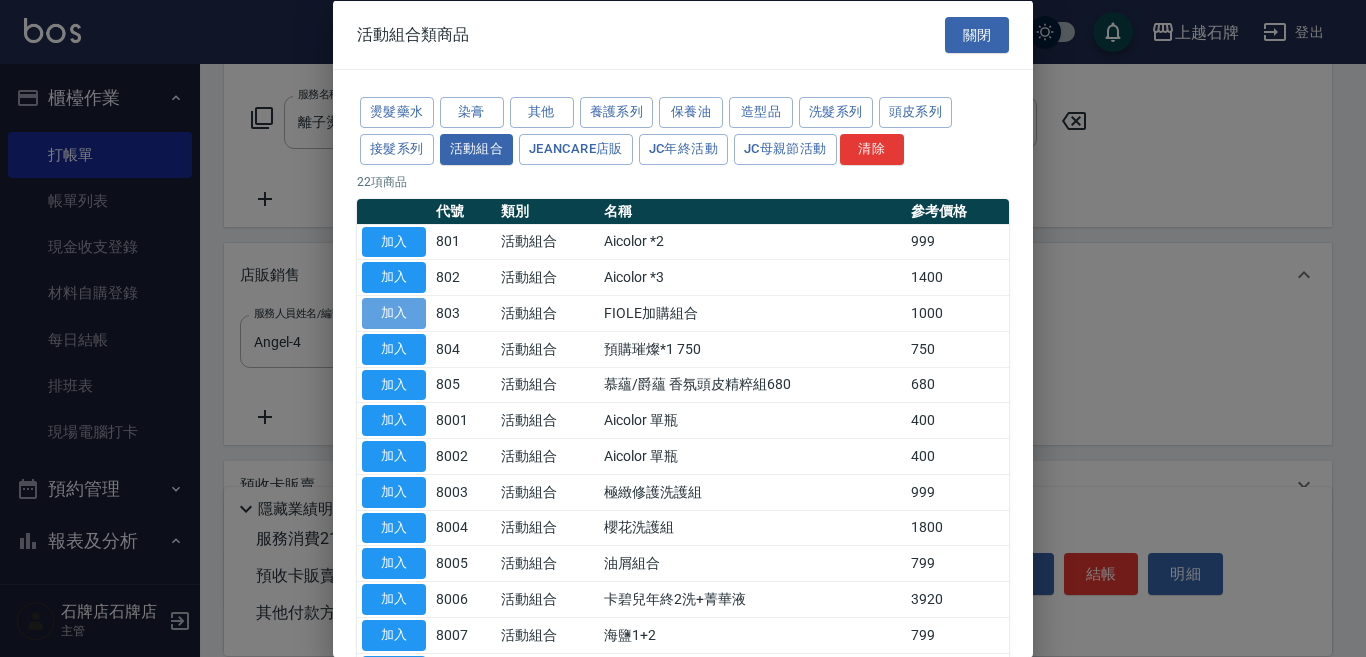 click on "加入" at bounding box center [394, 313] 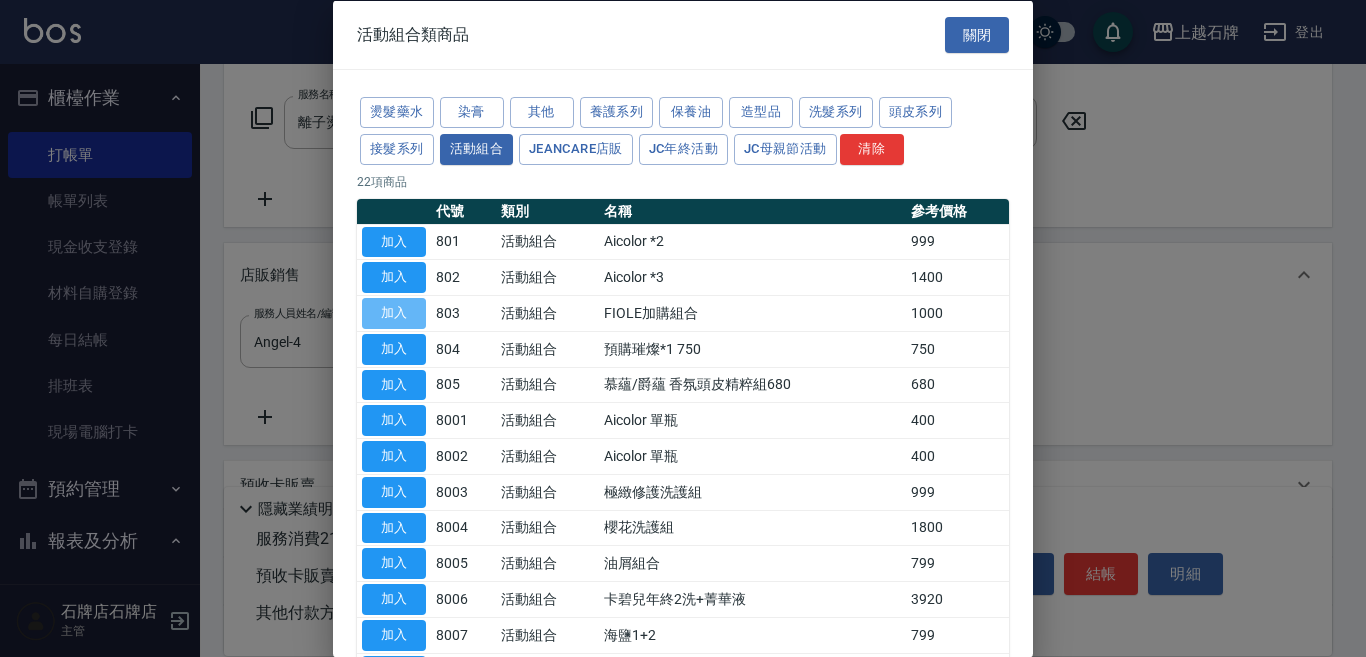 type on "FIOLE加購組合" 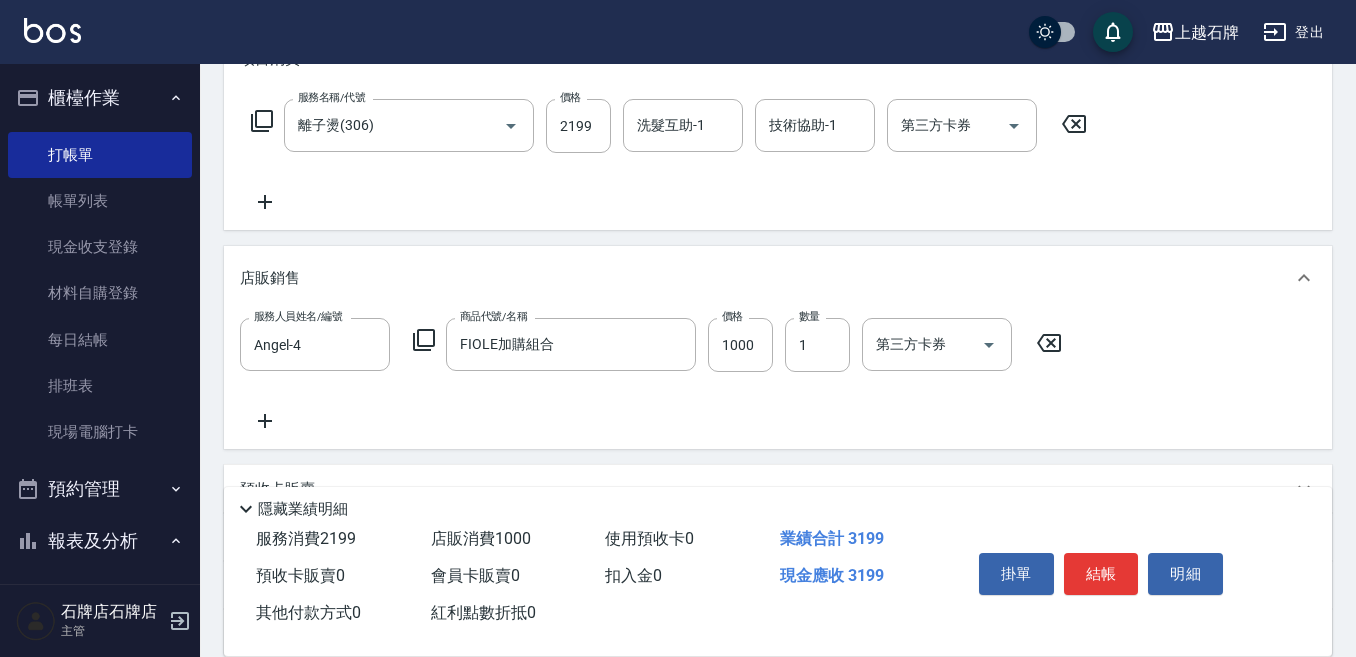 scroll, scrollTop: 300, scrollLeft: 0, axis: vertical 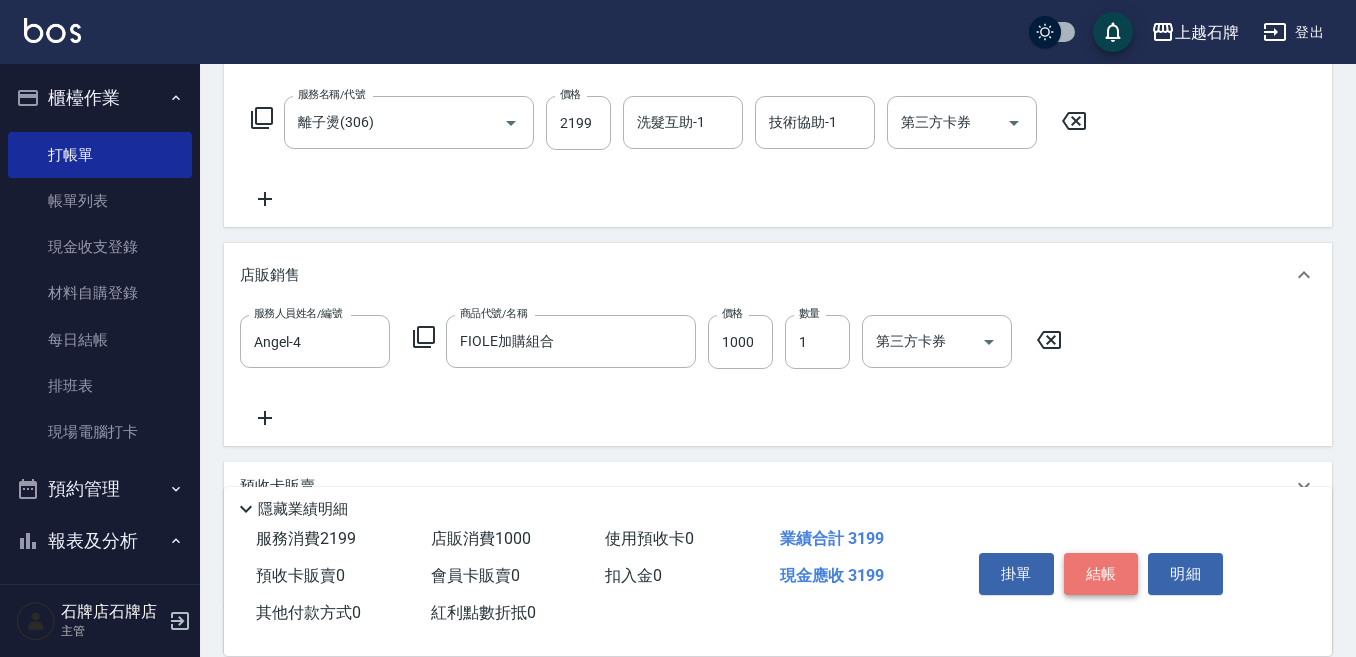 click on "結帳" at bounding box center [1101, 574] 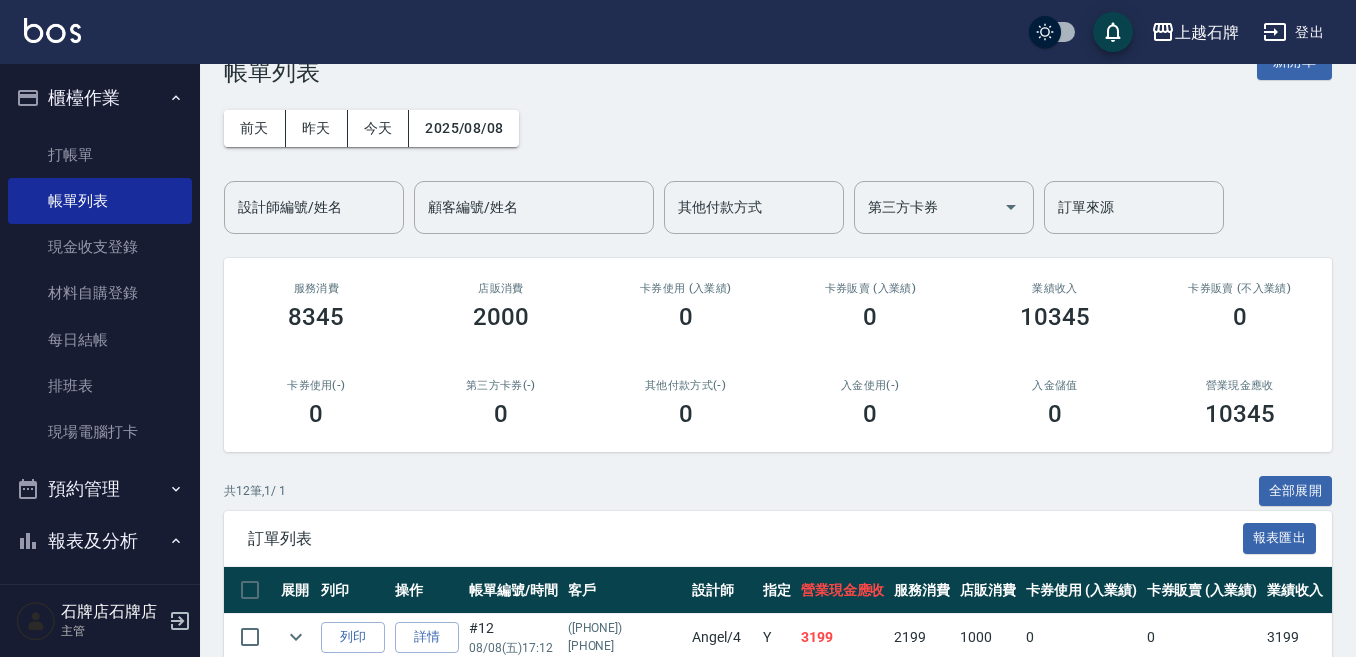scroll, scrollTop: 100, scrollLeft: 0, axis: vertical 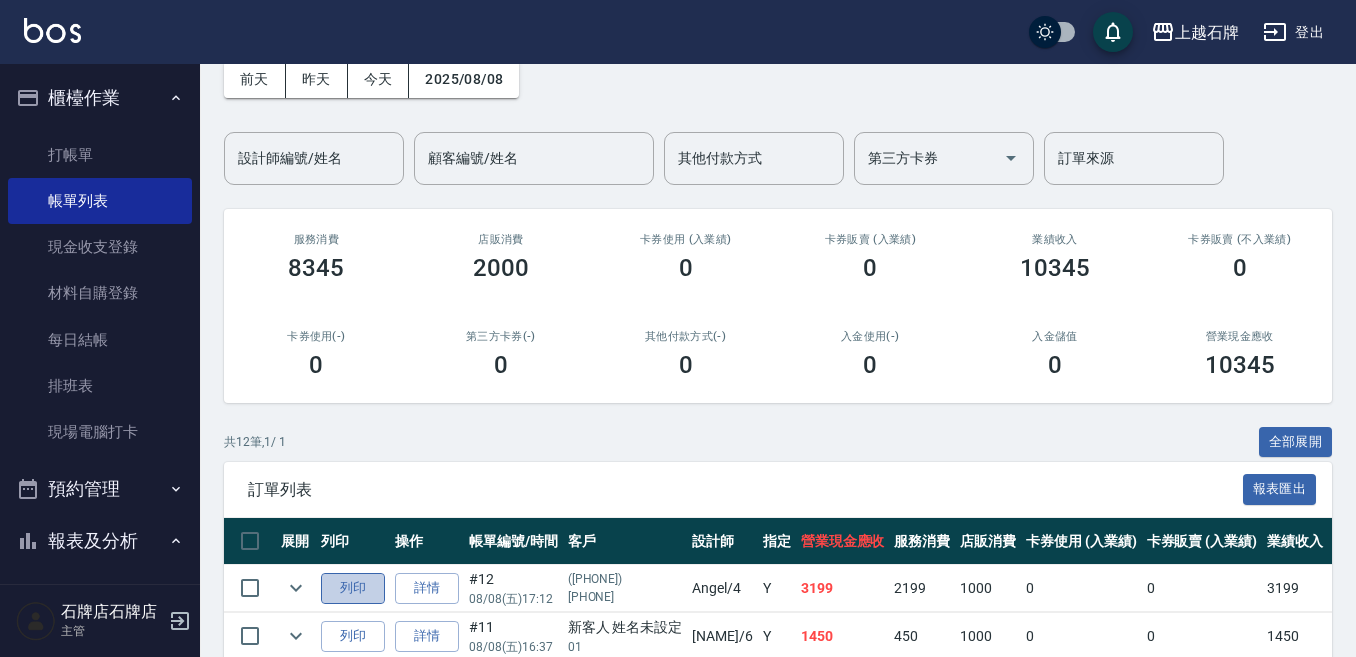 click on "列印" at bounding box center (353, 588) 